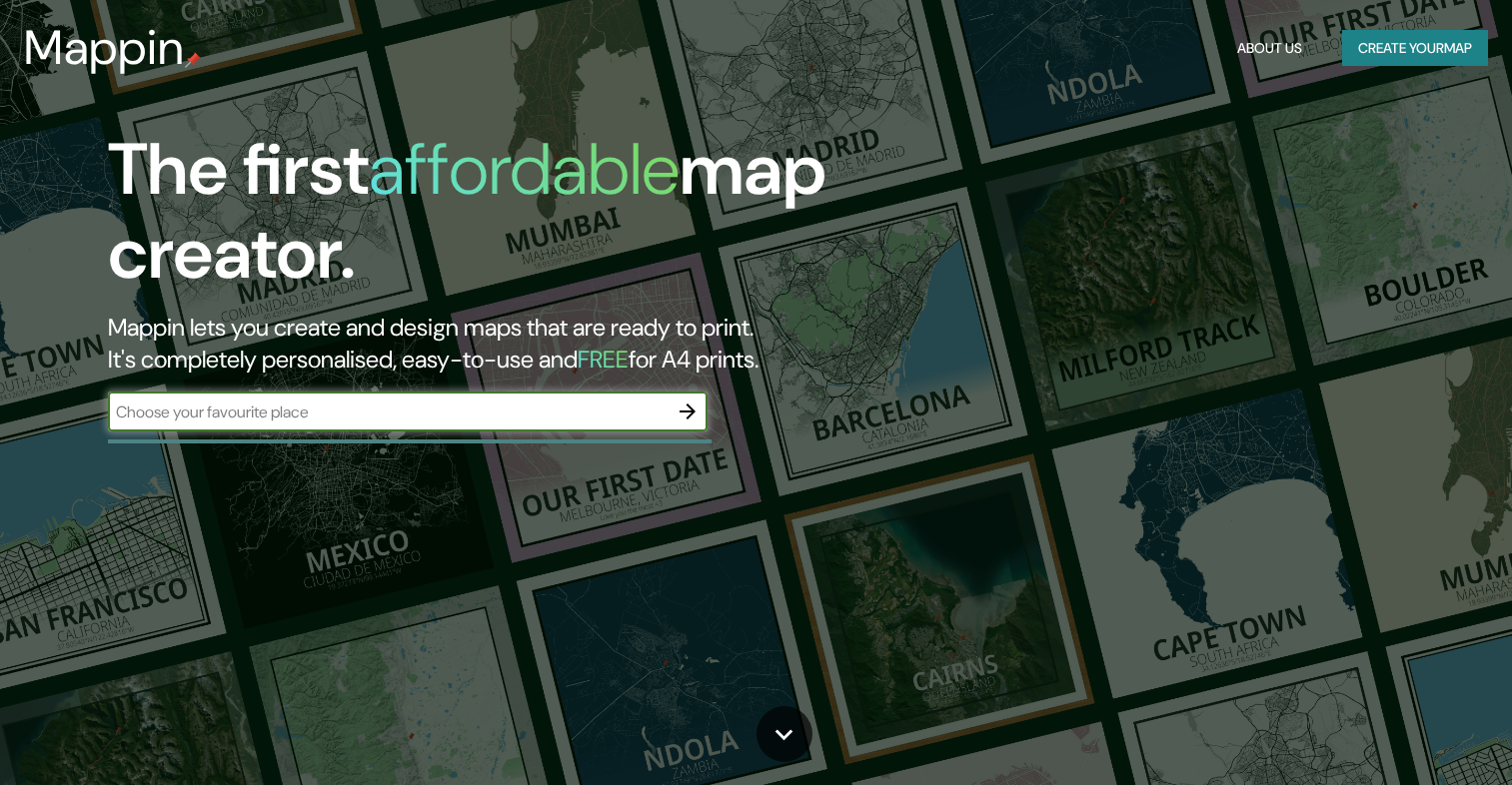 scroll, scrollTop: 0, scrollLeft: 0, axis: both 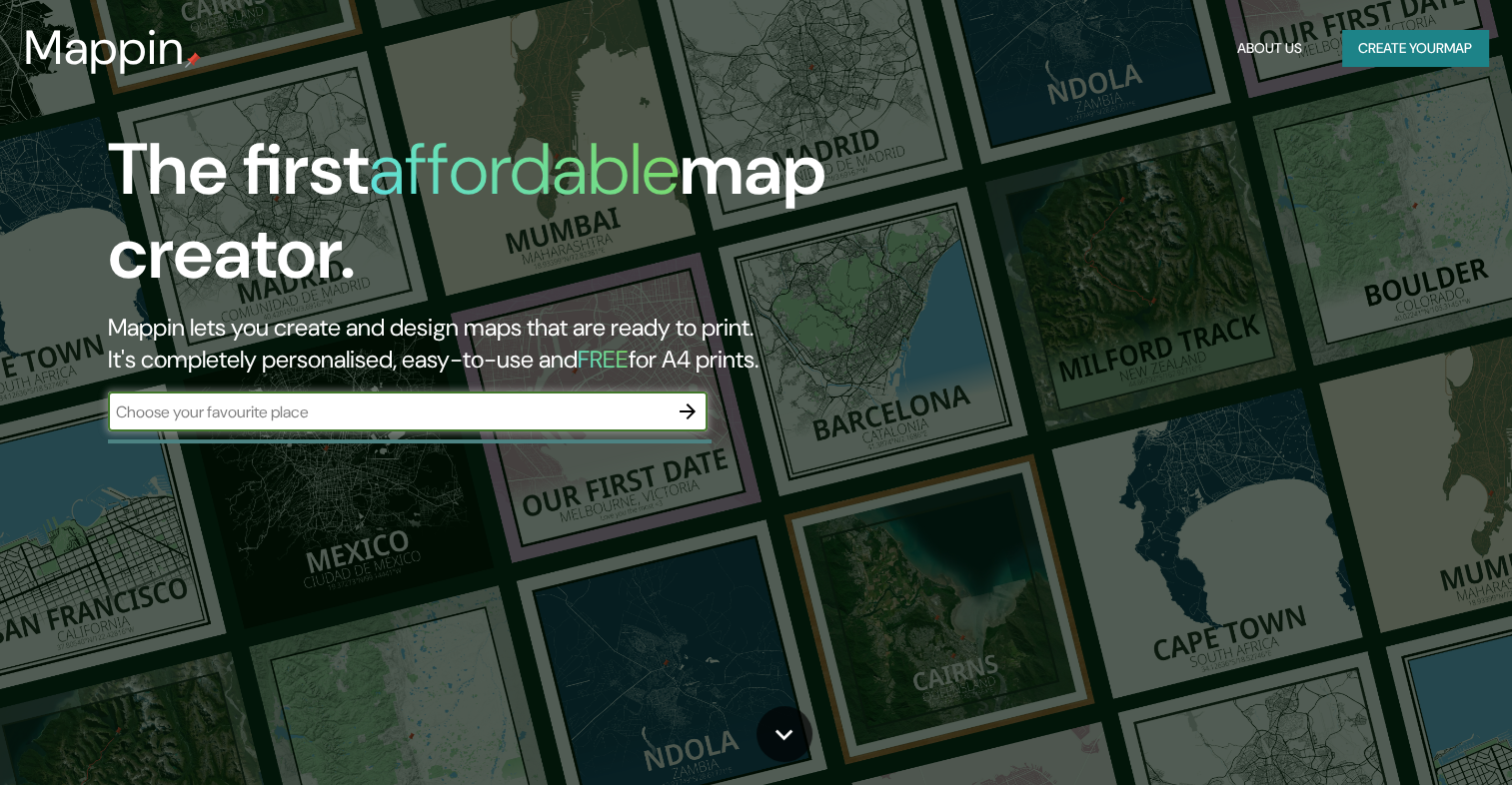 click at bounding box center [388, 411] 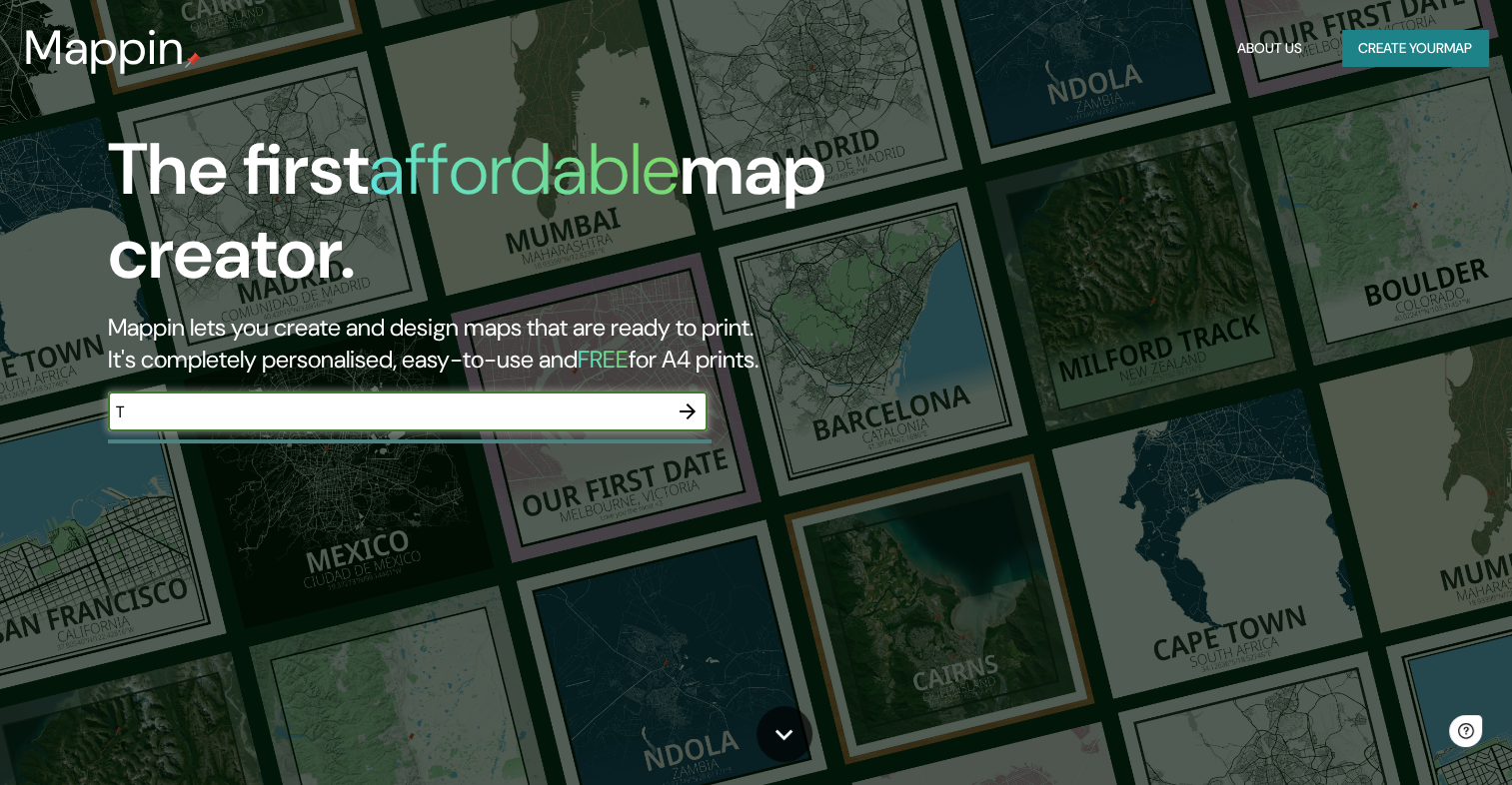 scroll, scrollTop: 0, scrollLeft: 0, axis: both 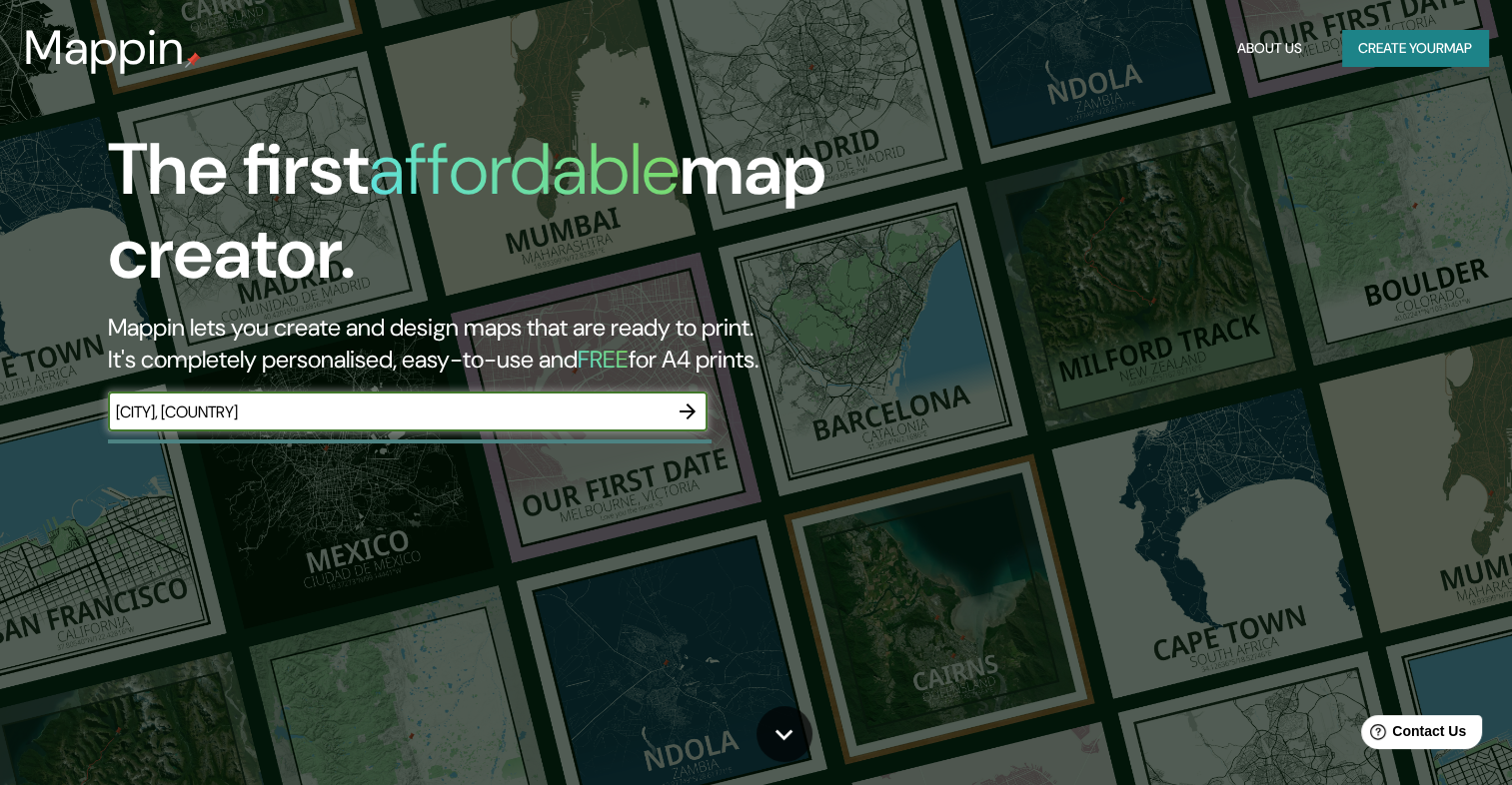 type on "[CITY], [COUNTRY]" 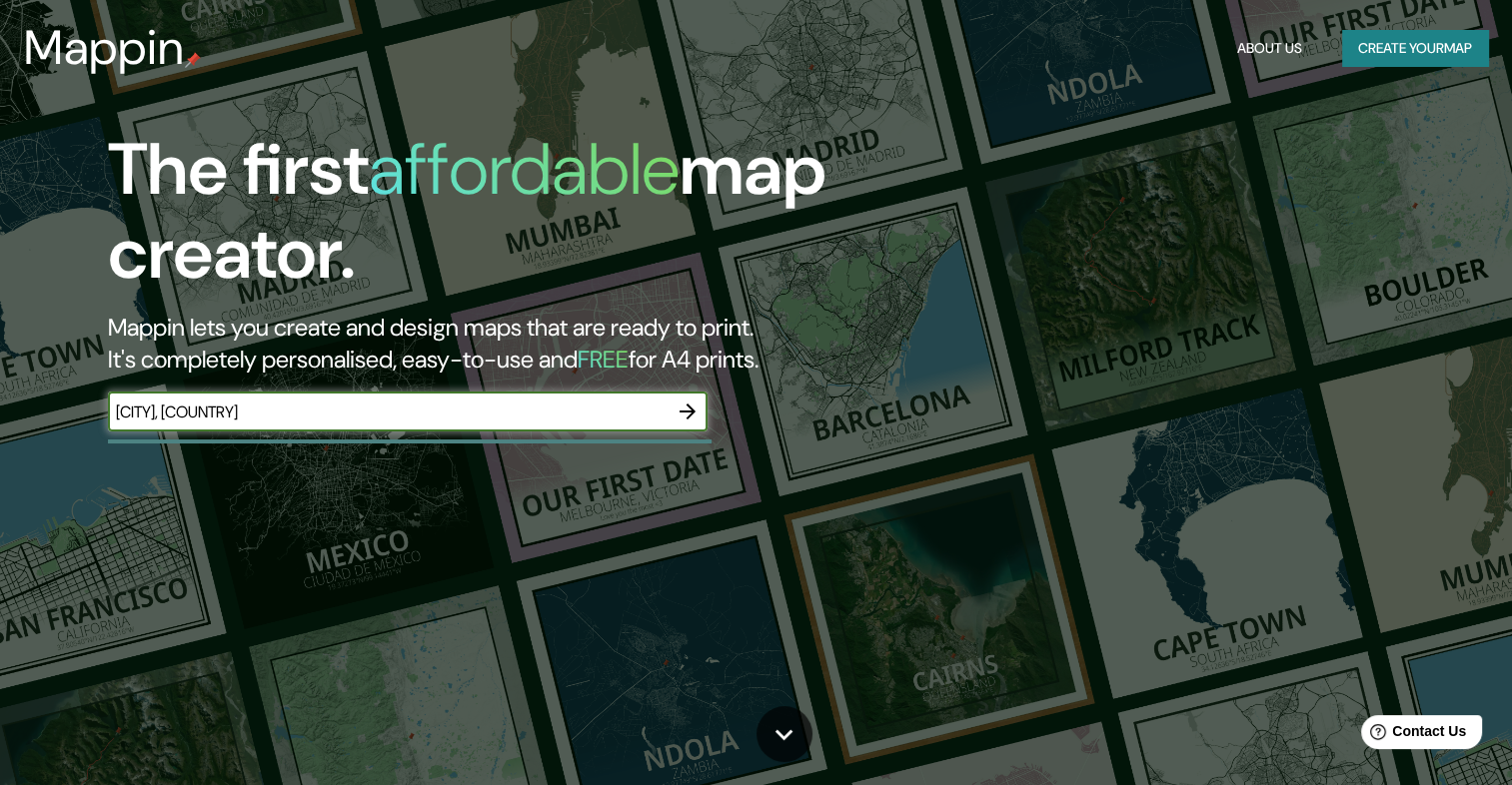 click at bounding box center (688, 411) 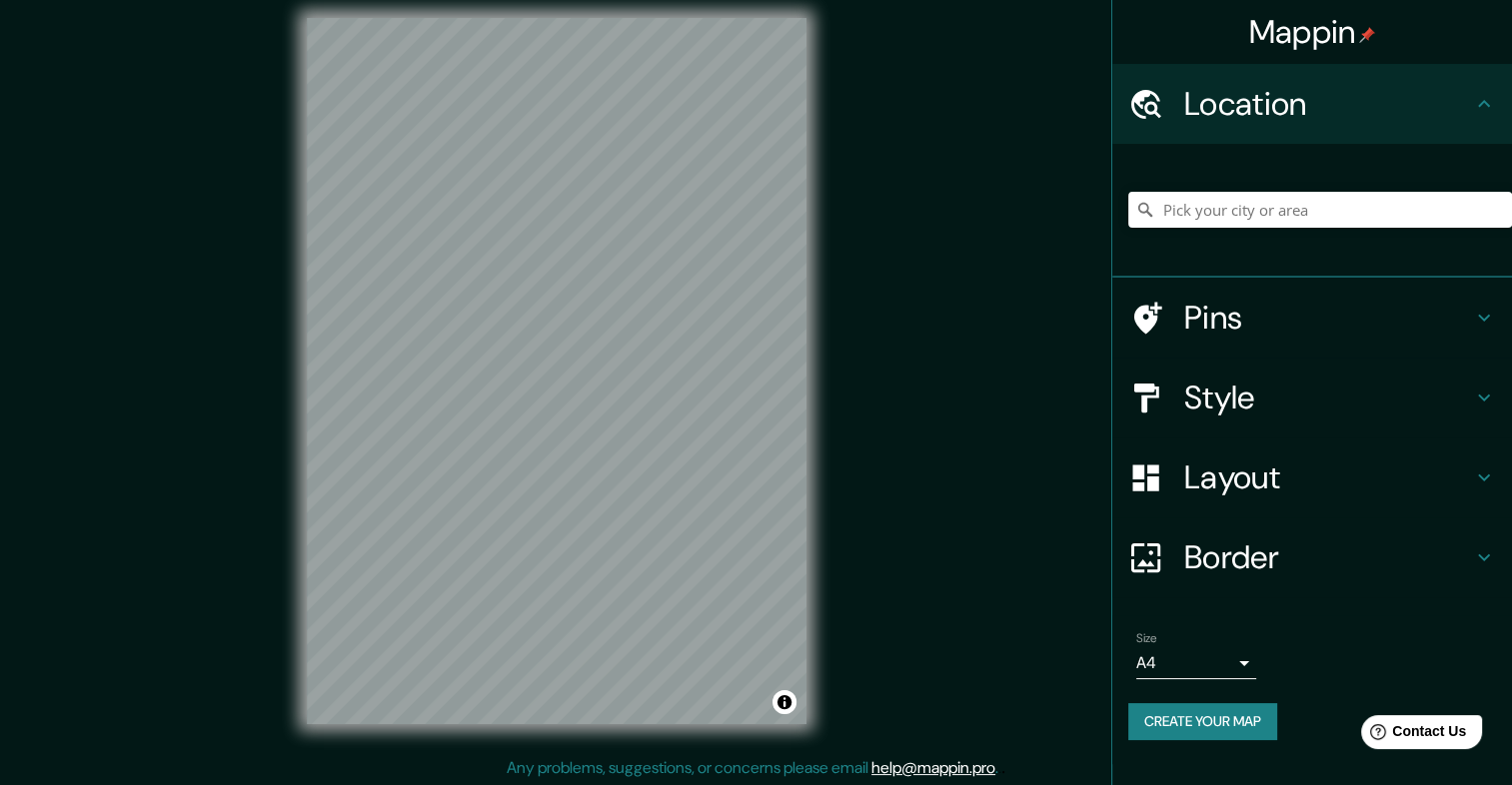 scroll, scrollTop: 17, scrollLeft: 0, axis: vertical 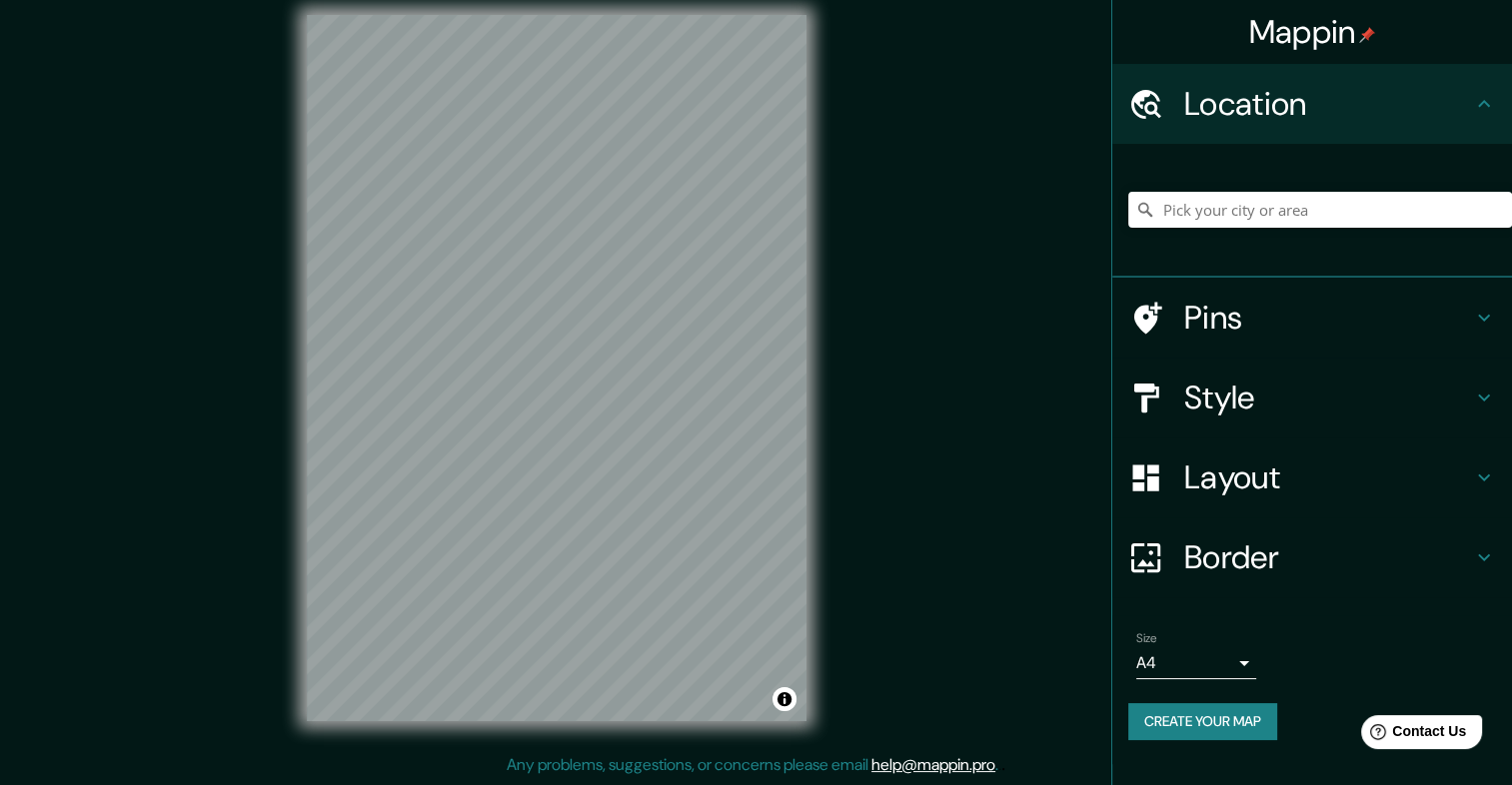 click on "Mappin Location Pins Style Layout Border Choose a border.  Hint : you can make layers of the frame opaque to create some cool effects. None Simple Transparent Fancy Size A4 single Create your map © Mapbox   © OpenStreetMap   Improve this map Any problems, suggestions, or concerns please email    help@mappin.pro . . ." at bounding box center [756, 376] 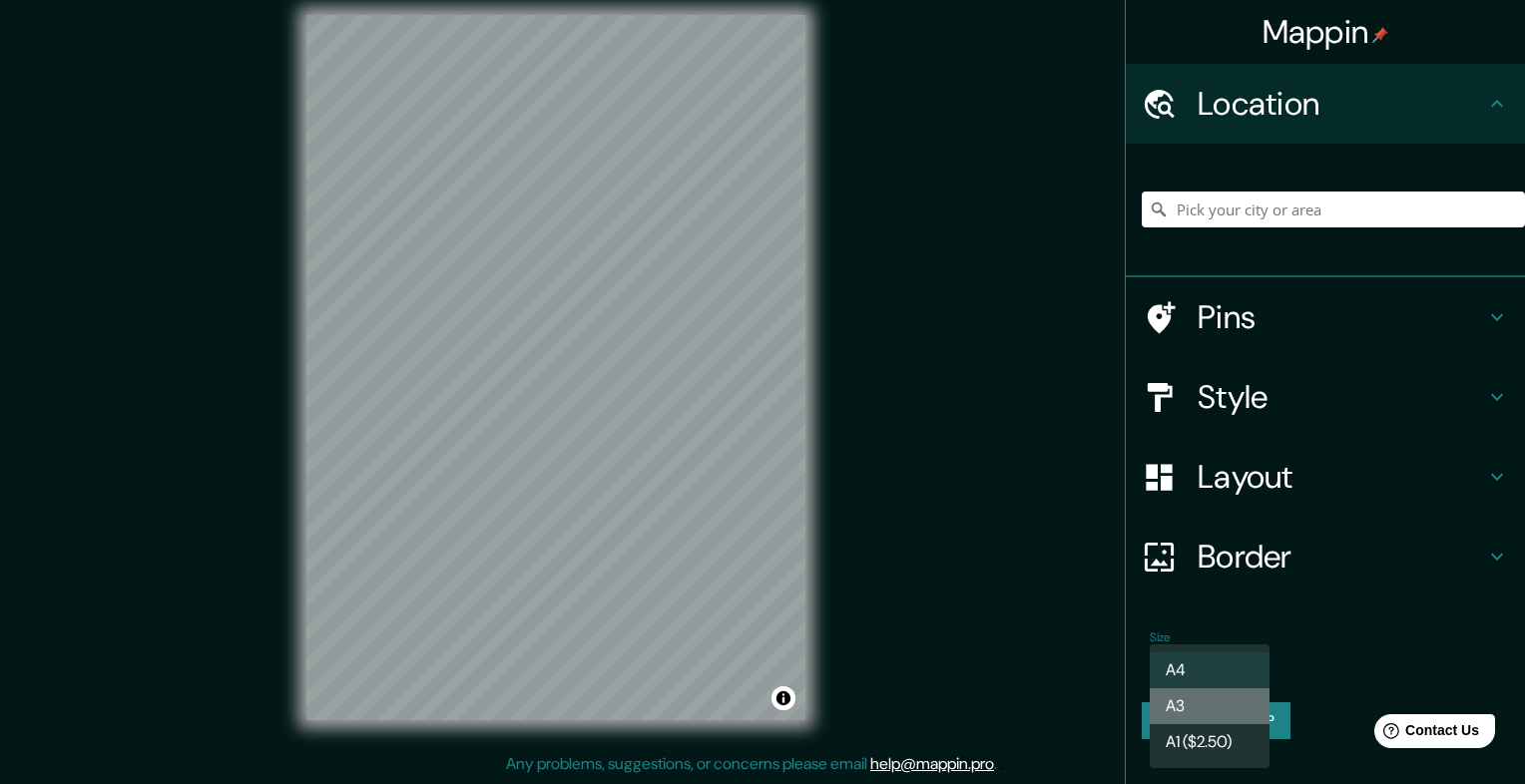 click on "A3" at bounding box center (1210, 706) 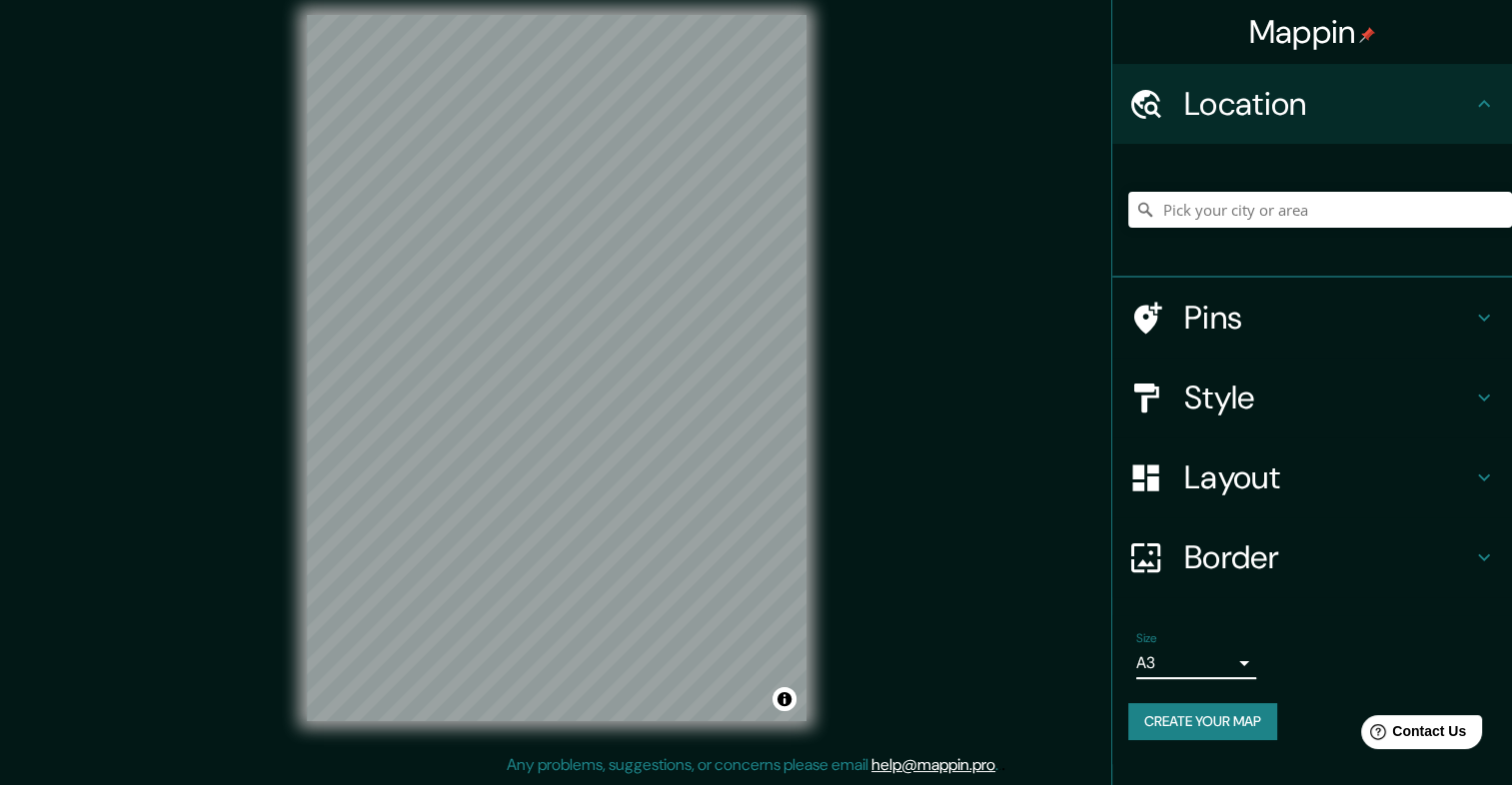 click at bounding box center [1484, 318] 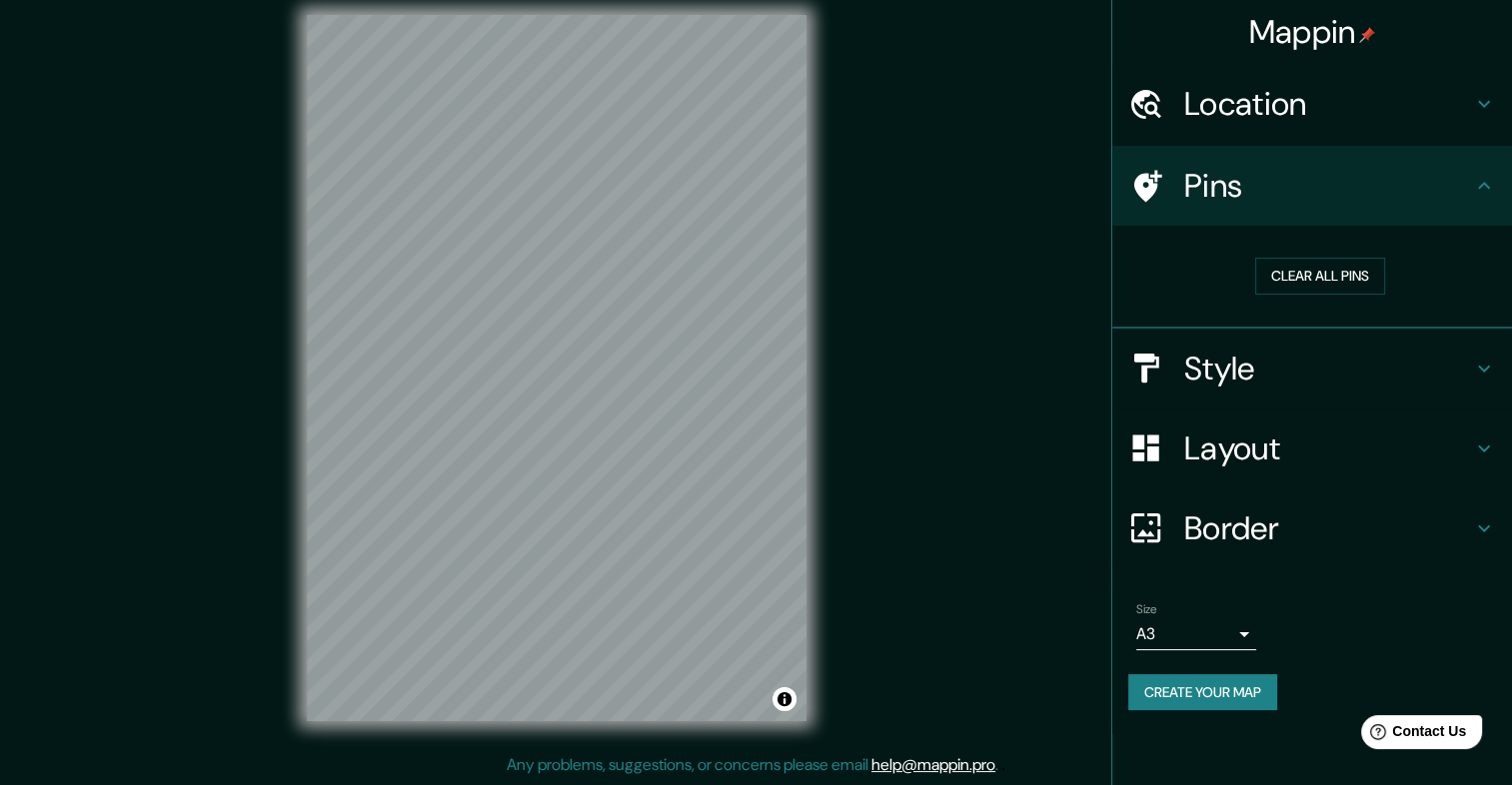 click at bounding box center (1484, 186) 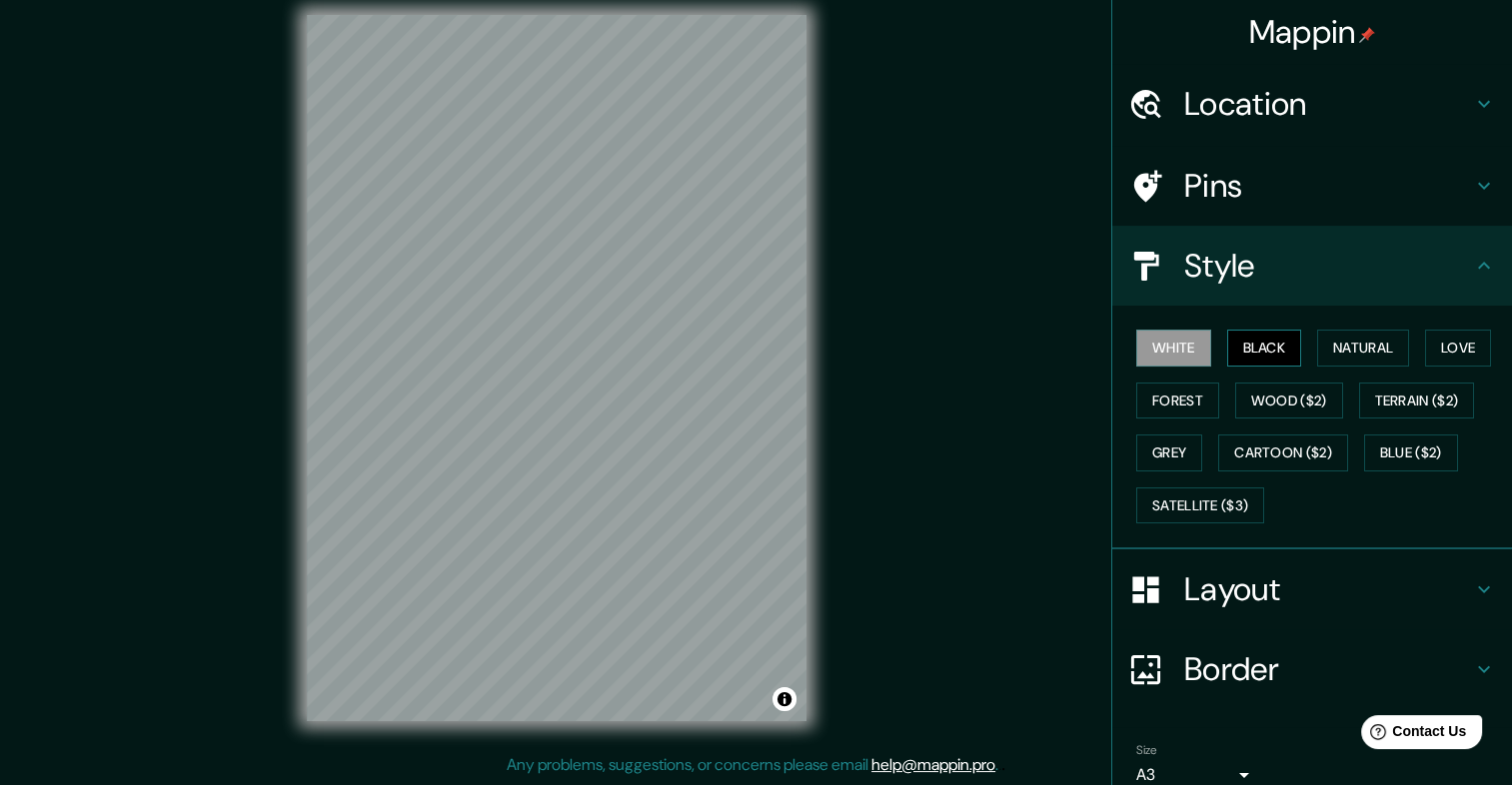 click on "Black" at bounding box center [1264, 348] 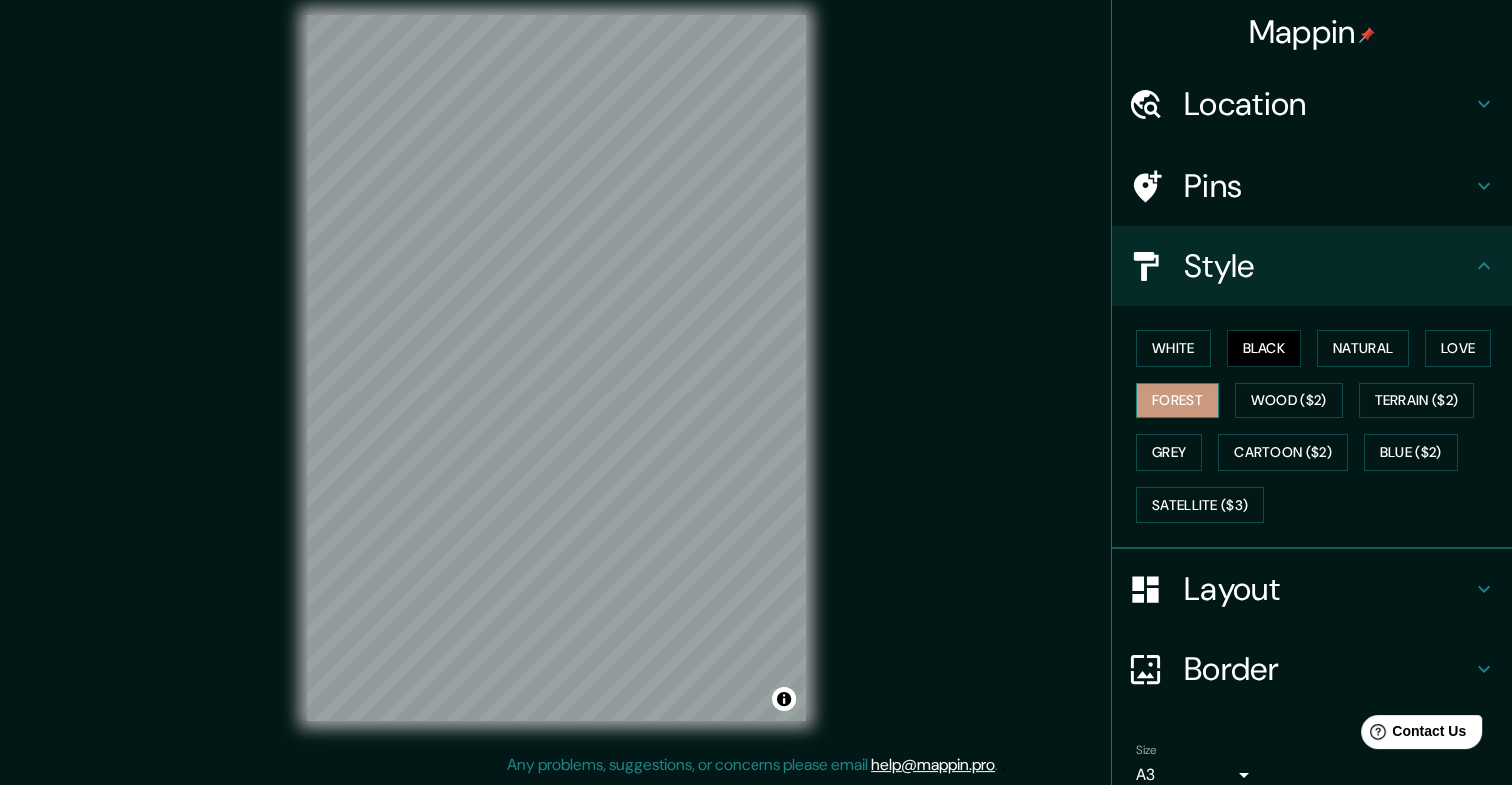 click on "Forest" at bounding box center (1177, 400) 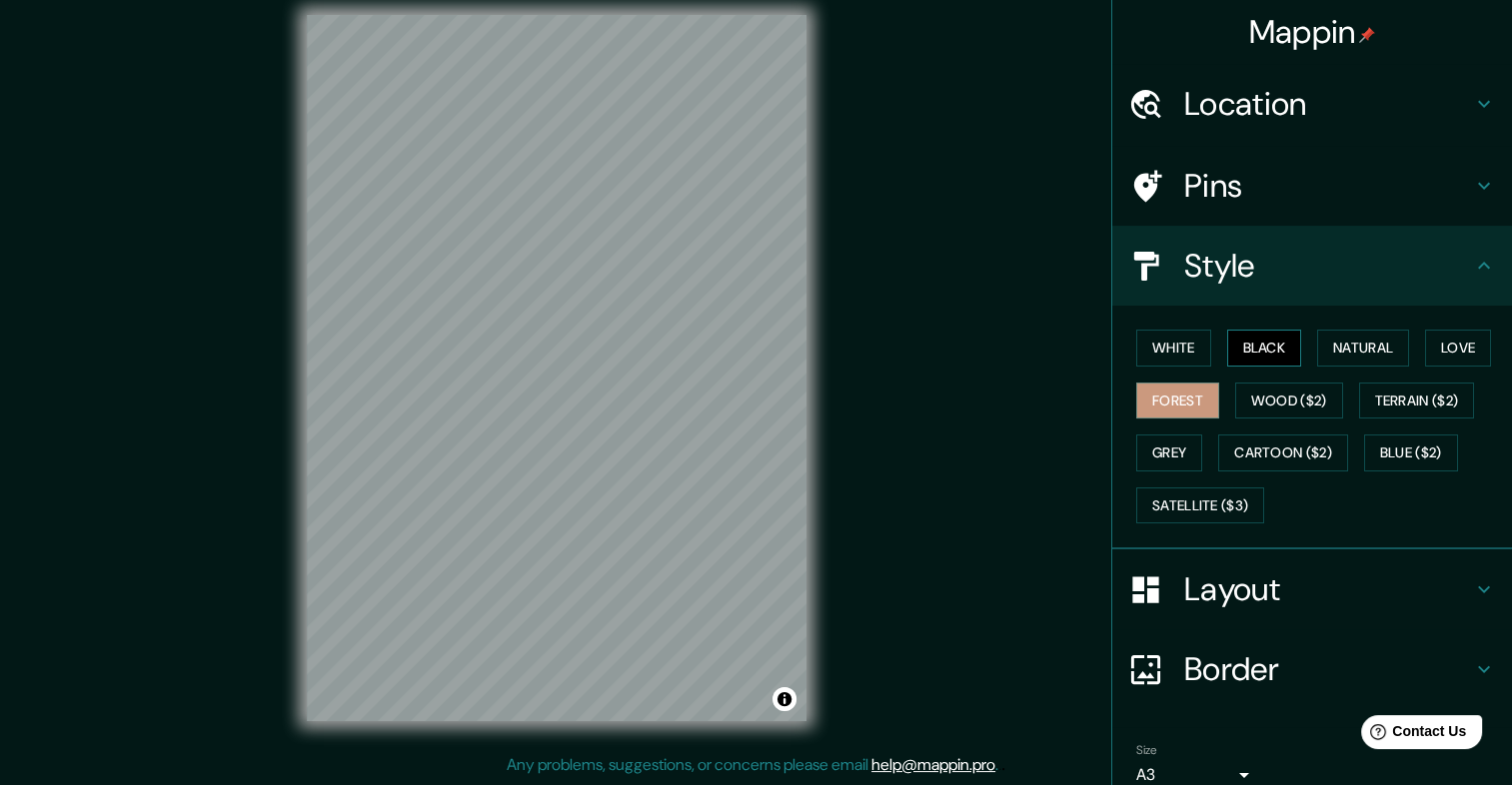 click on "Black" at bounding box center (1264, 348) 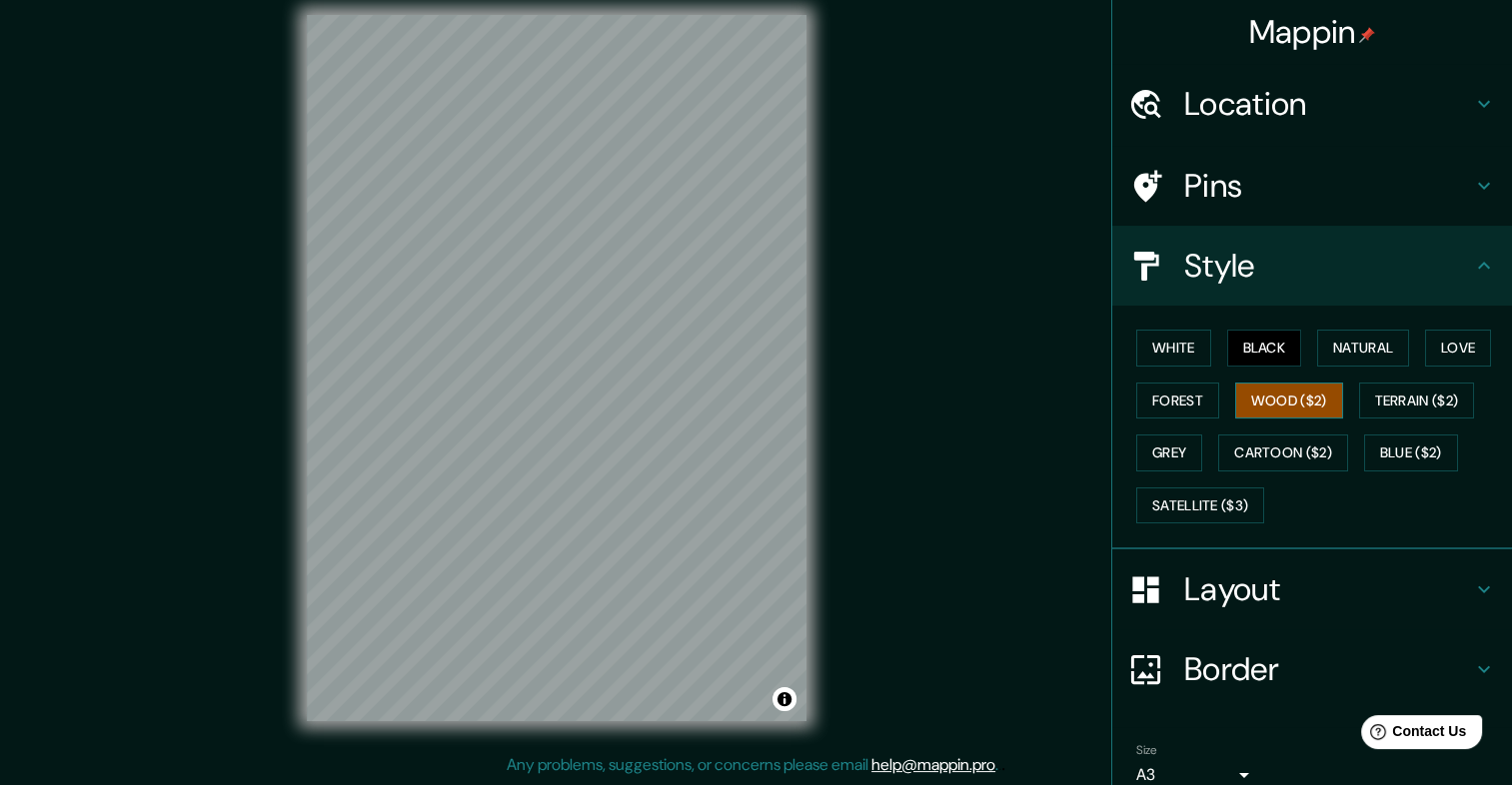 click on "Wood ($2)" at bounding box center [1289, 400] 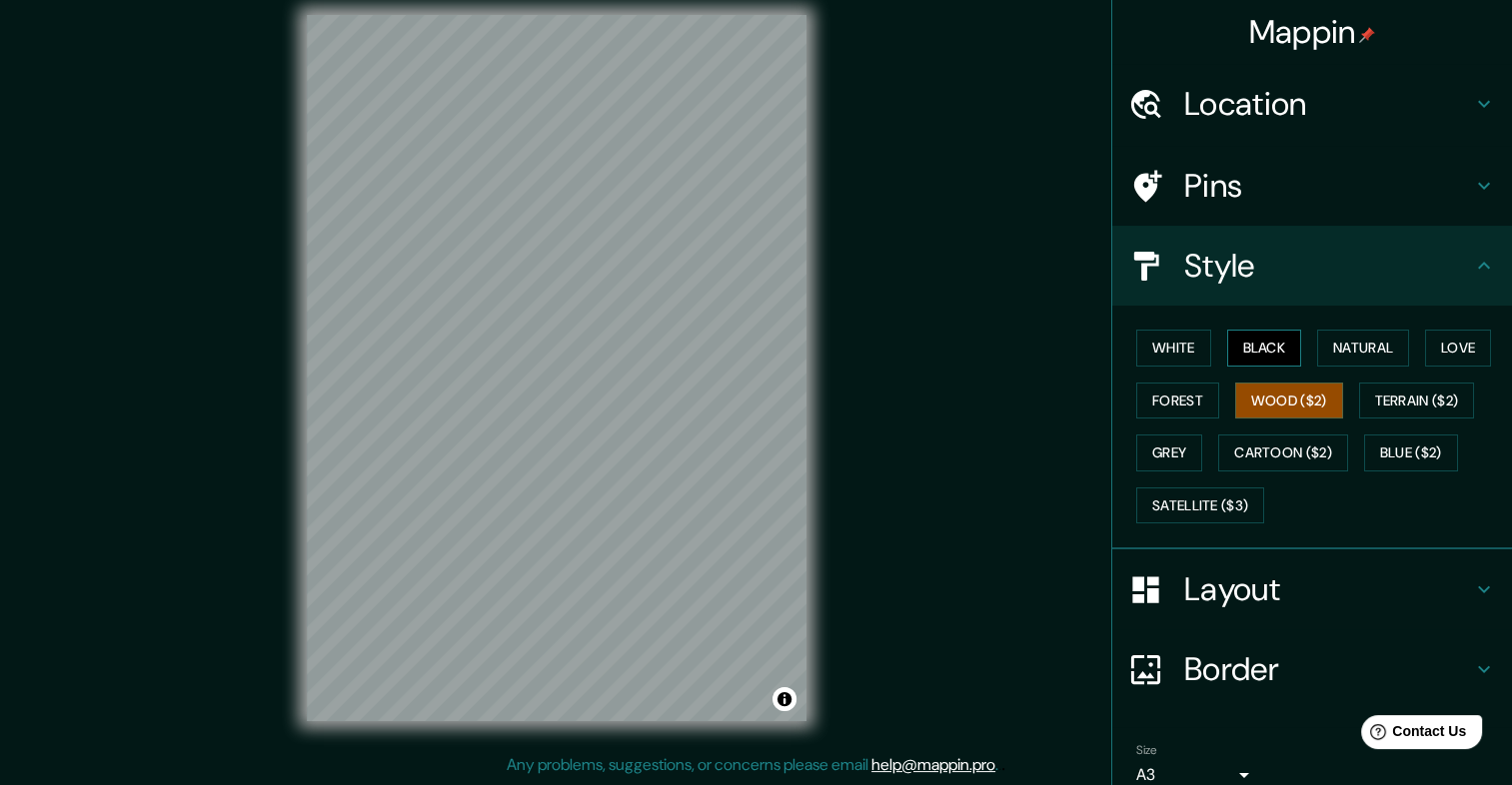 click on "Black" at bounding box center (1264, 348) 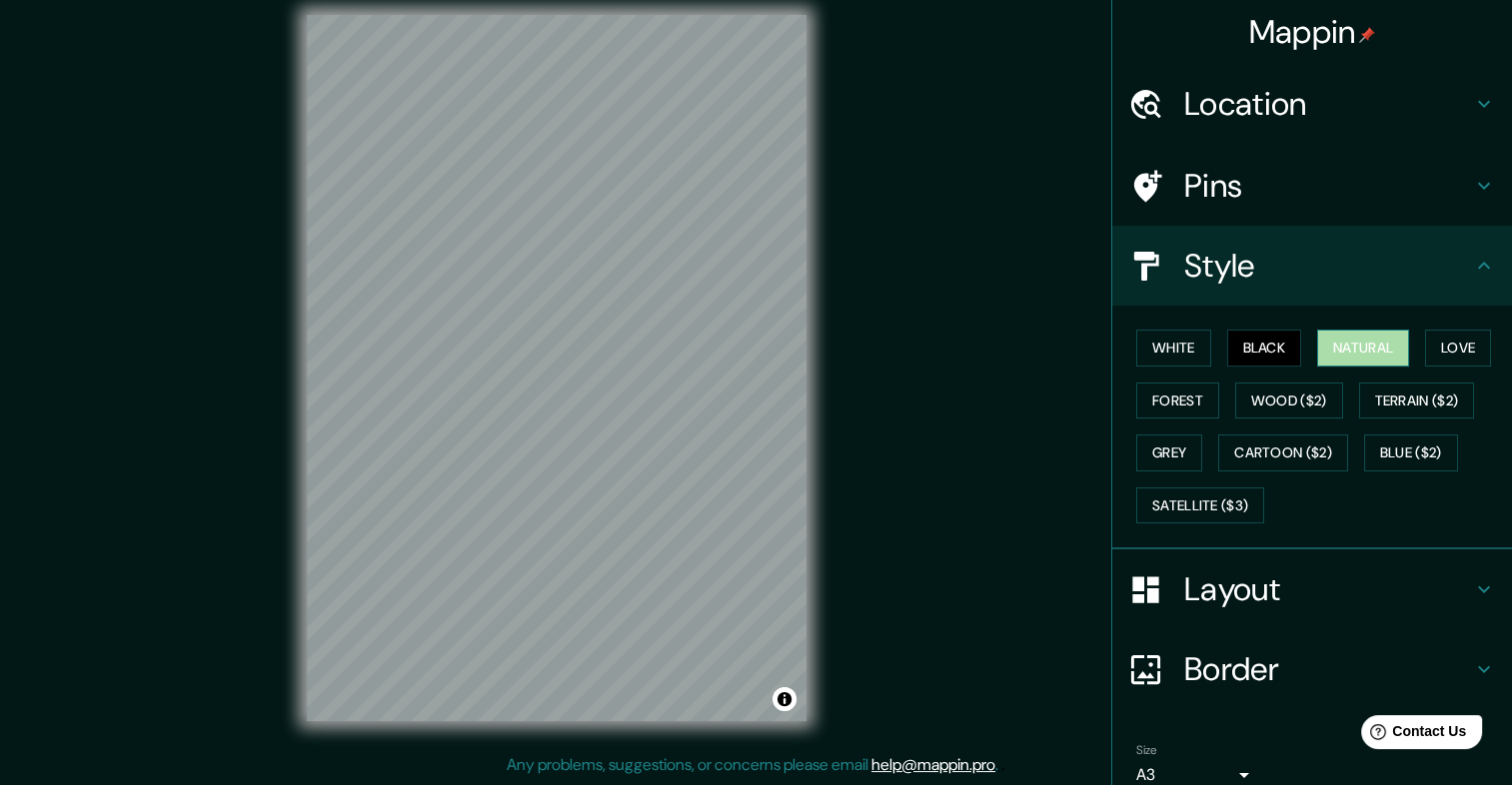 click on "Natural" at bounding box center (1363, 348) 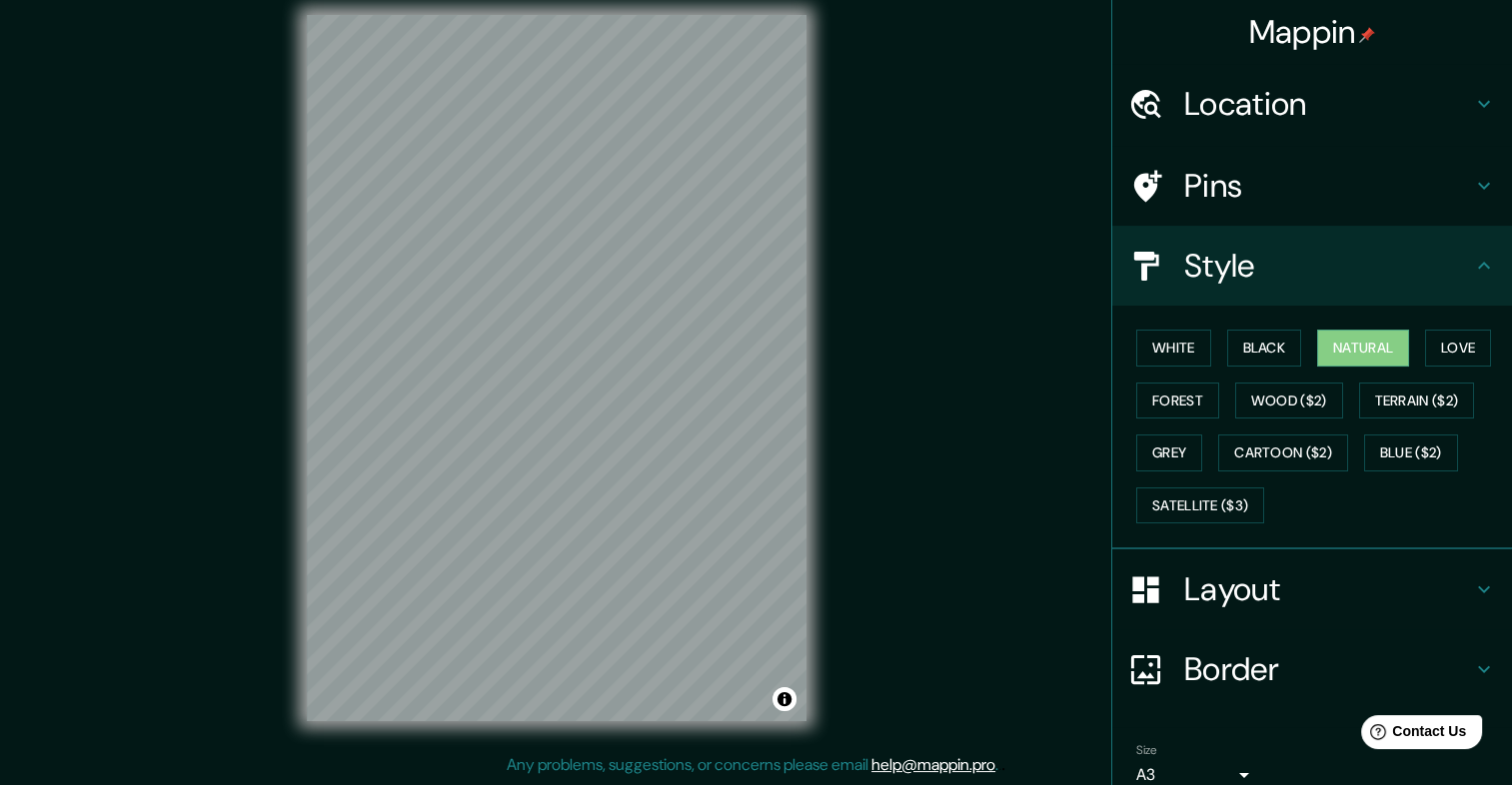 click at bounding box center (1484, 104) 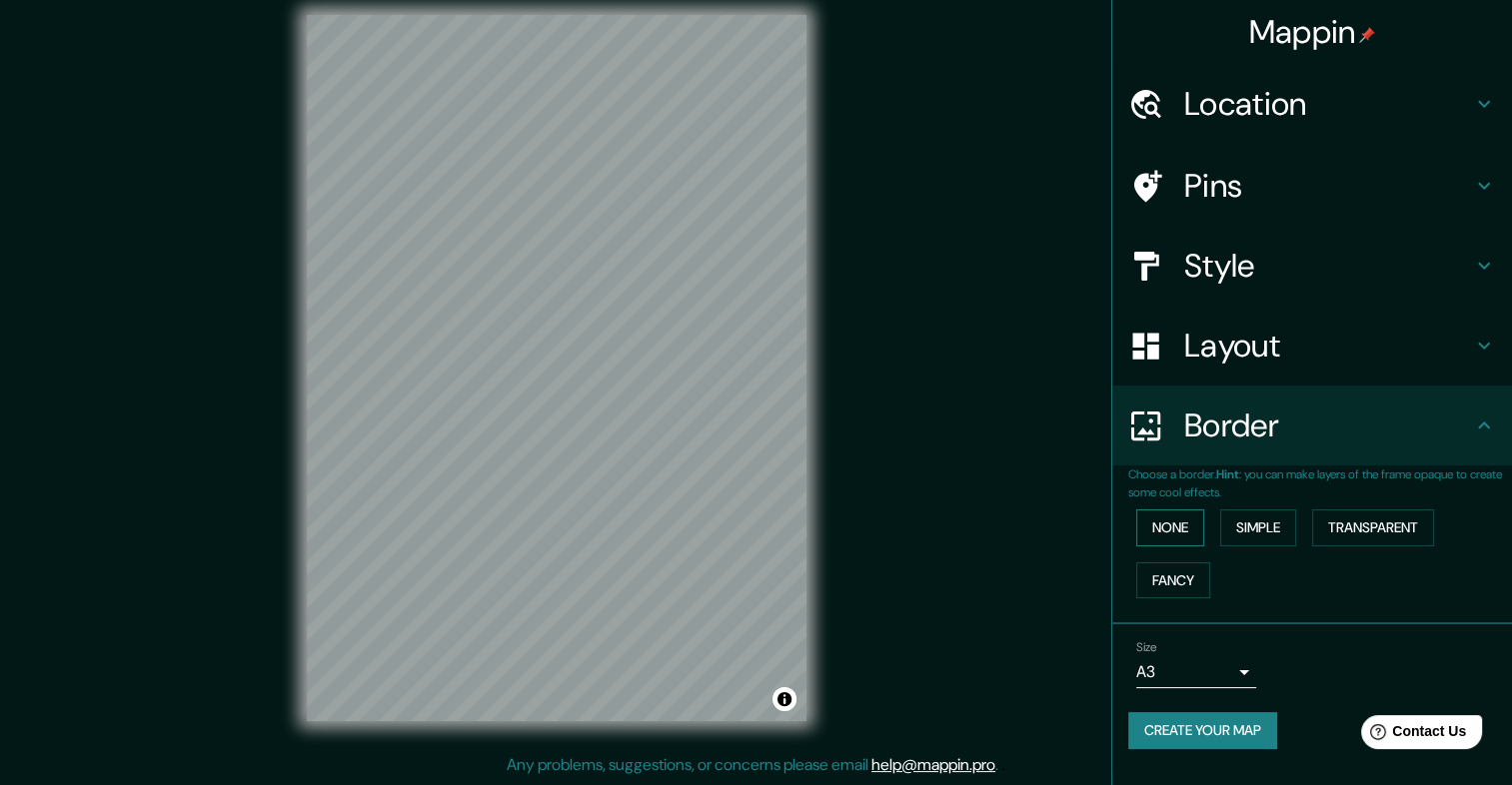 click on "None" at bounding box center (1170, 527) 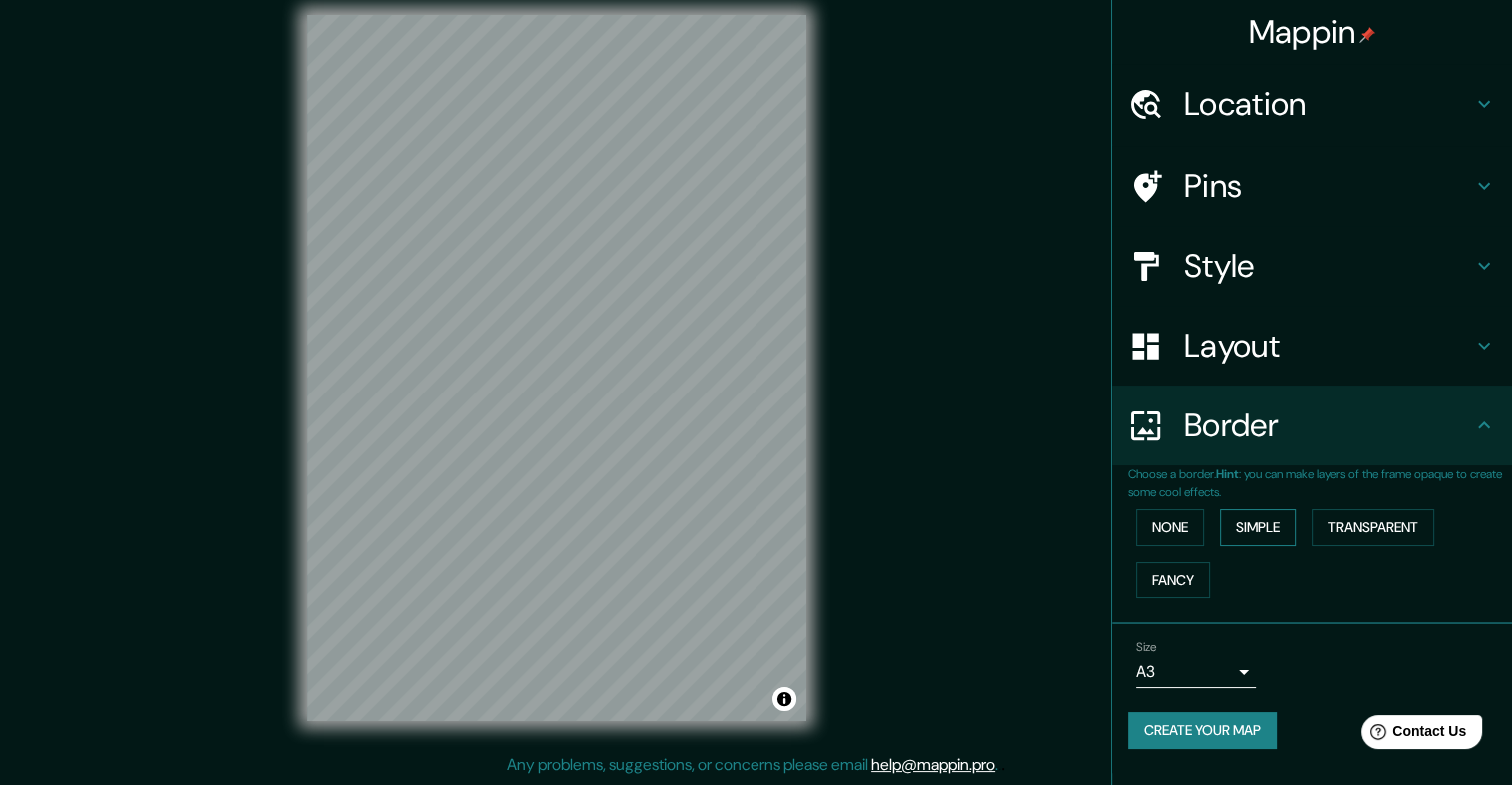 click on "Simple" at bounding box center [1258, 527] 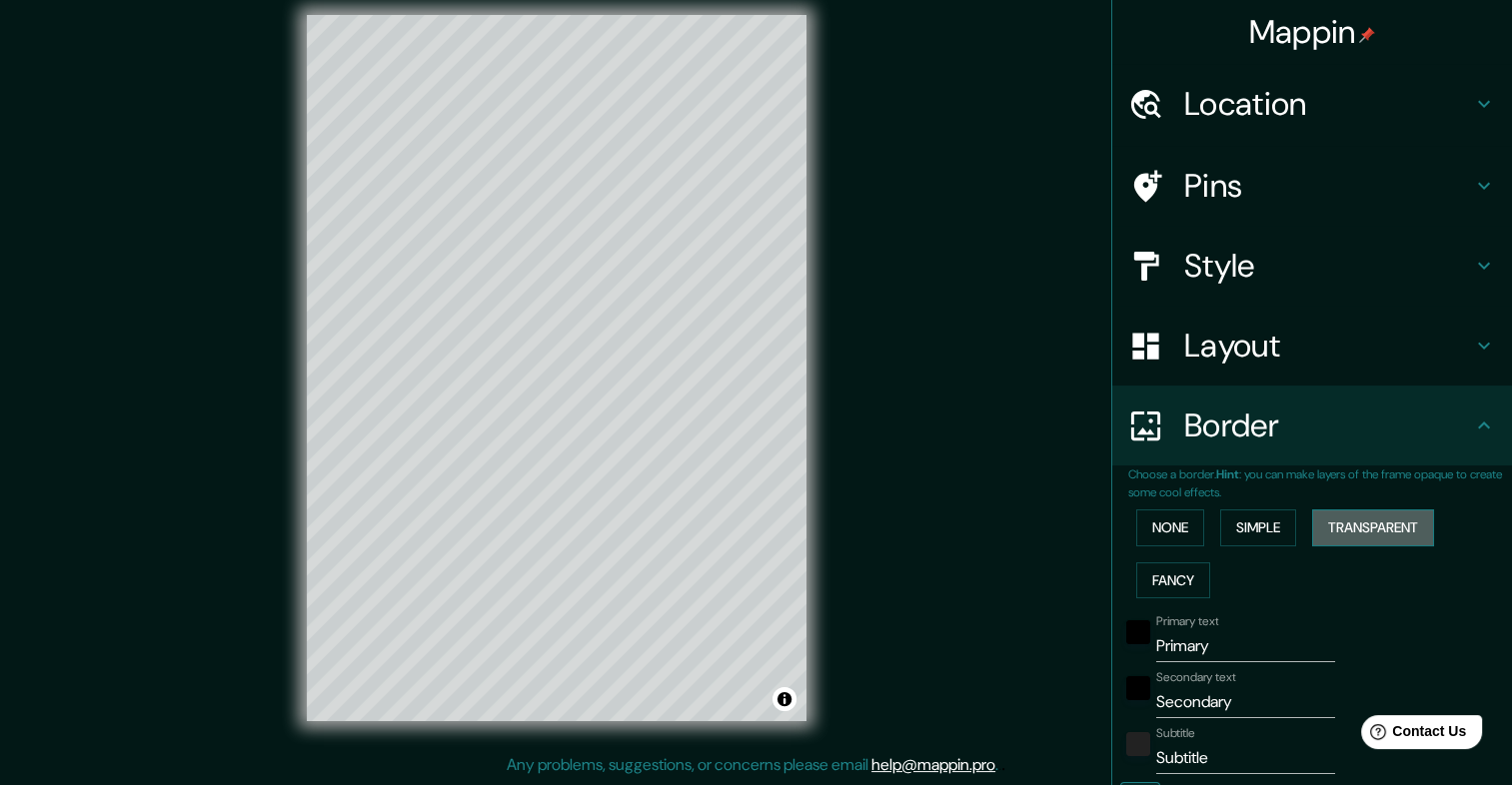 click on "Transparent" at bounding box center (1373, 527) 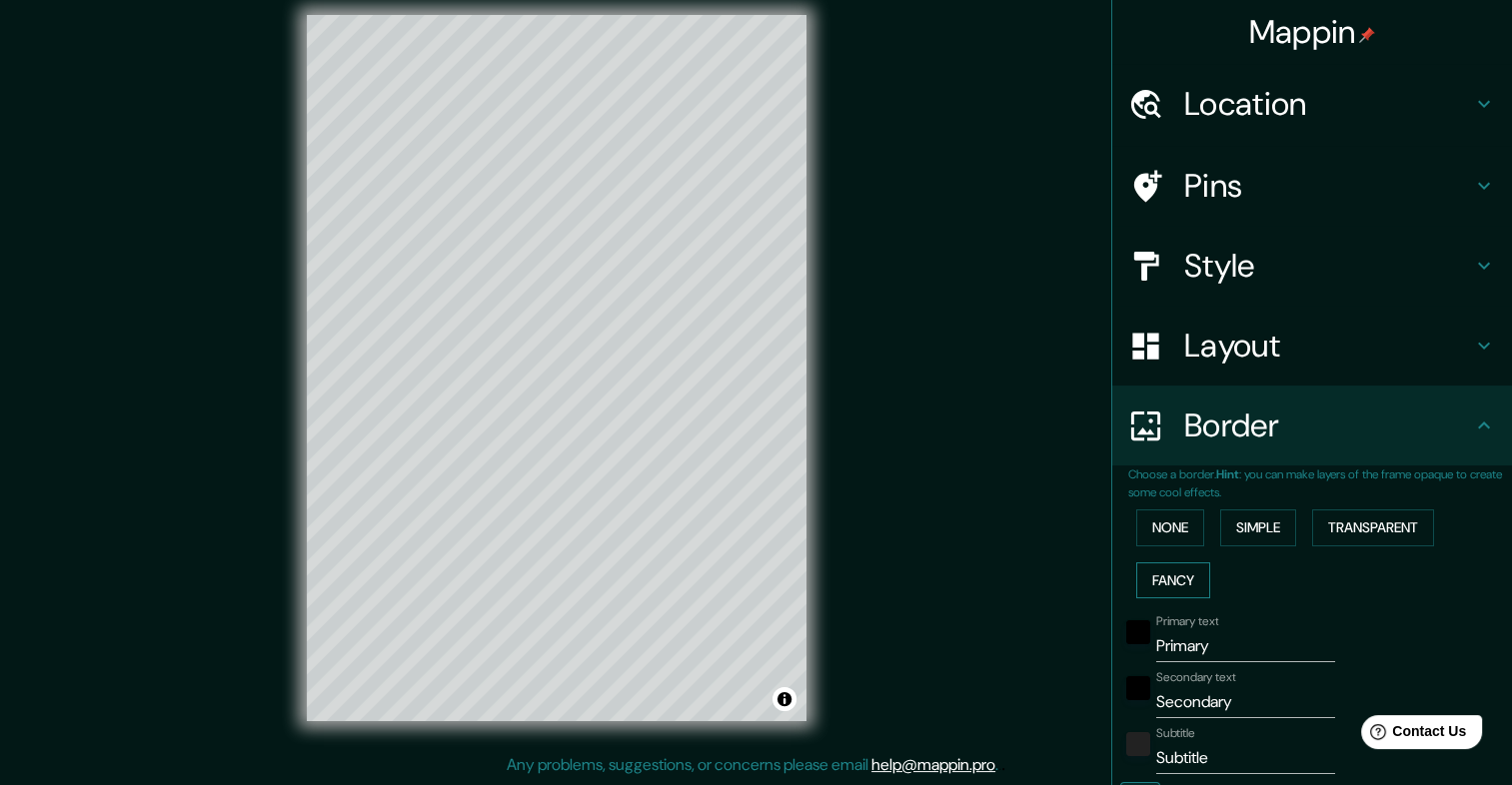 click on "Fancy" at bounding box center (1173, 580) 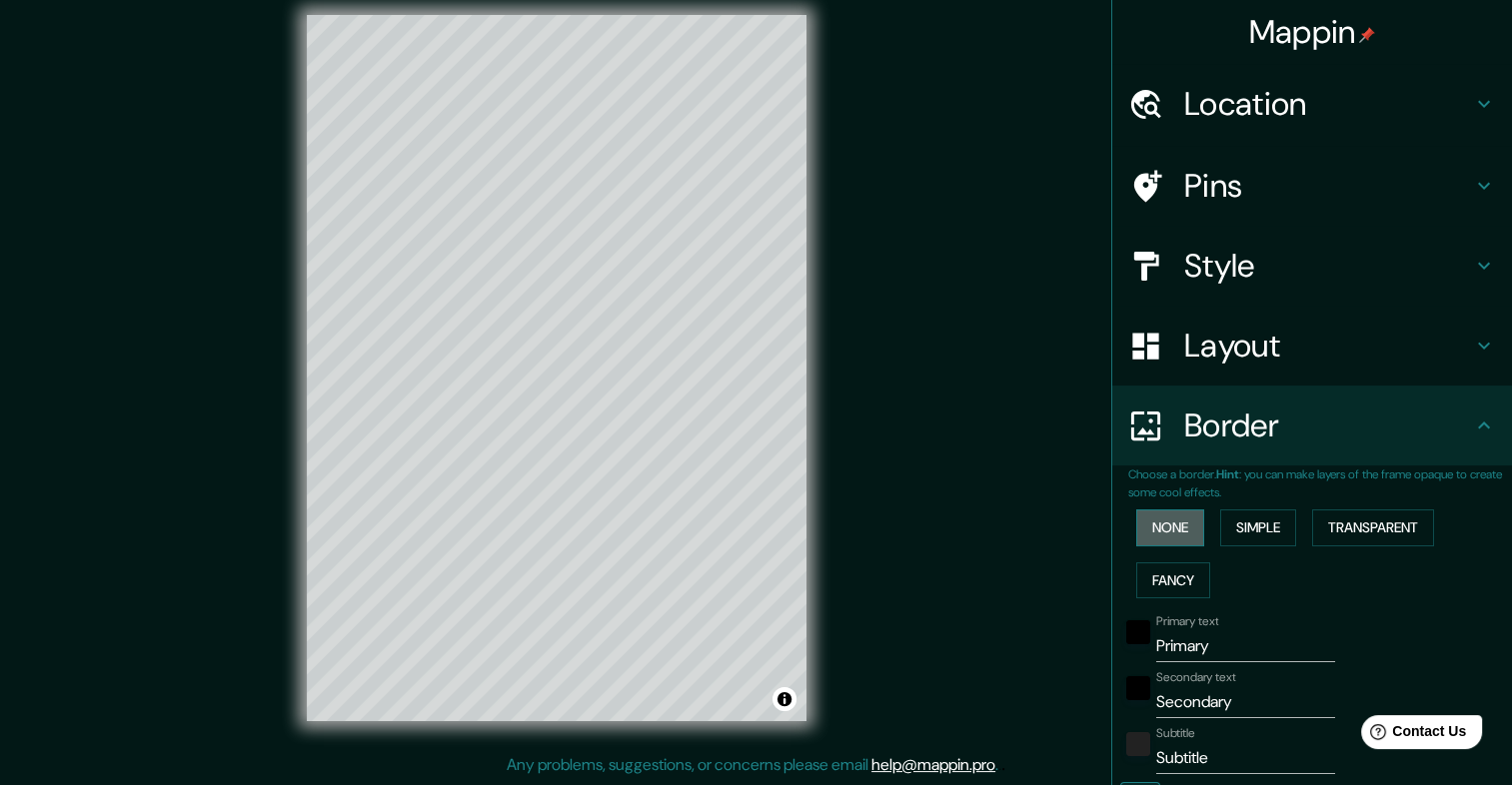 click on "None" at bounding box center (1170, 527) 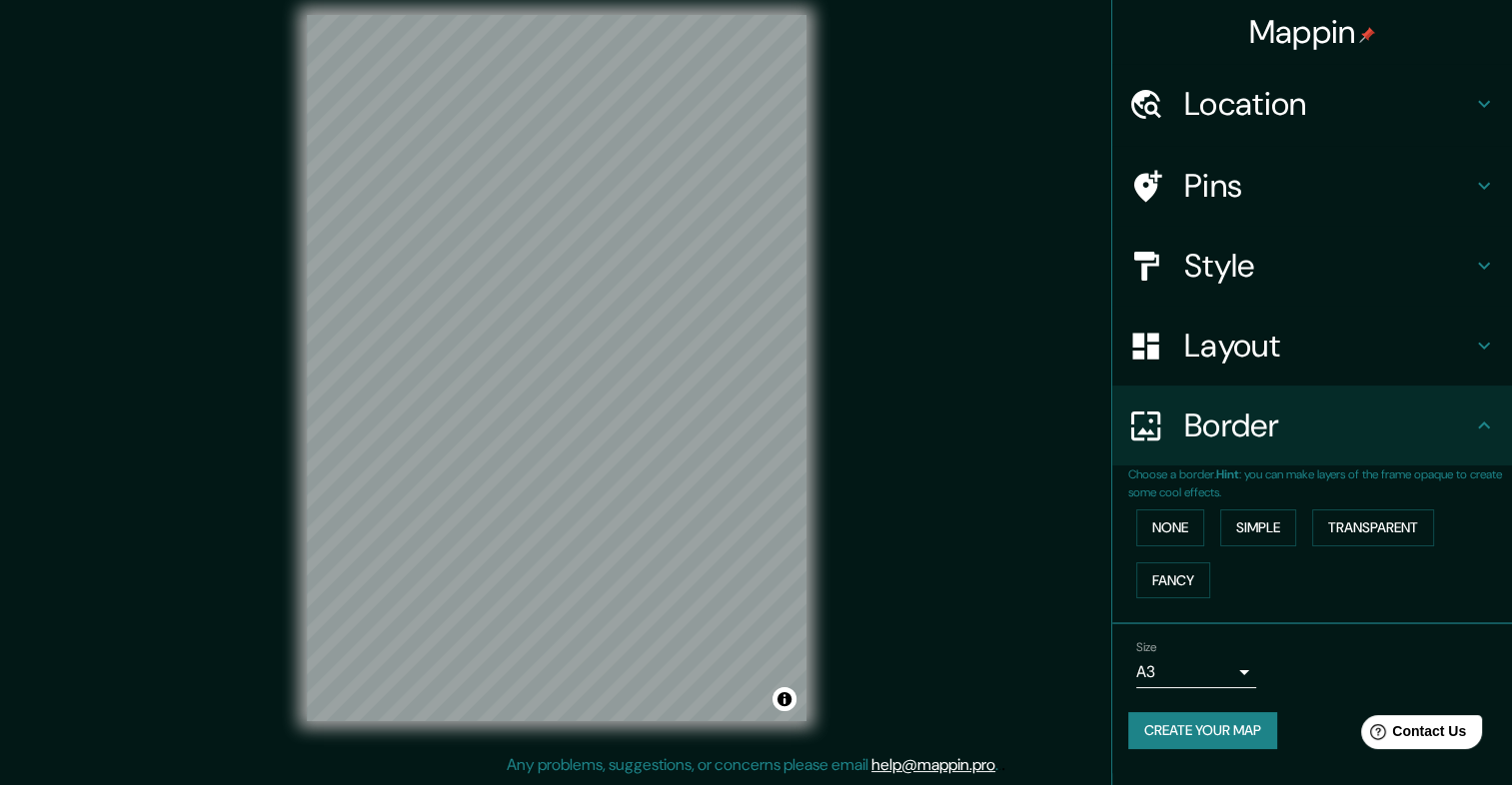 click at bounding box center (1484, 425) 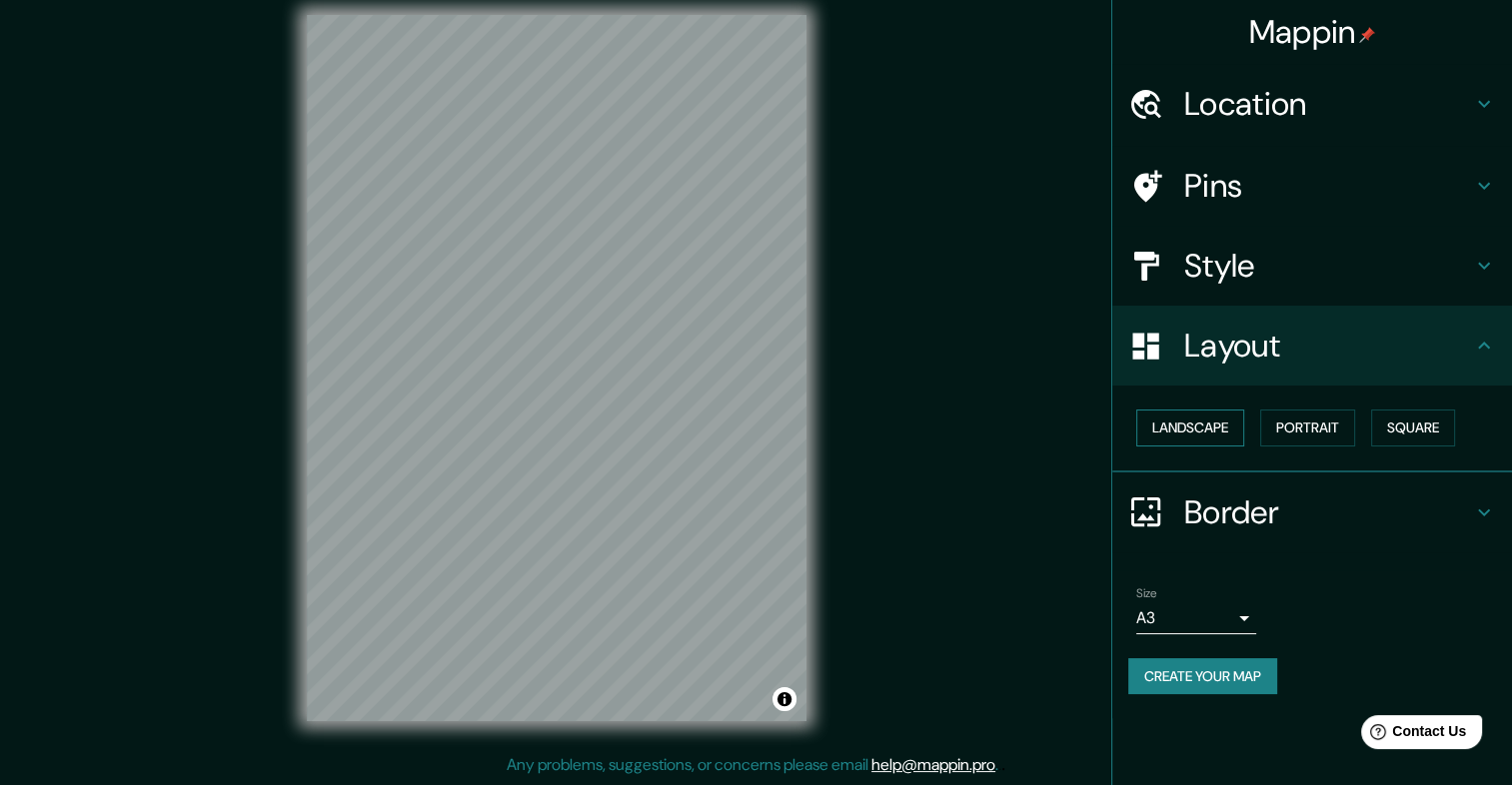 click on "Landscape" at bounding box center (1190, 427) 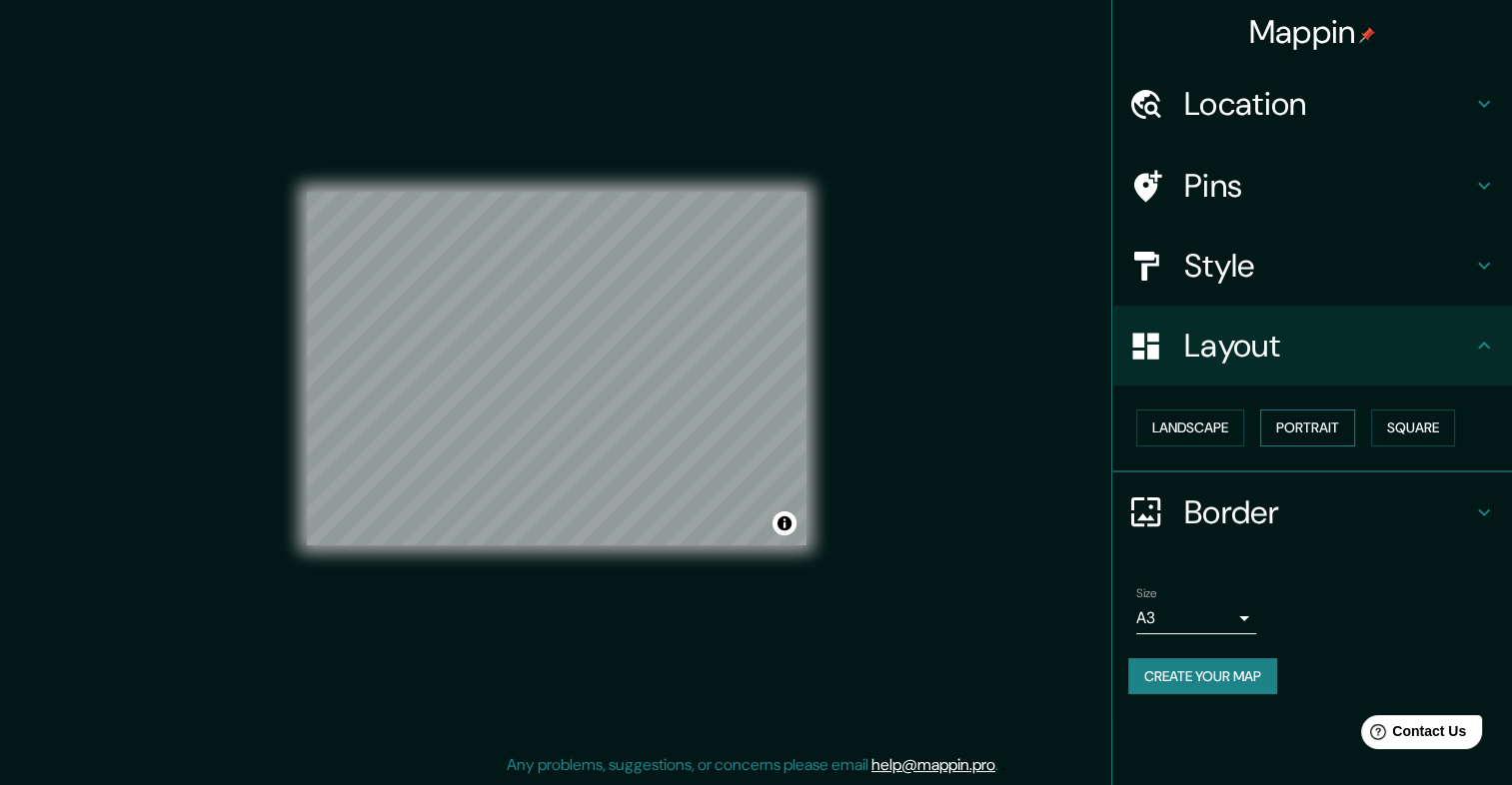 click on "Portrait" at bounding box center [1307, 427] 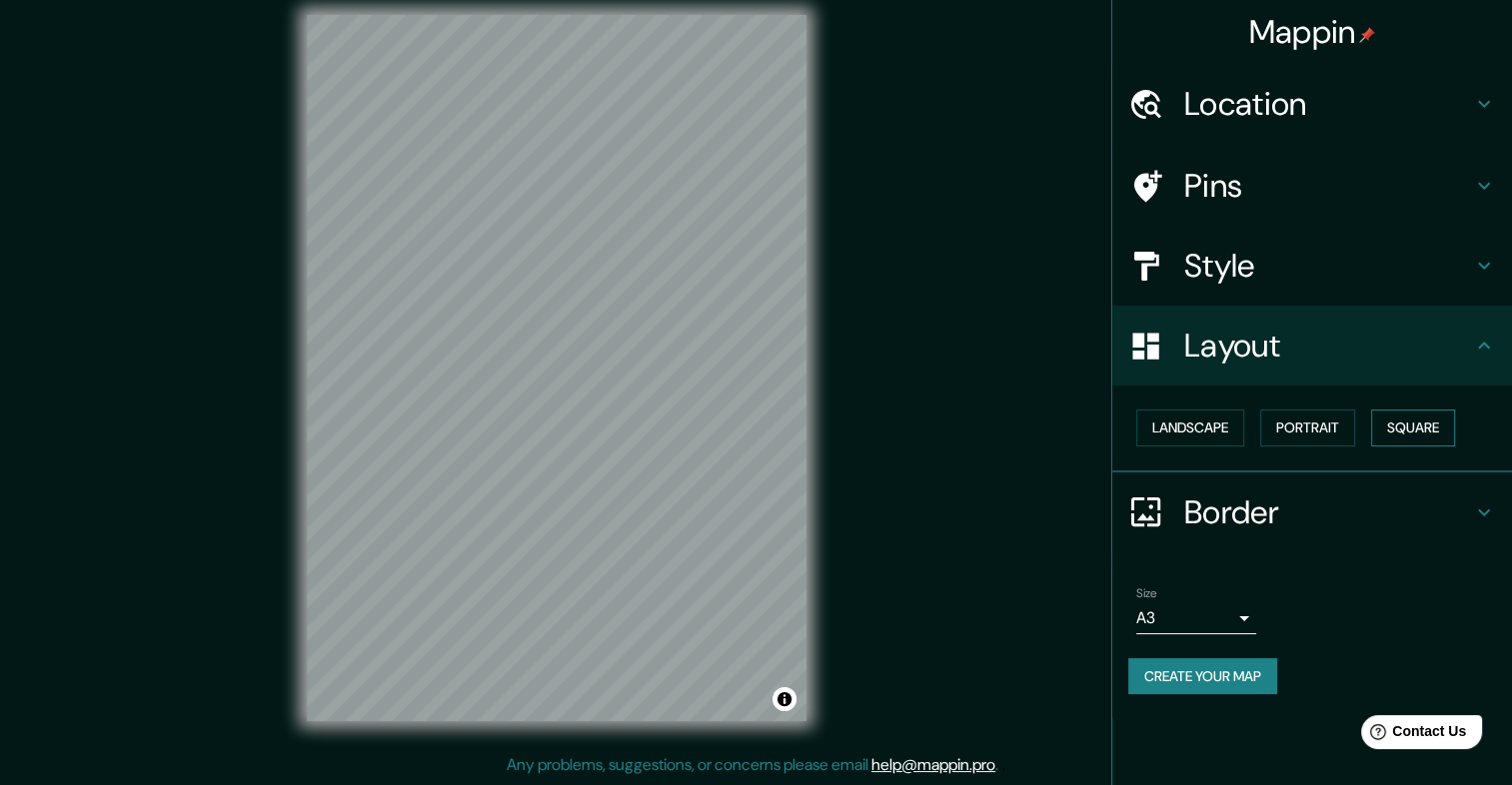 click on "Square" at bounding box center [1413, 427] 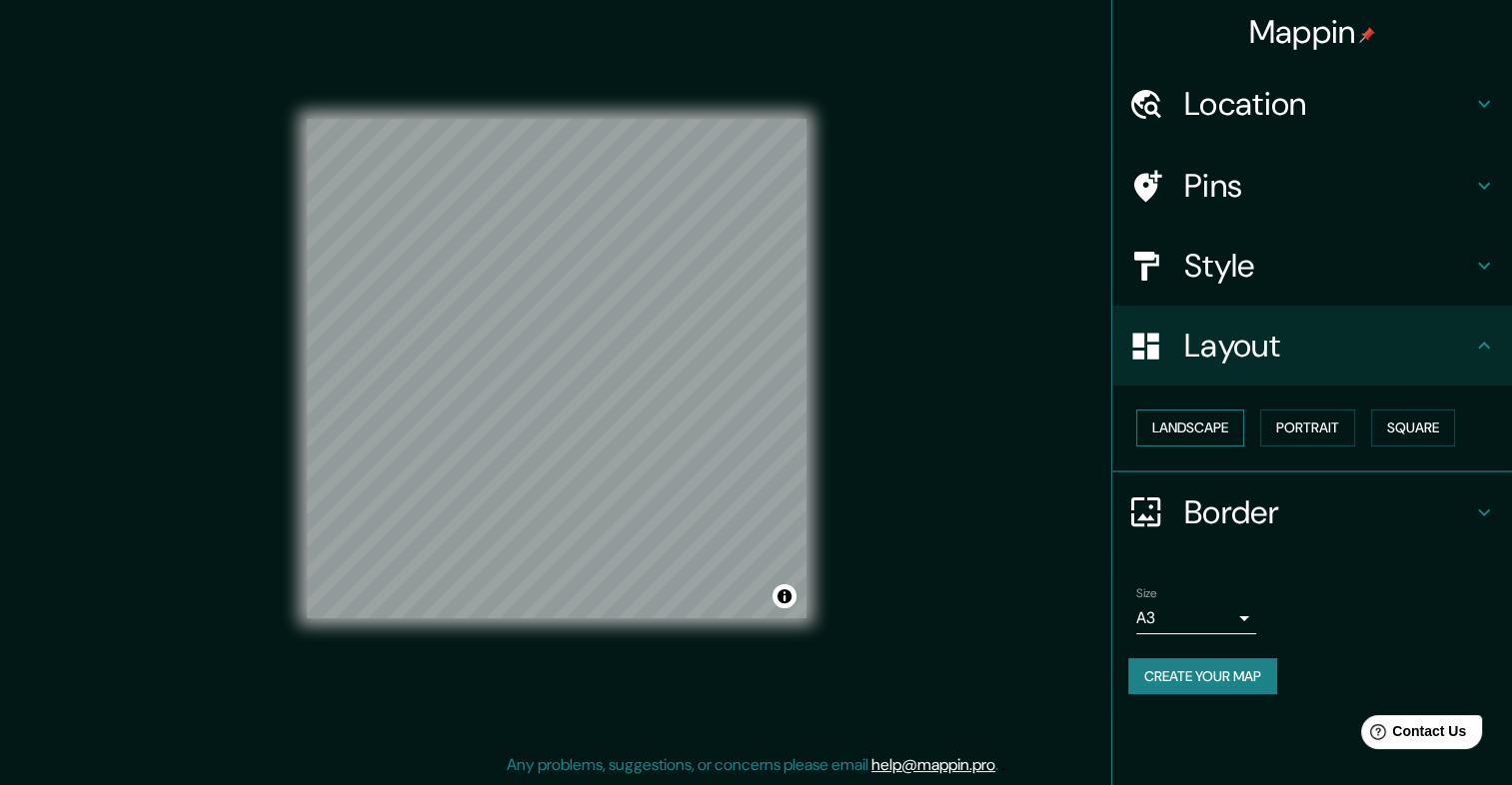 click on "Landscape" at bounding box center [1190, 427] 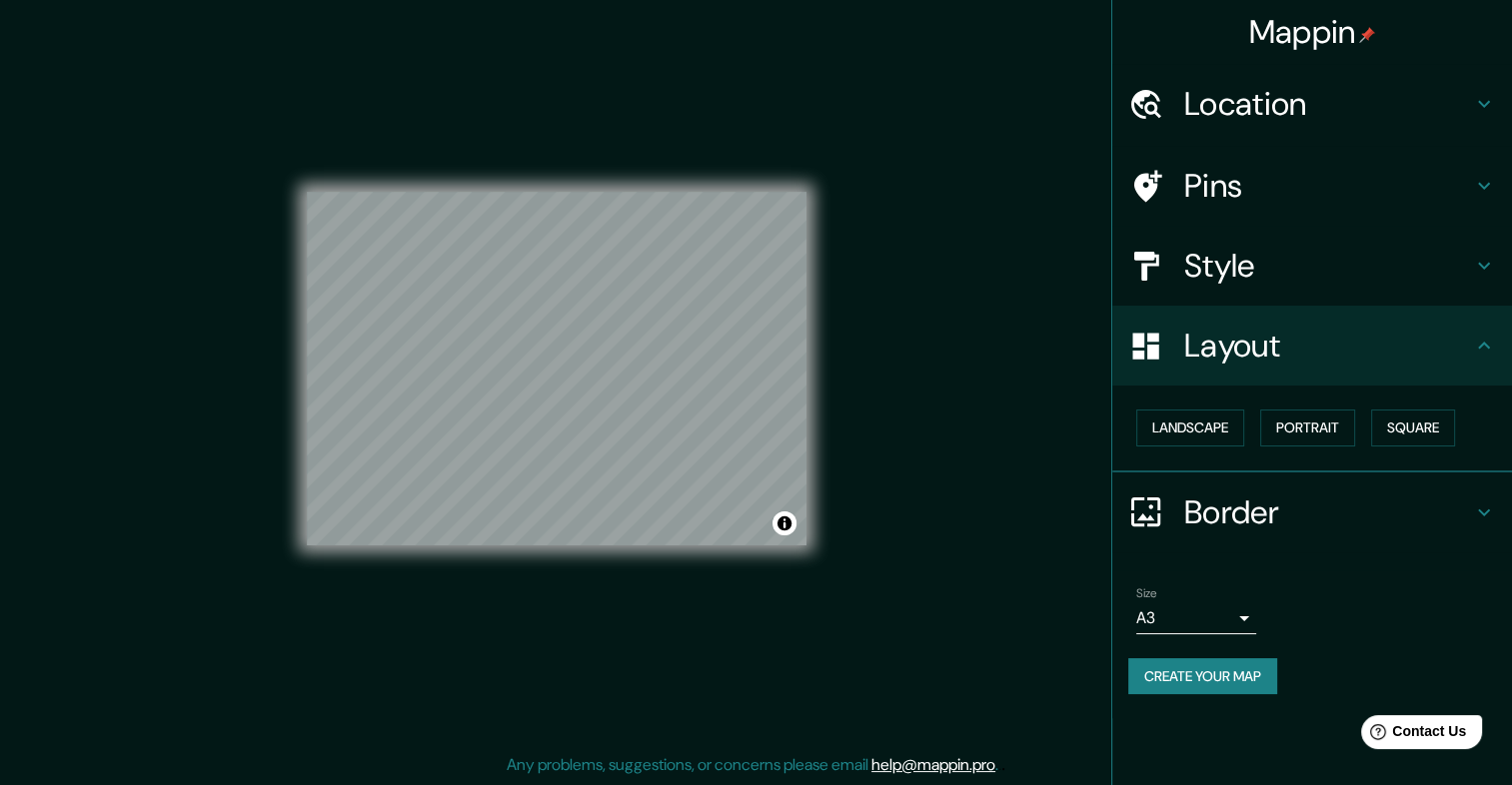 click at bounding box center [1484, 104] 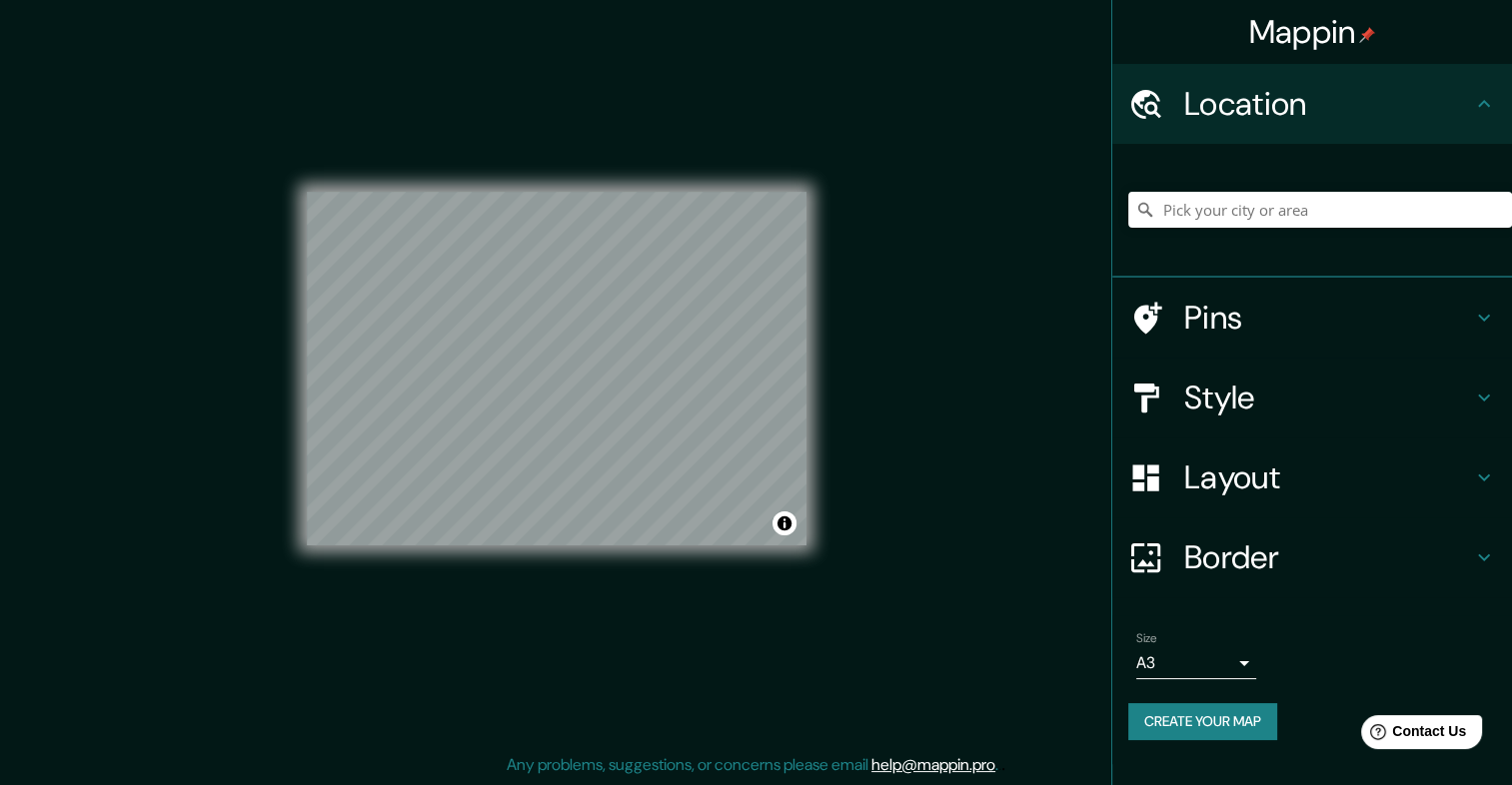 click at bounding box center (1484, 103) 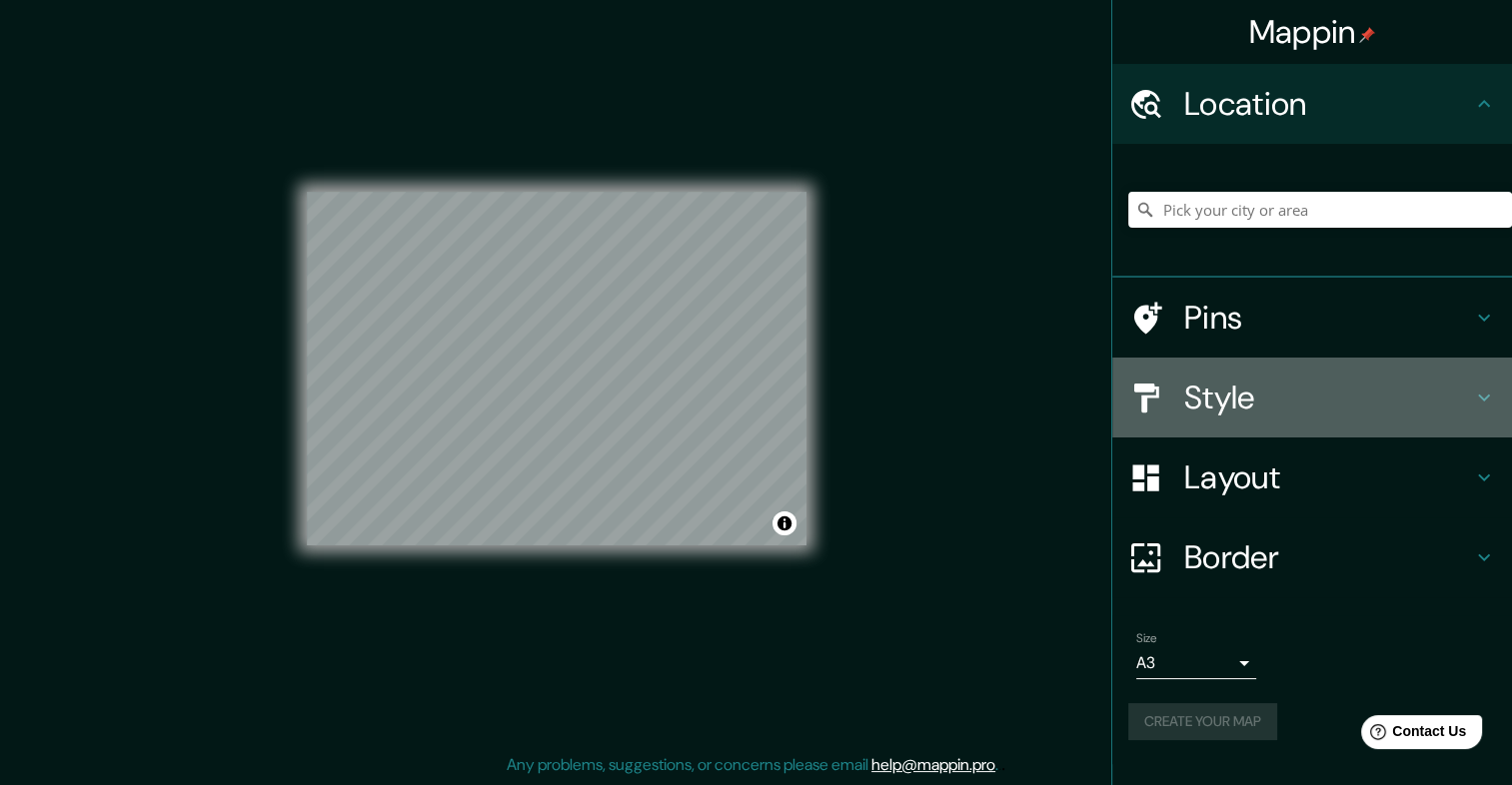 click at bounding box center (1484, 318) 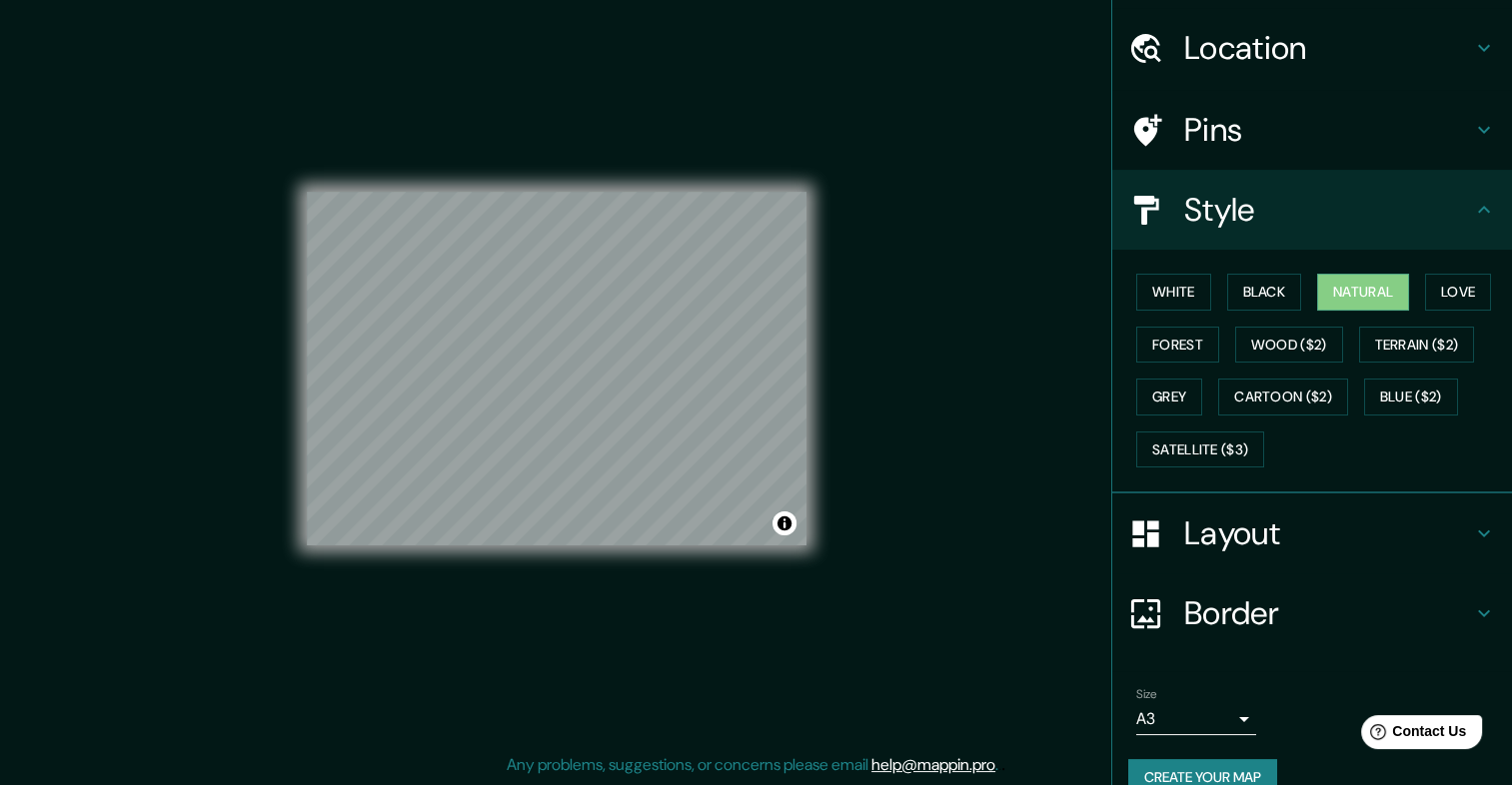 scroll, scrollTop: 0, scrollLeft: 0, axis: both 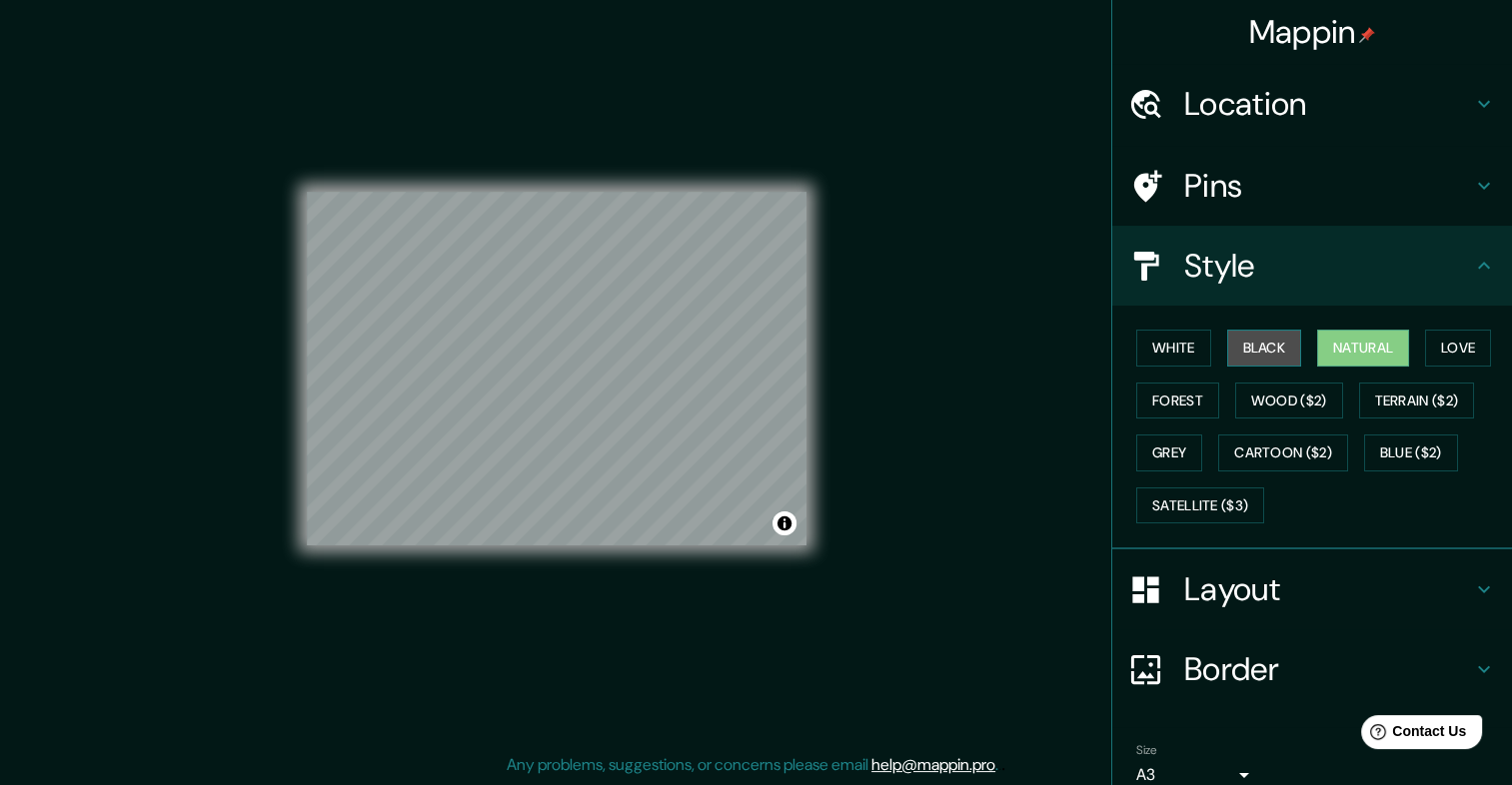 click on "Black" at bounding box center [1264, 348] 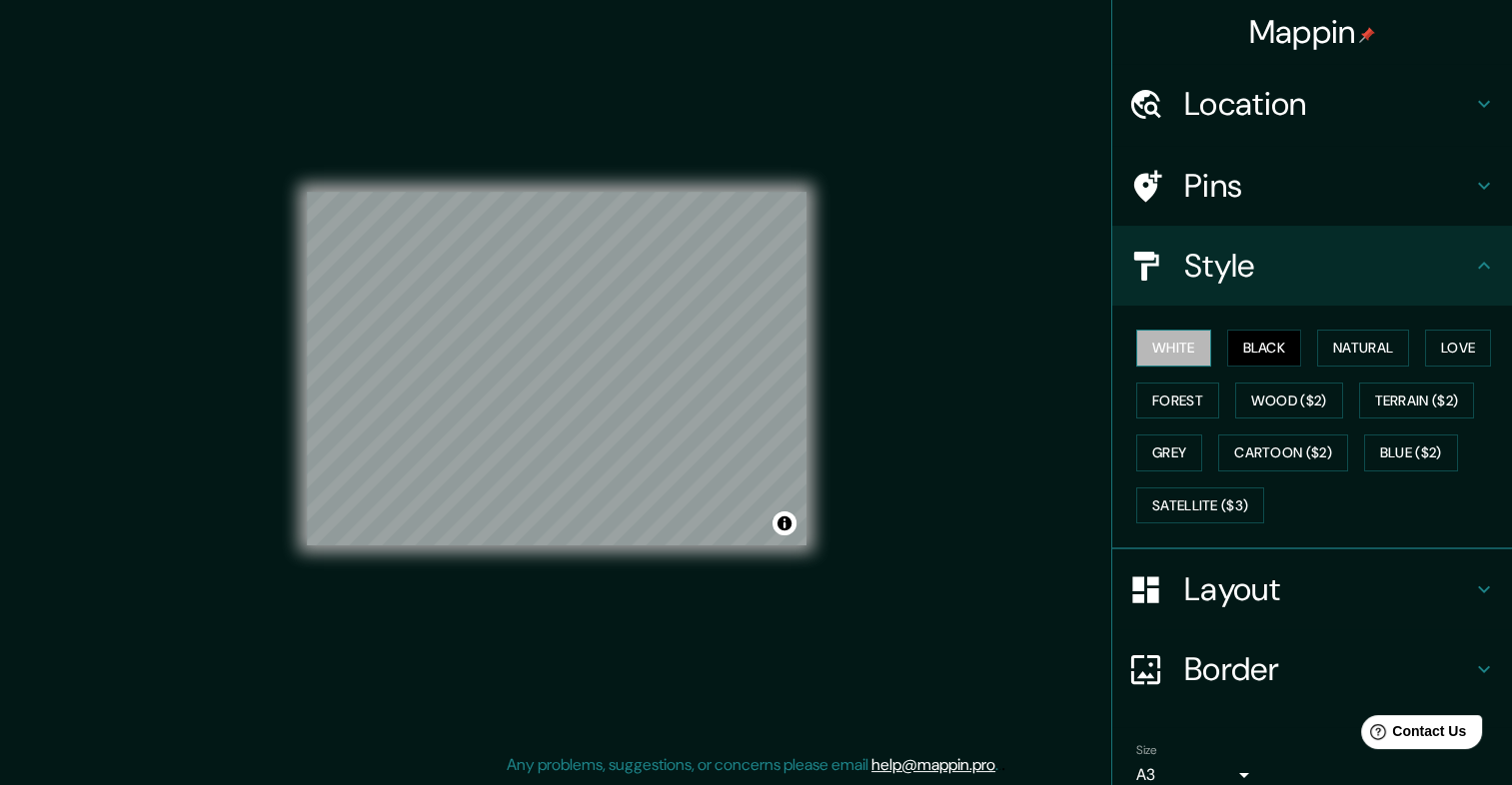 click on "White" at bounding box center (1173, 348) 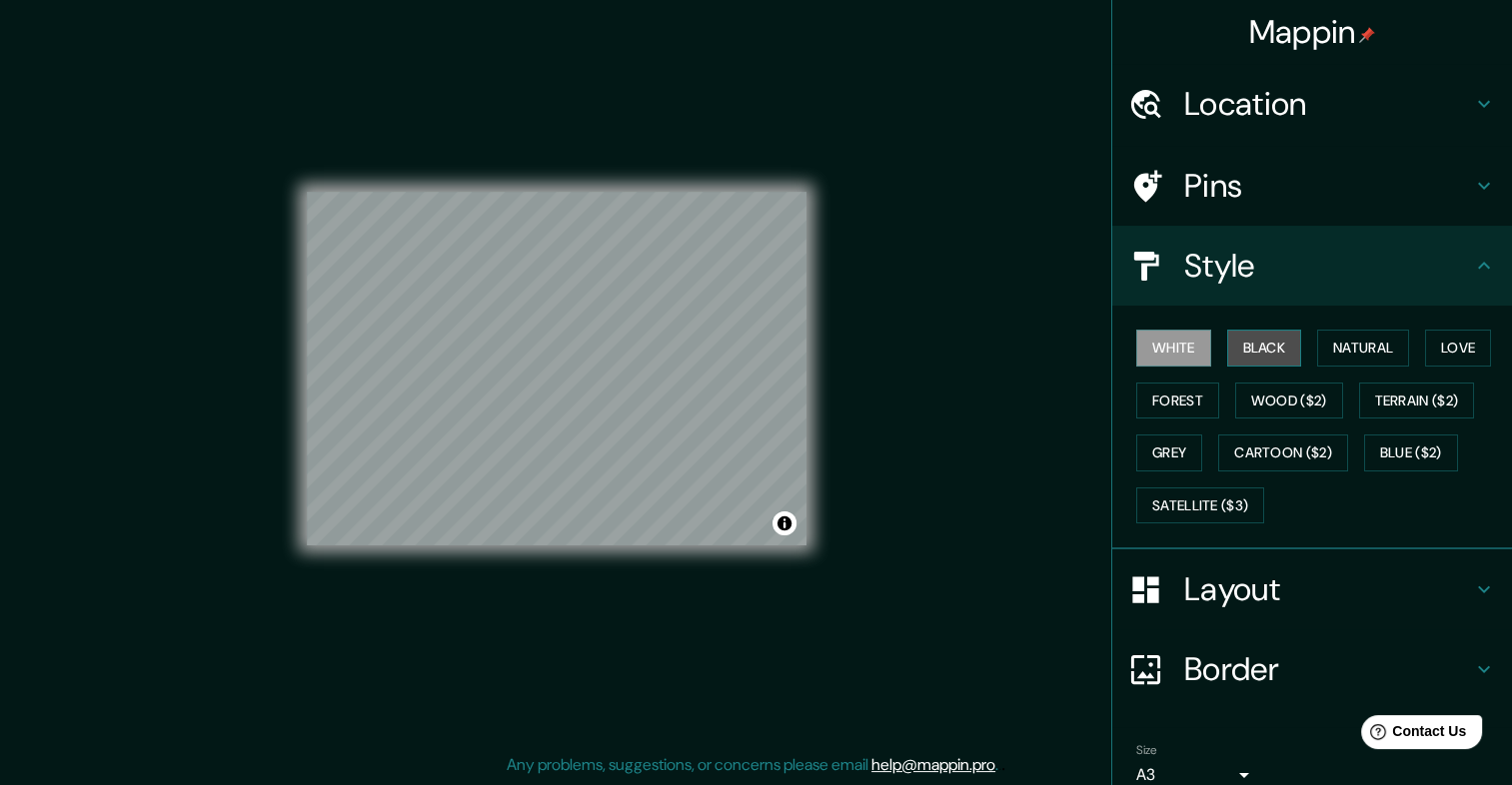 click on "Black" at bounding box center (1264, 348) 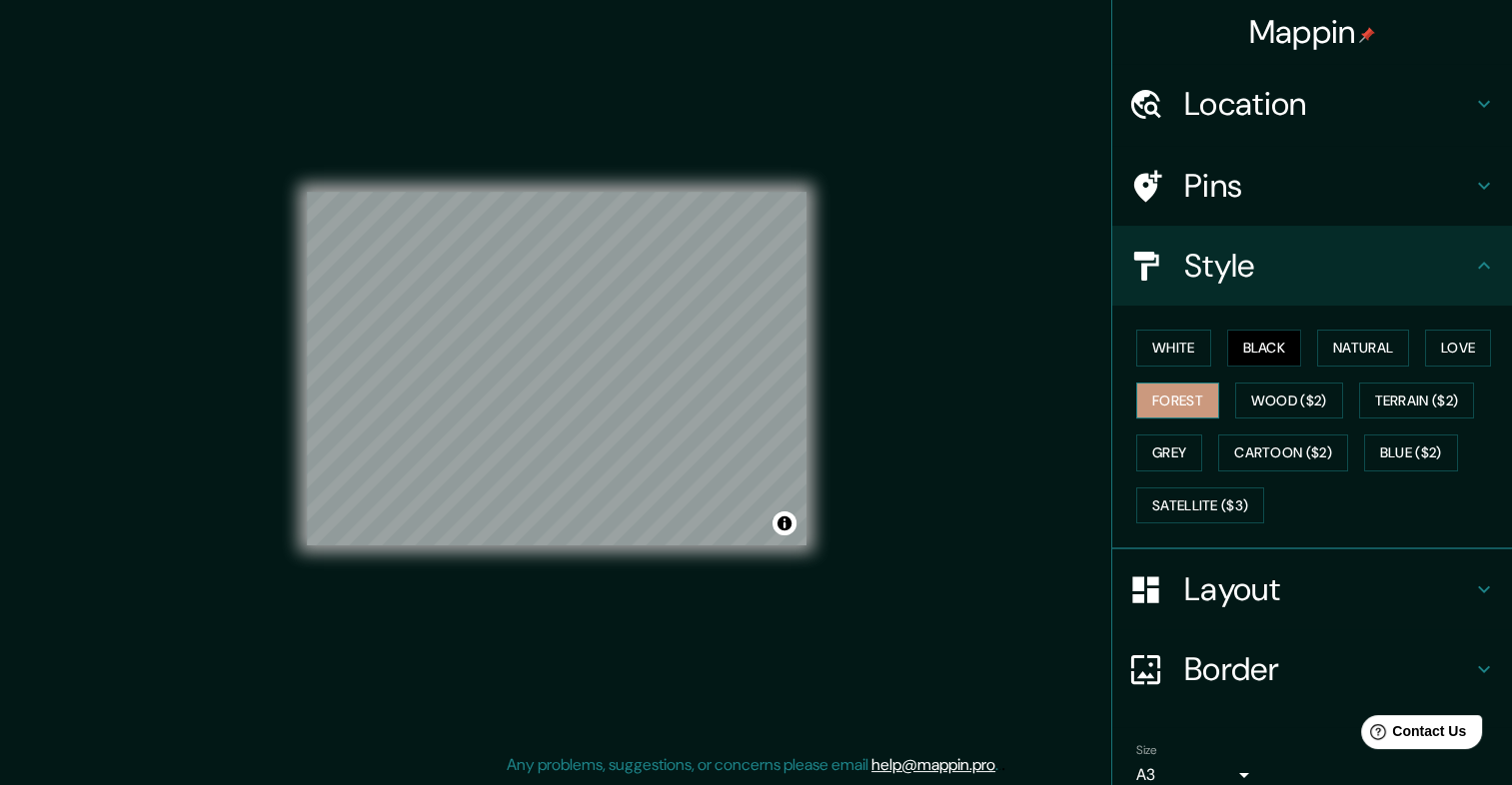 click on "Forest" at bounding box center (1177, 400) 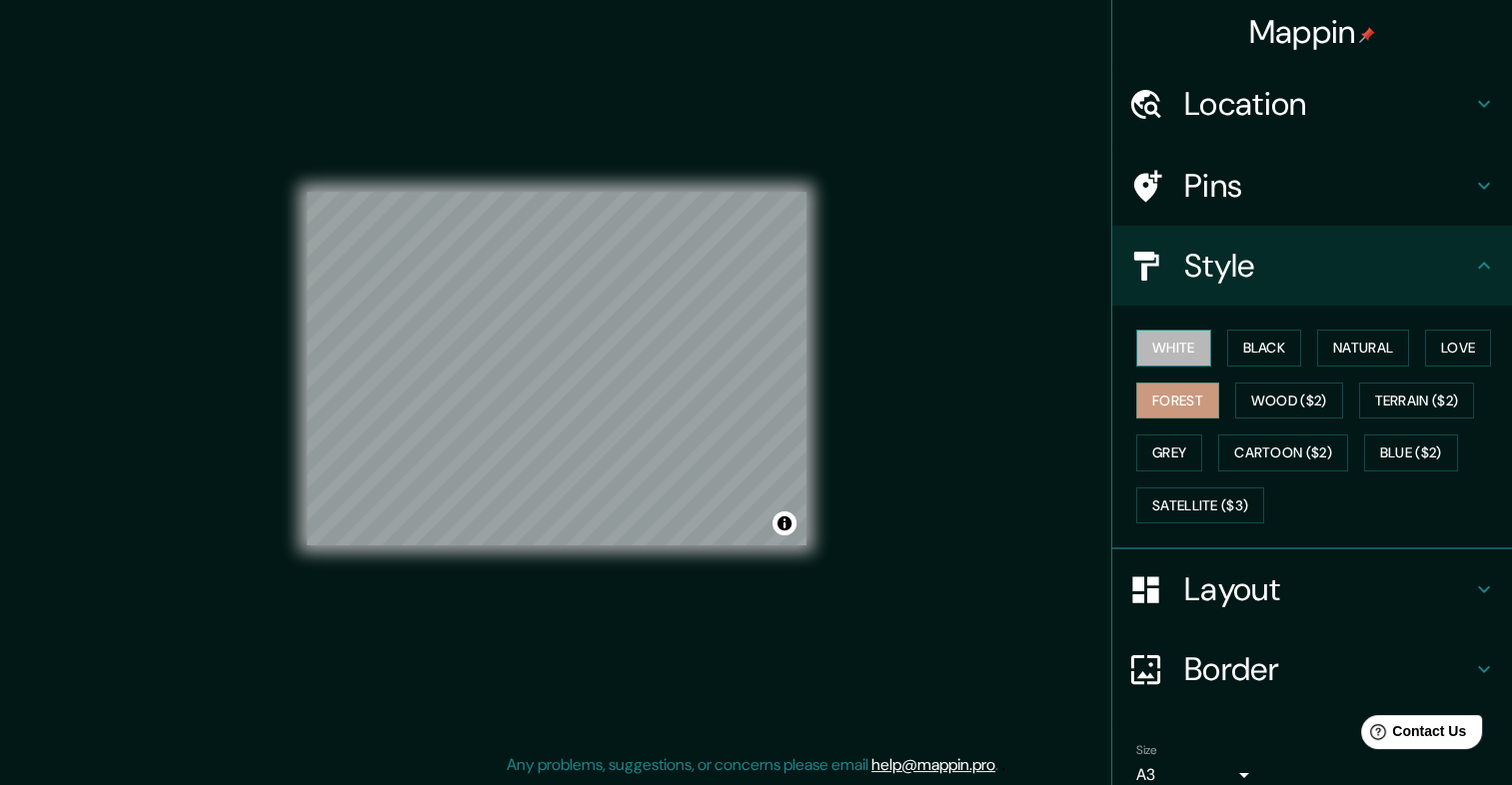 click on "White" at bounding box center [1173, 348] 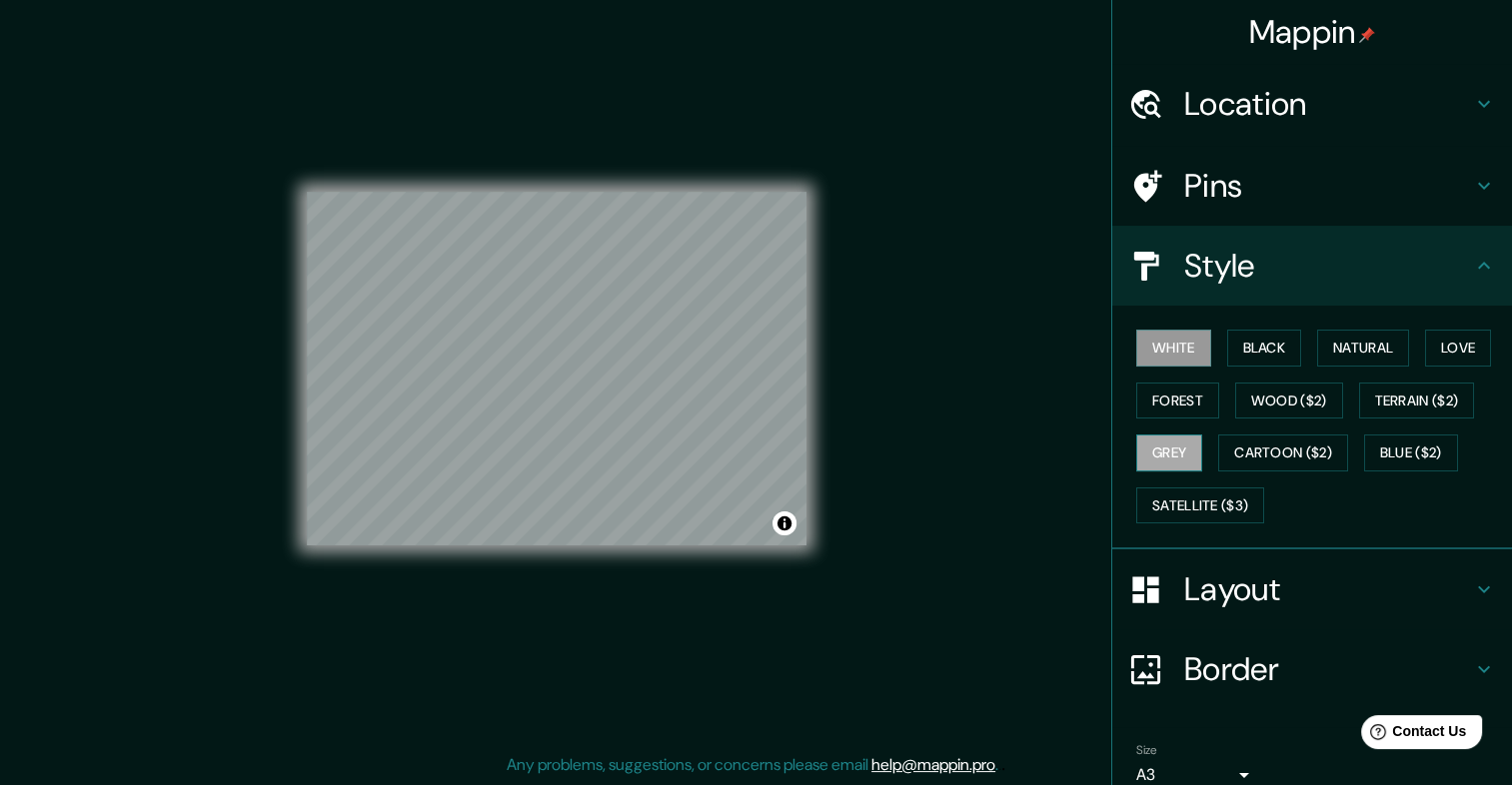 click on "Grey" at bounding box center (1169, 452) 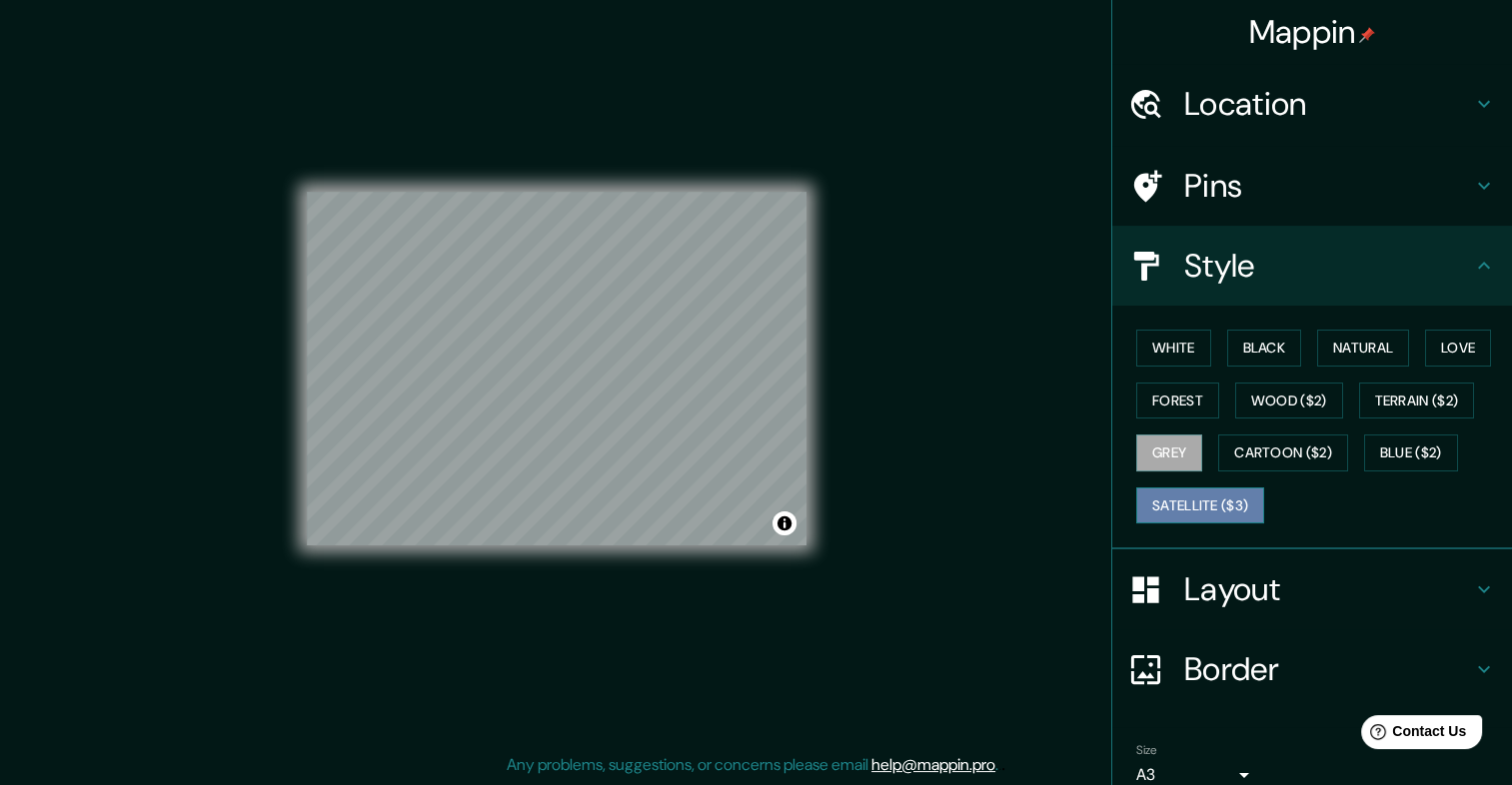 click on "Satellite ($3)" at bounding box center [1200, 505] 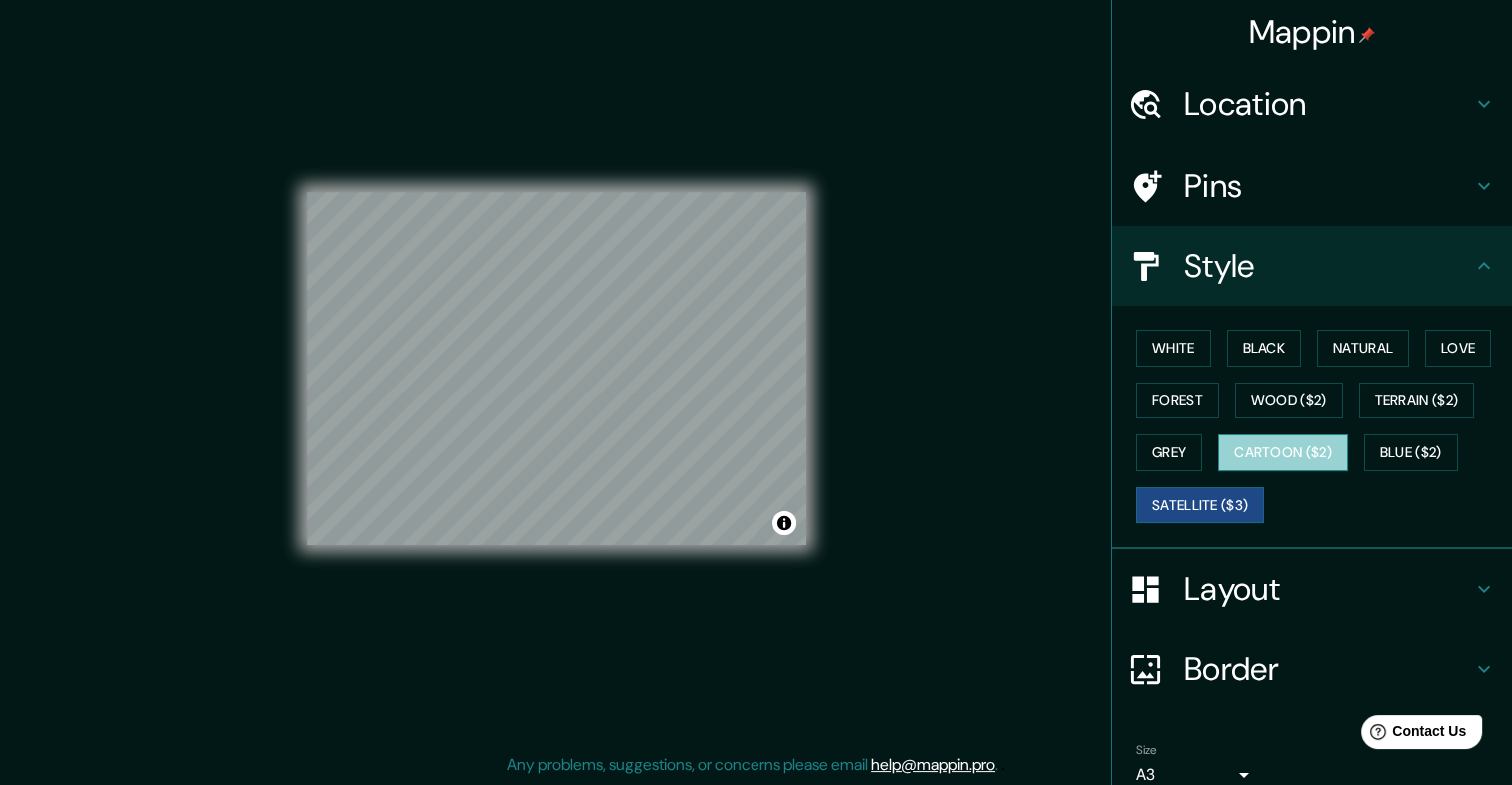 click on "Cartoon ($2)" at bounding box center (1283, 452) 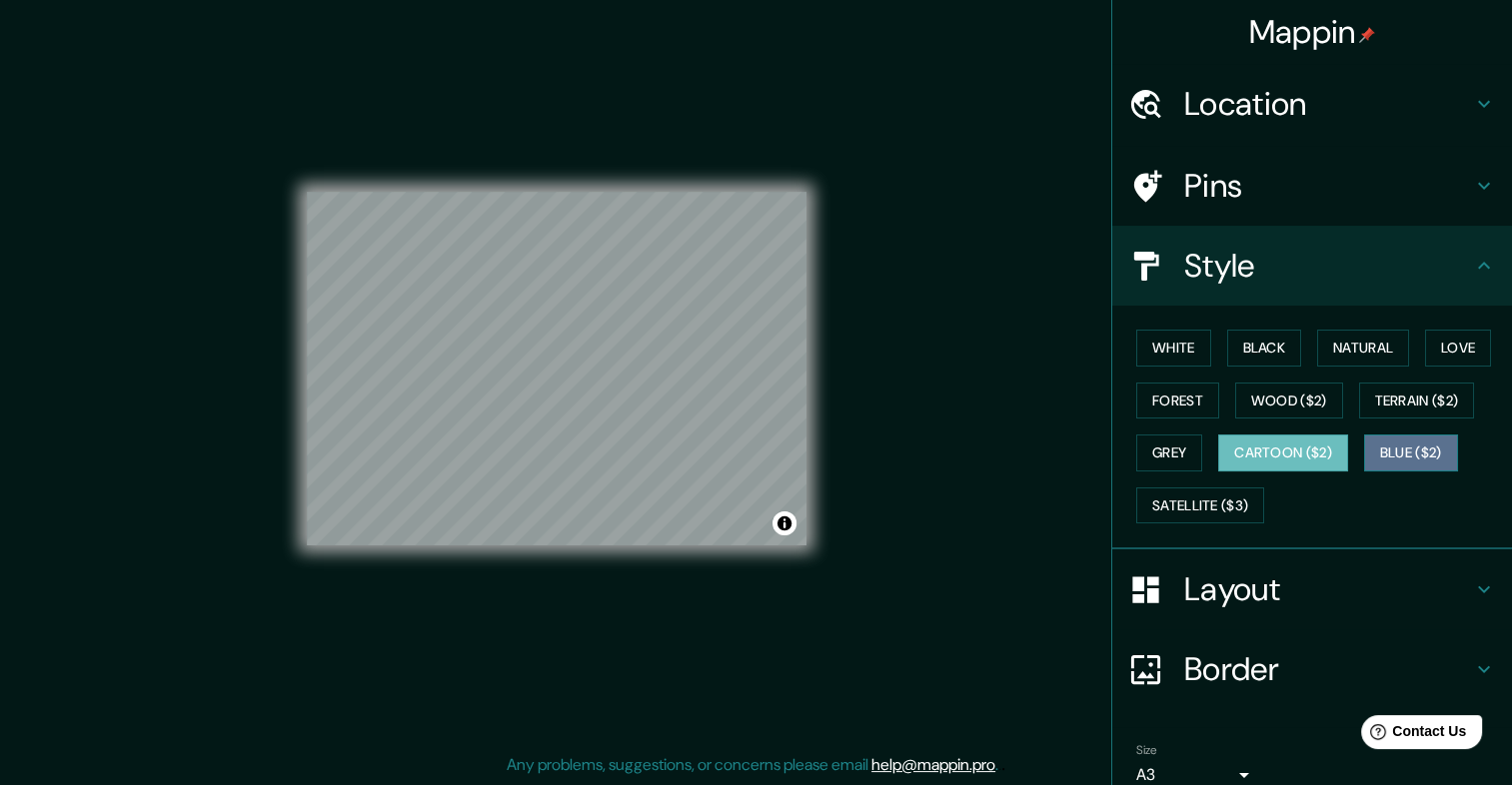 click on "Blue ($2)" at bounding box center (1411, 452) 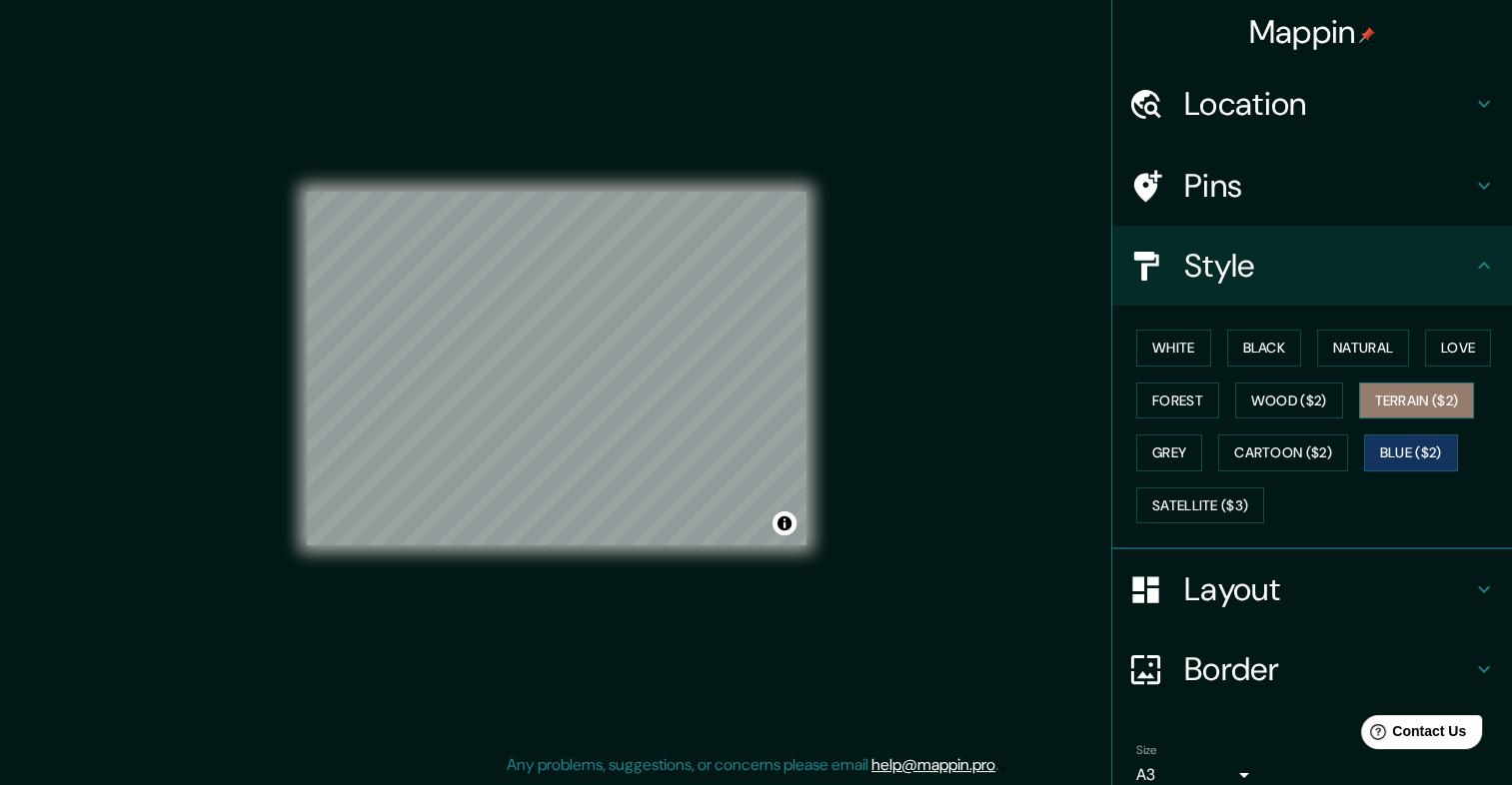 click on "Terrain ($2)" at bounding box center (1417, 400) 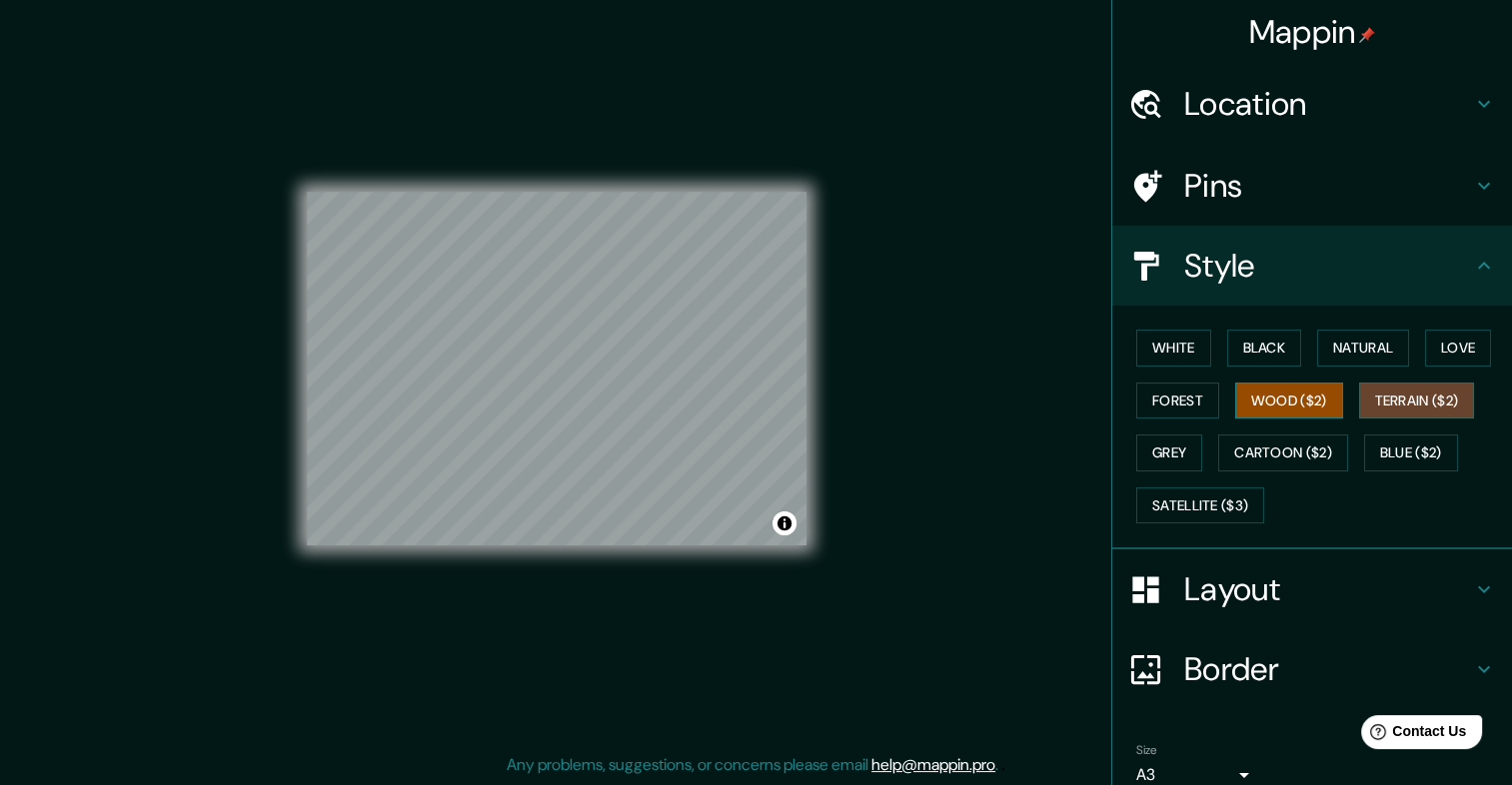 click on "Wood ($2)" at bounding box center (1289, 400) 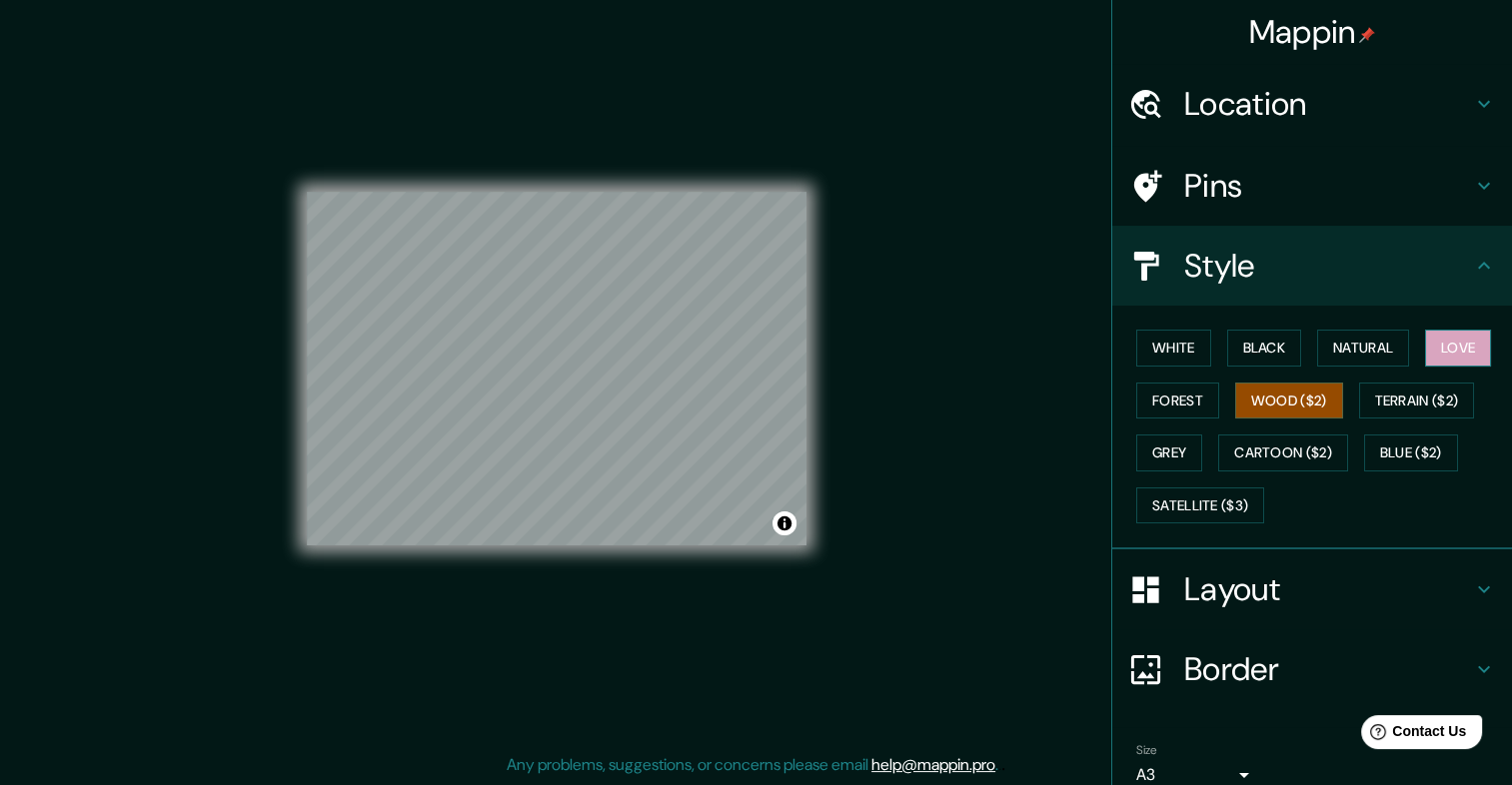 click on "Love" at bounding box center [1458, 348] 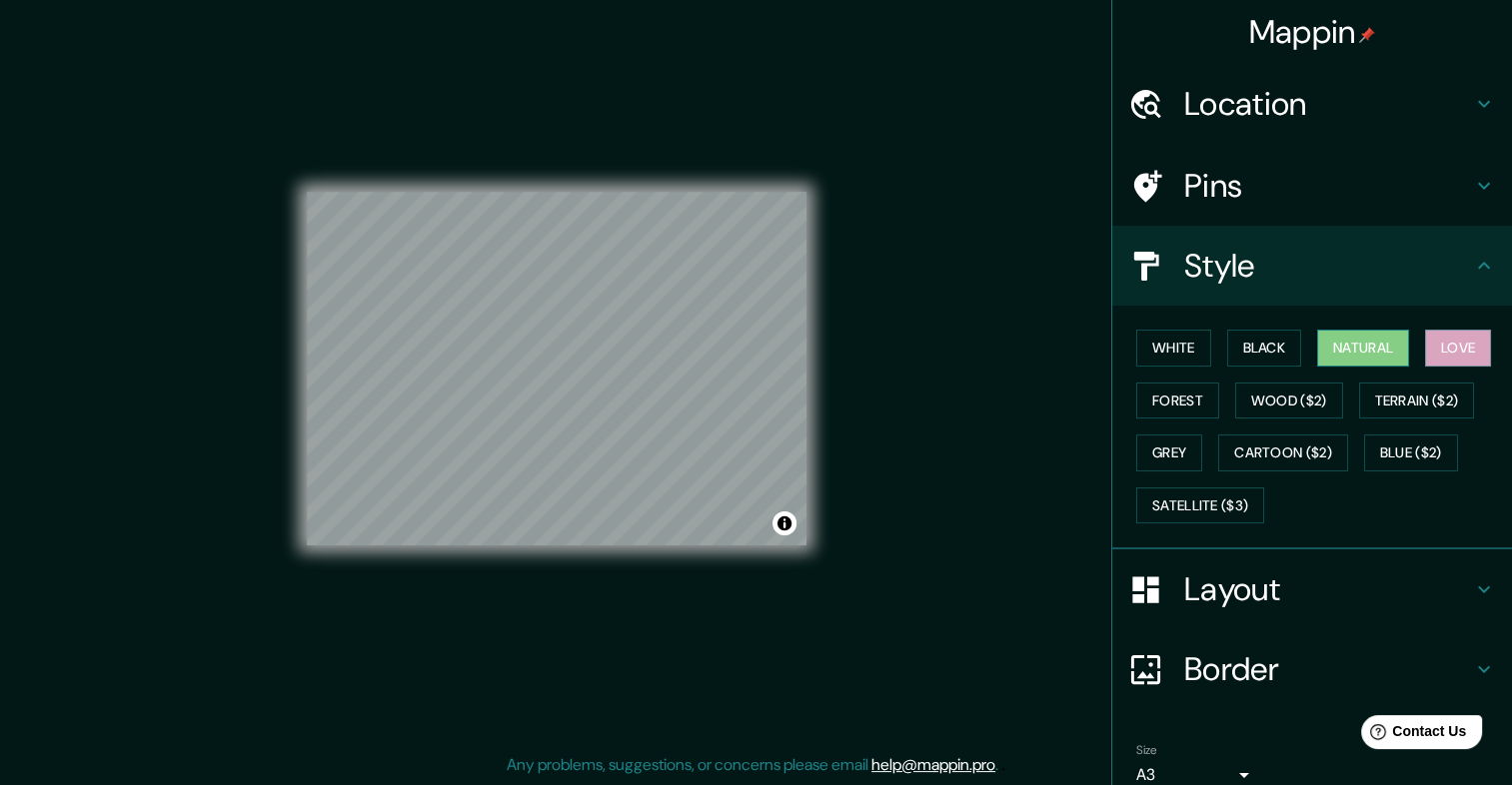 click on "Natural" at bounding box center (1363, 348) 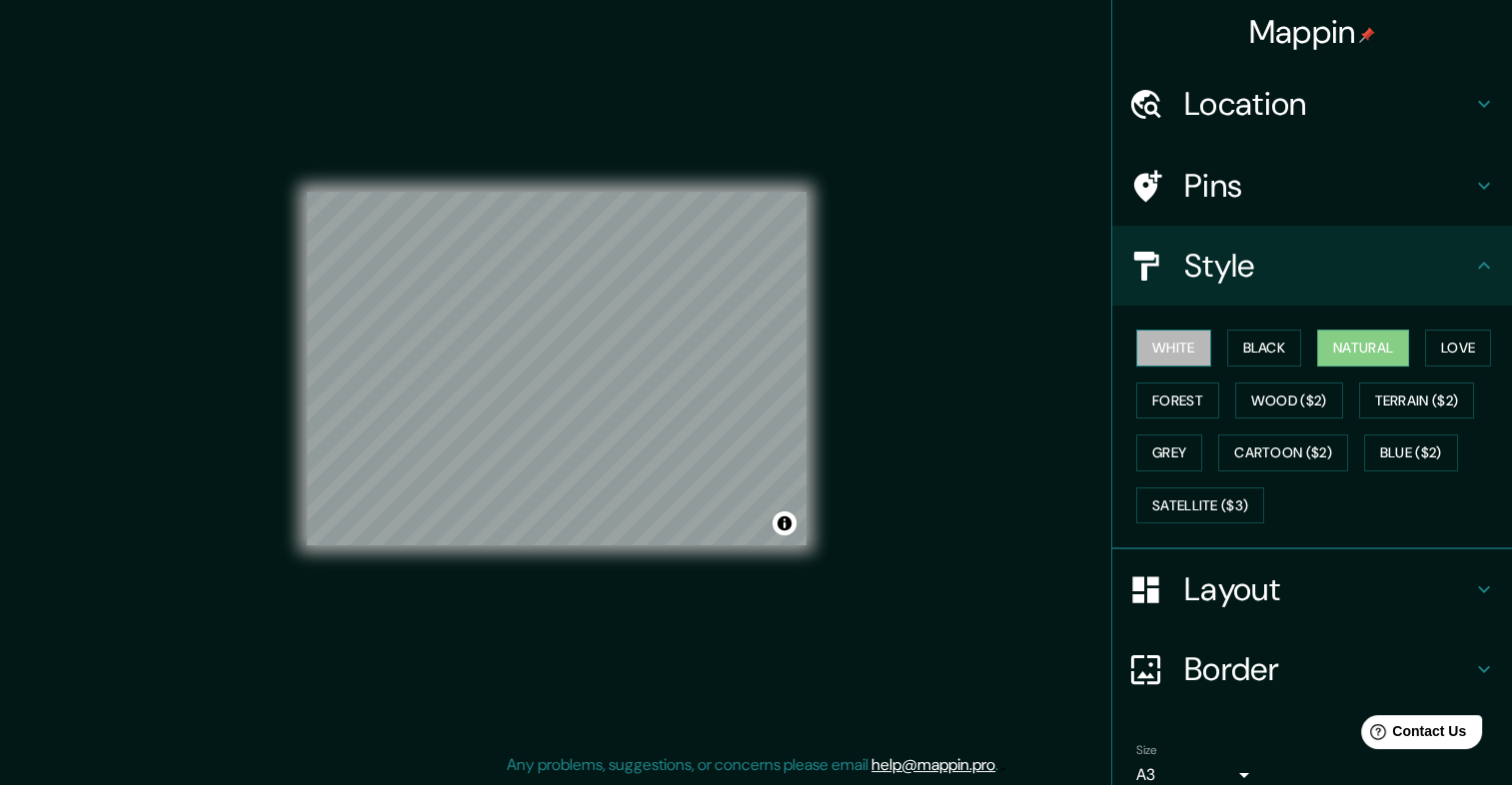 click on "White" at bounding box center [1173, 348] 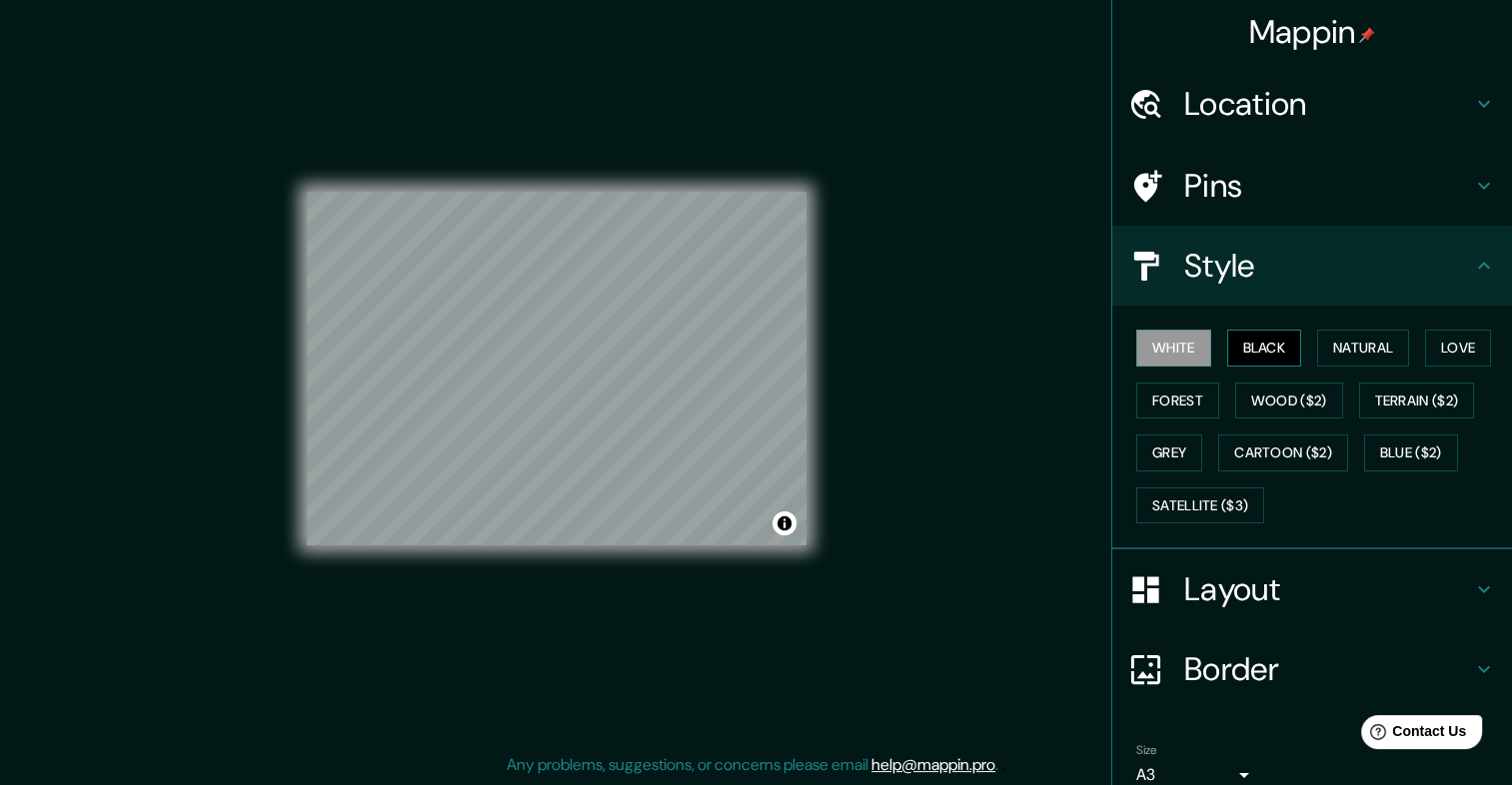 click on "Black" at bounding box center [1264, 348] 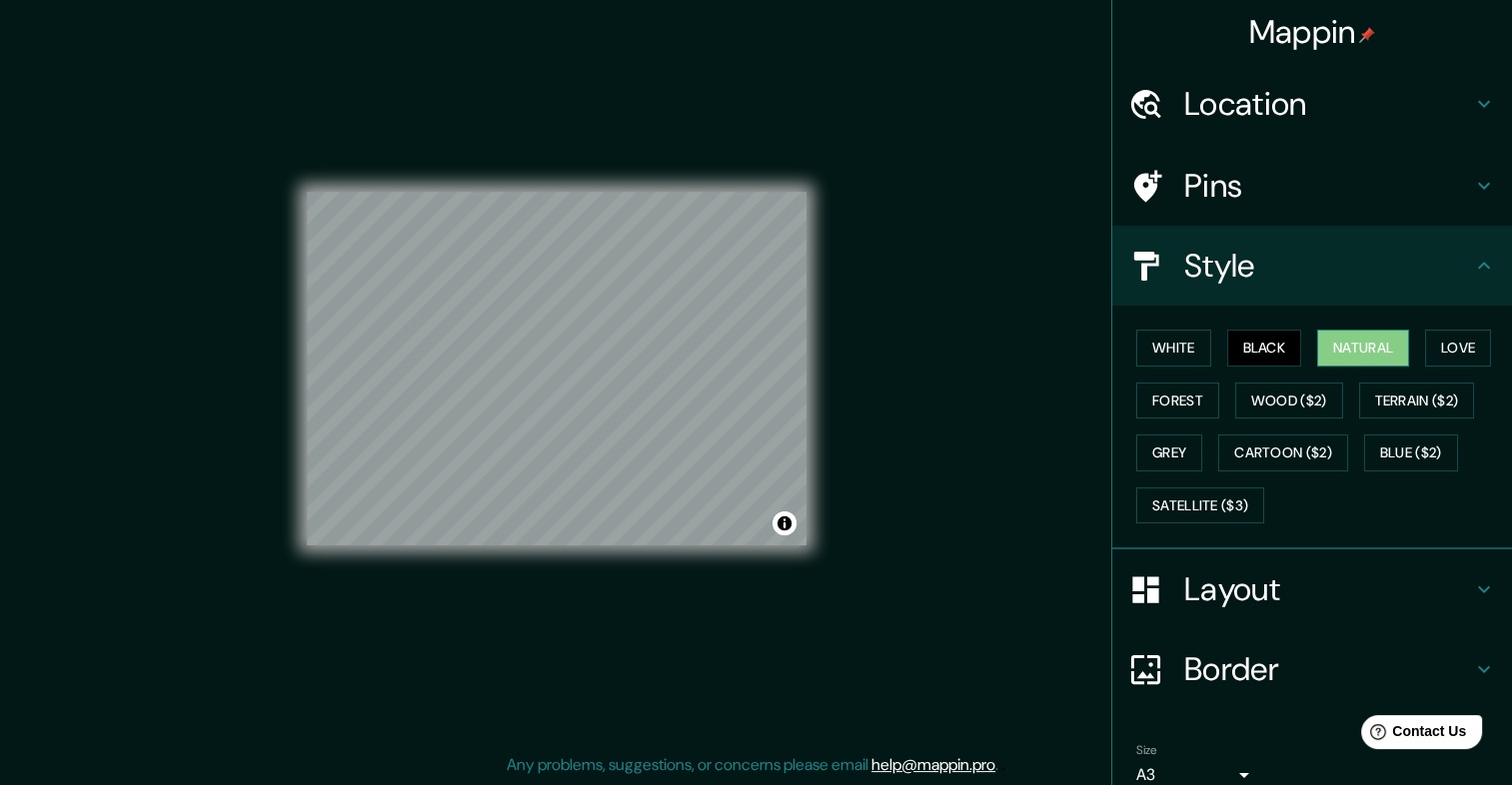 click on "Natural" at bounding box center [1363, 348] 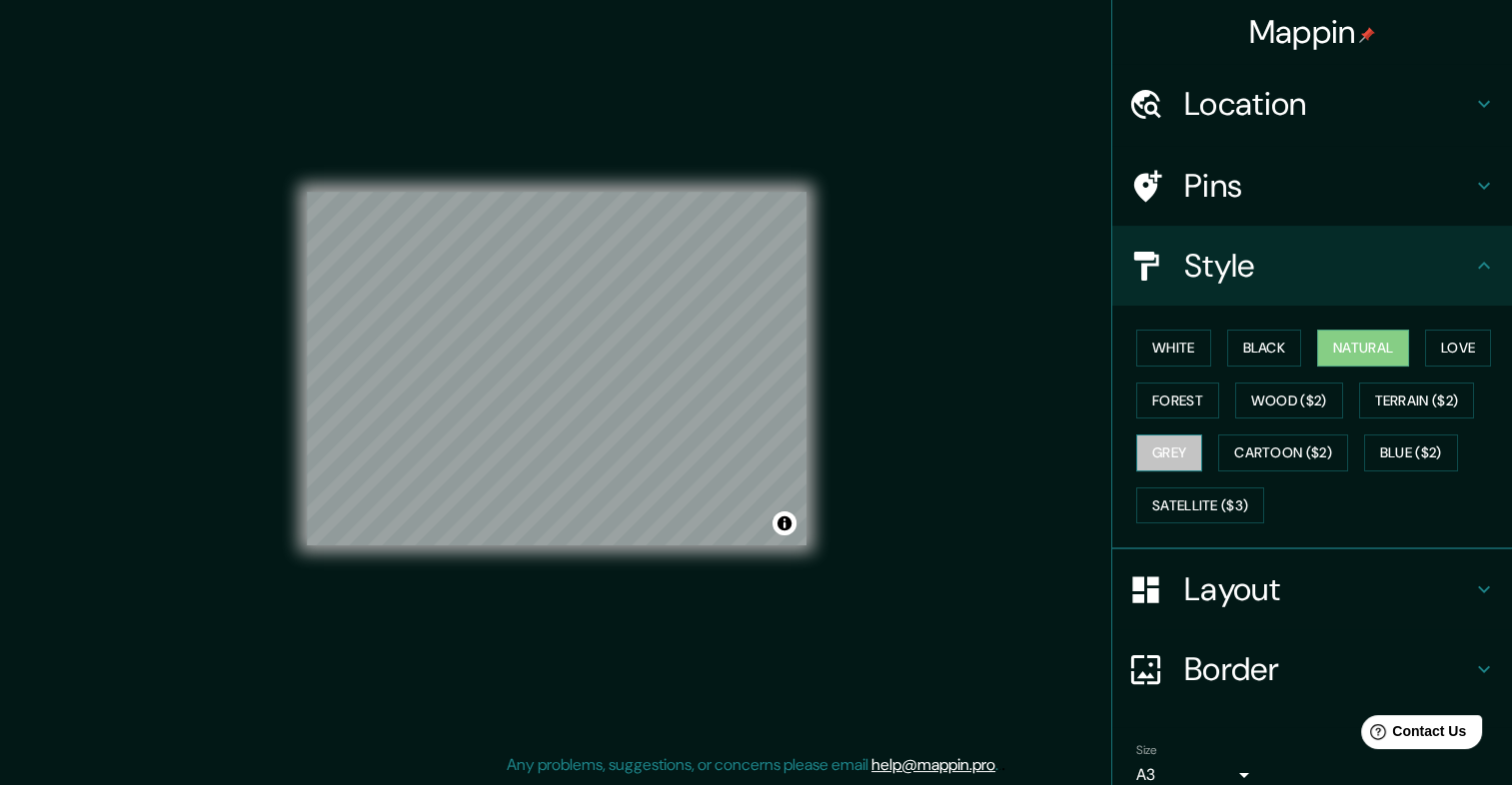 click on "Grey" at bounding box center [1169, 452] 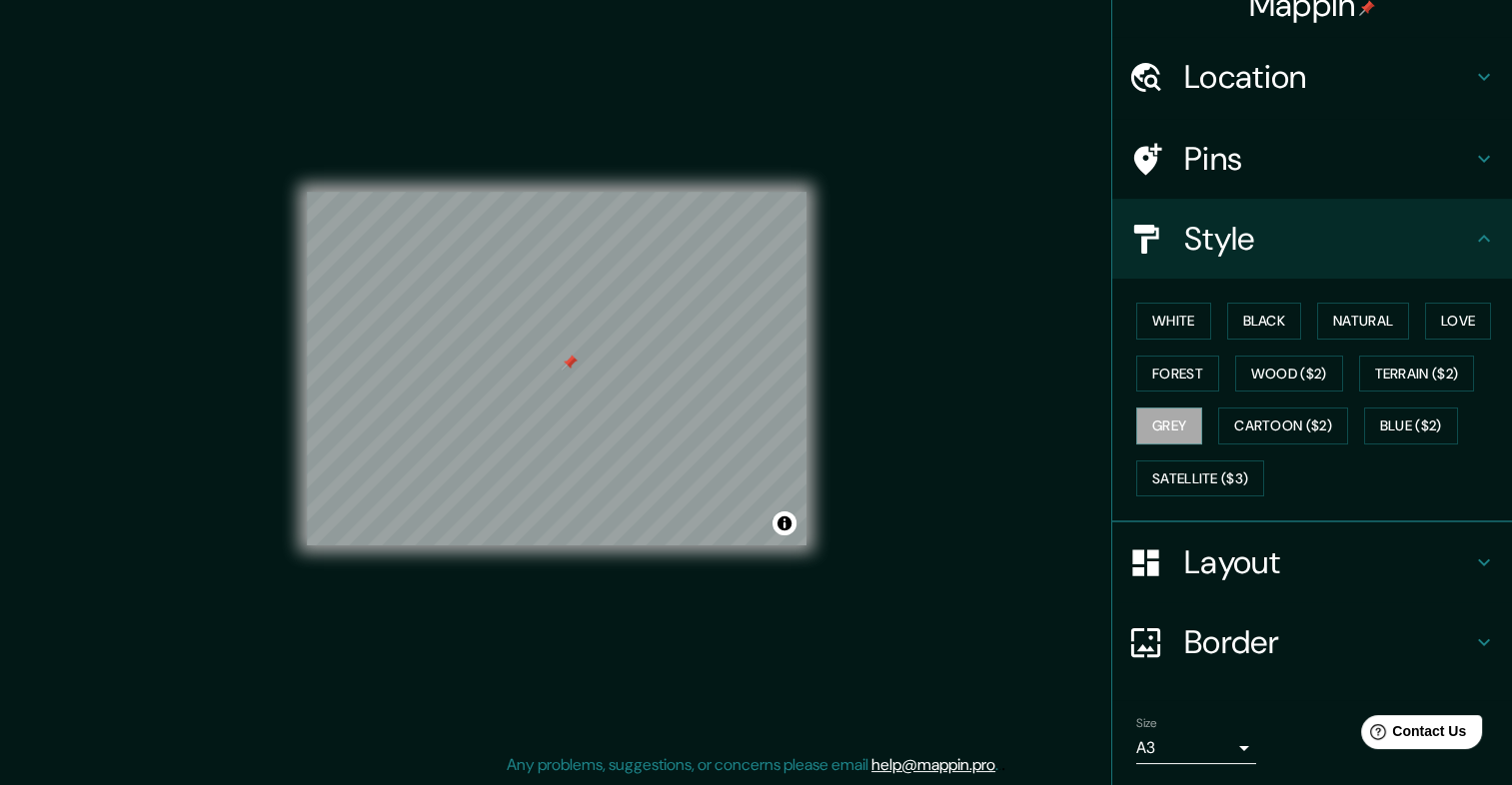 scroll, scrollTop: 88, scrollLeft: 0, axis: vertical 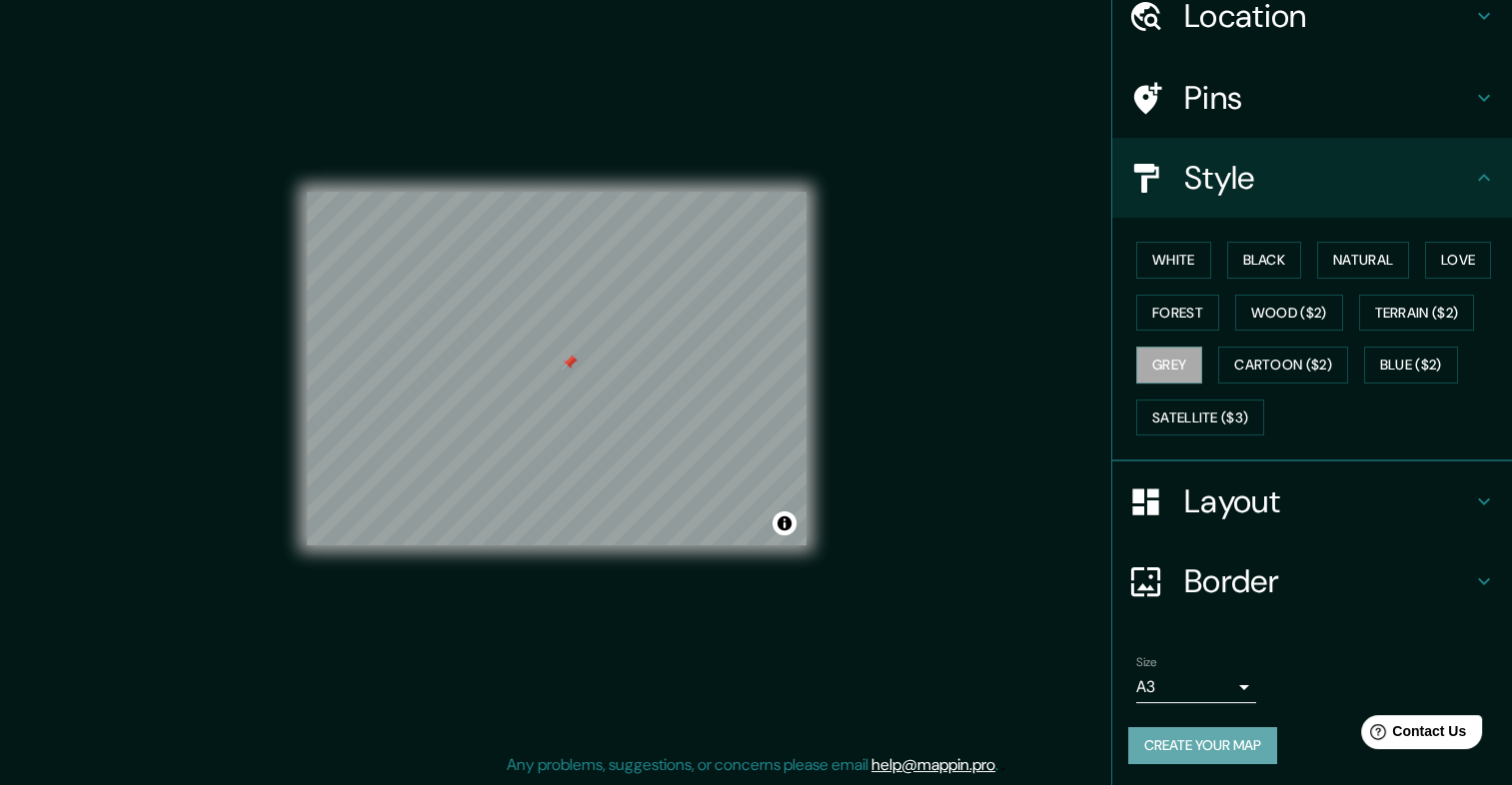 click on "Create your map" at bounding box center (1202, 745) 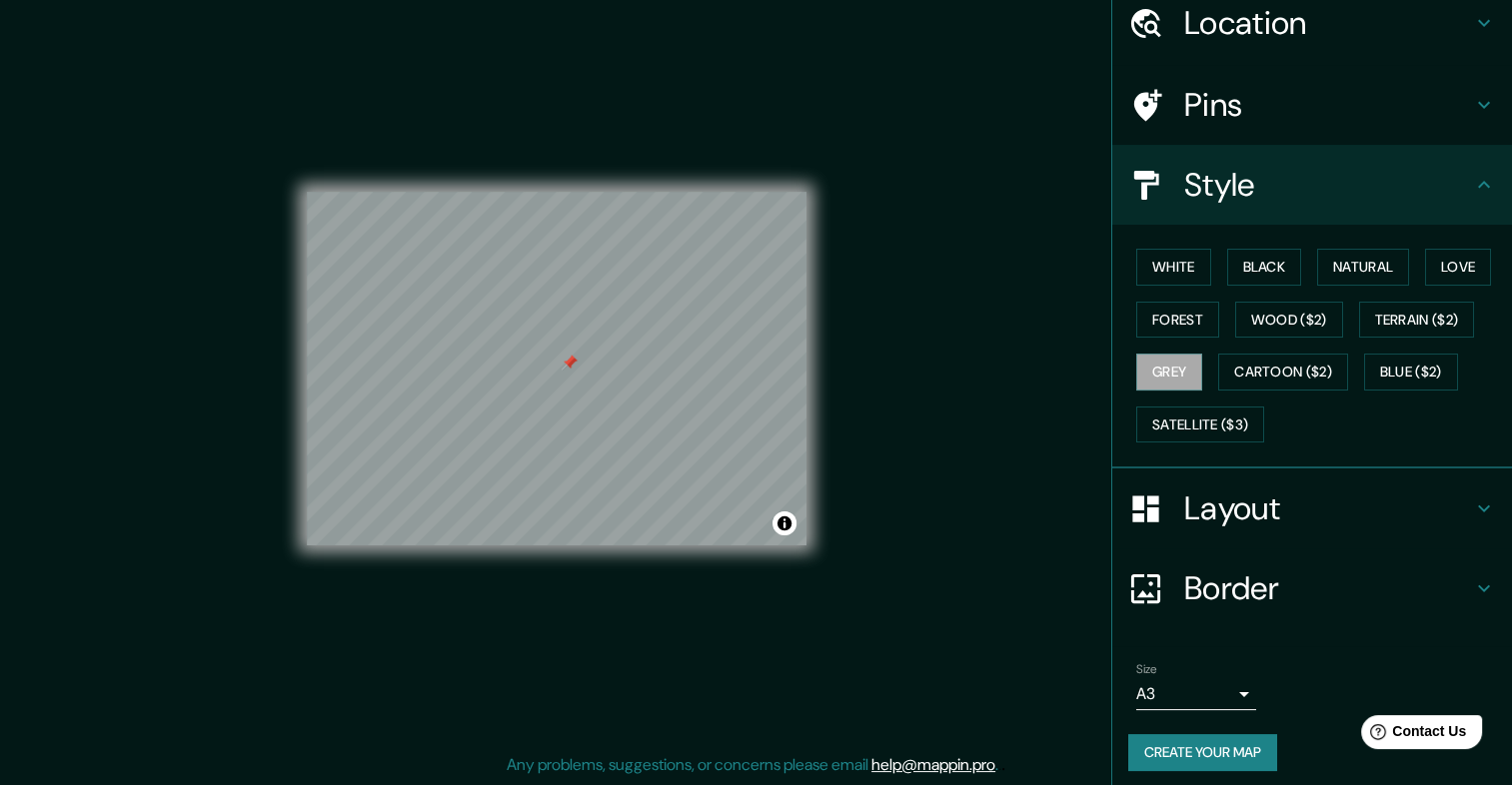 scroll, scrollTop: 88, scrollLeft: 0, axis: vertical 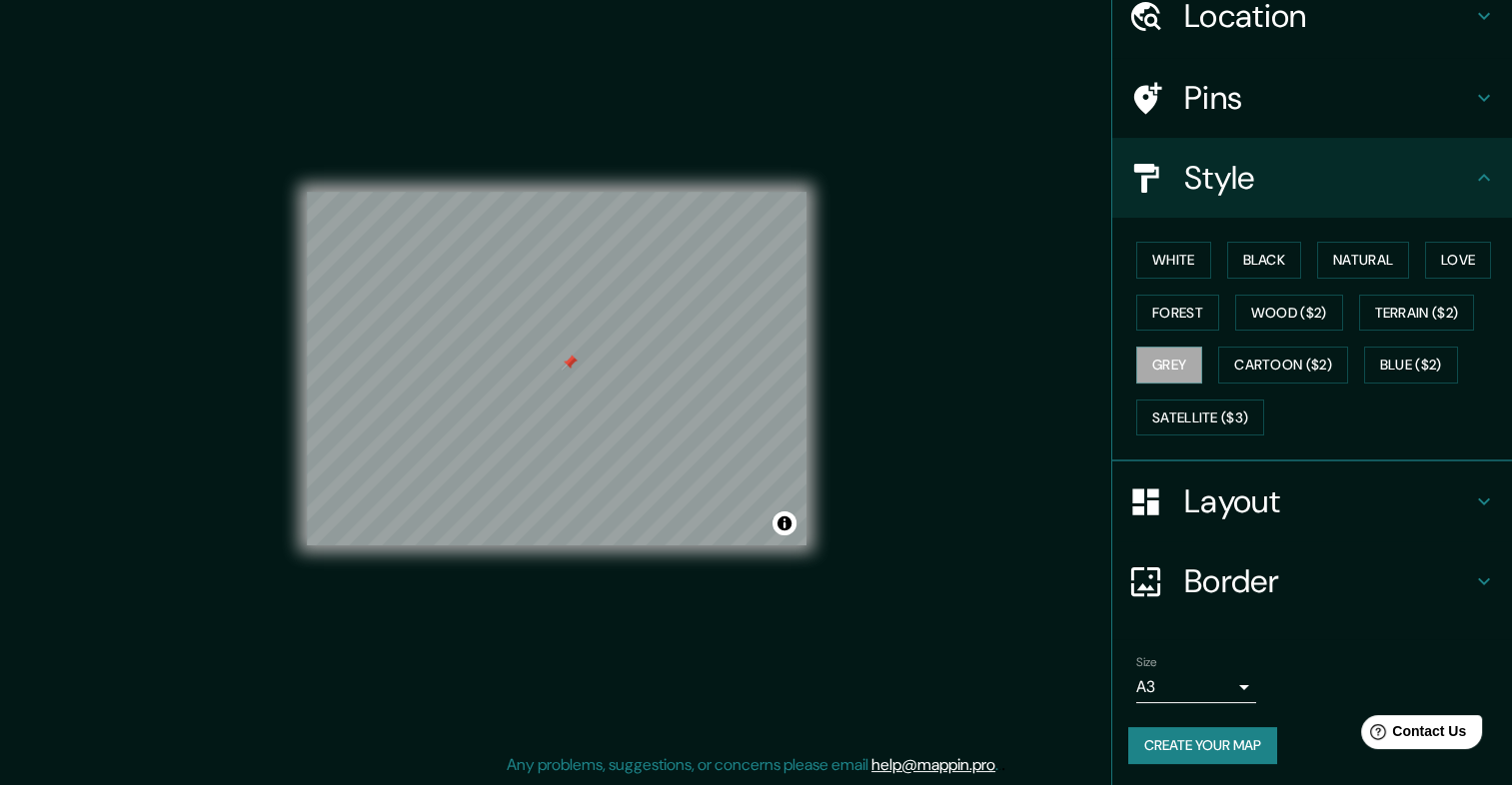click on "Create your map" at bounding box center (1202, 745) 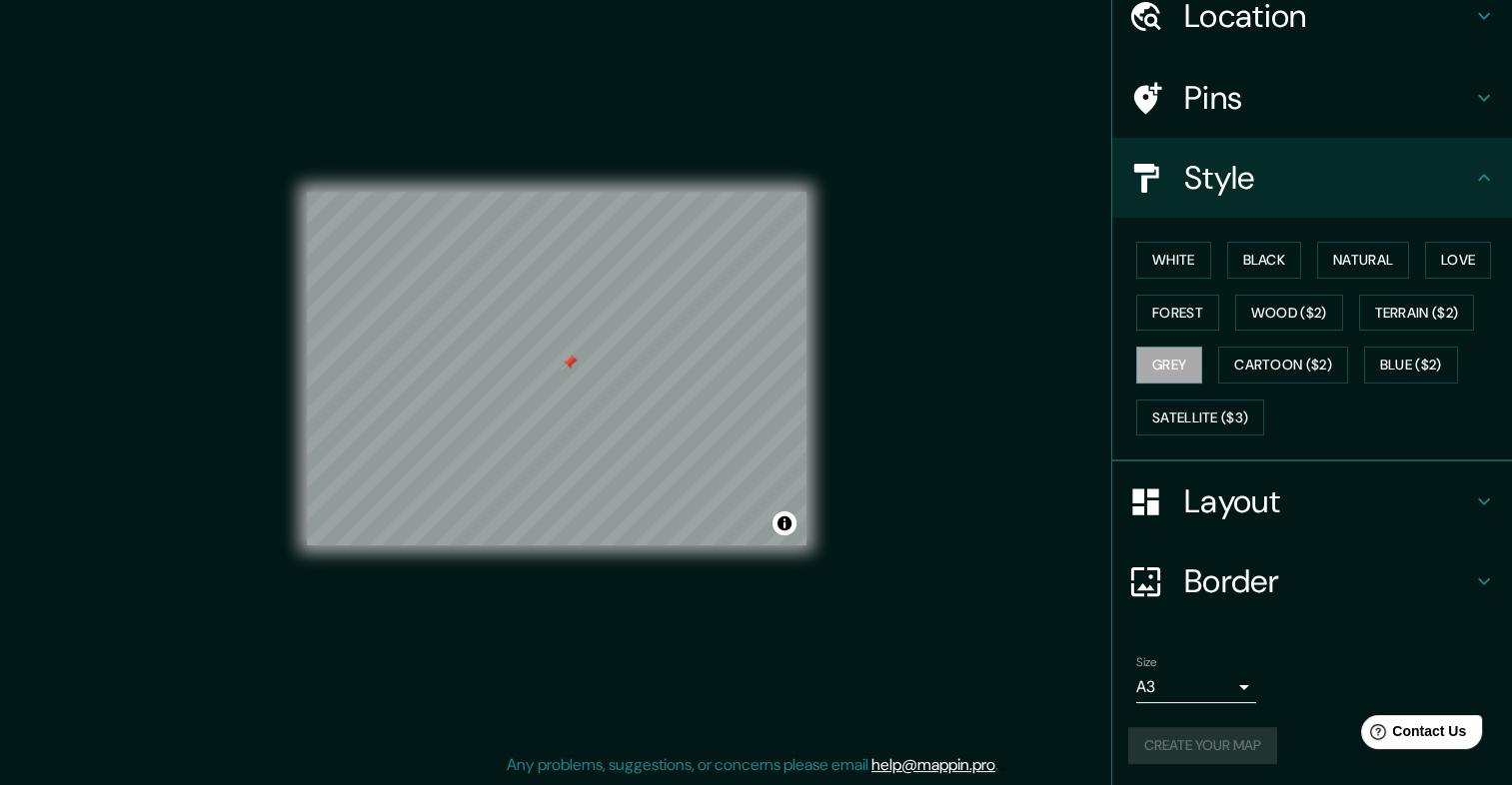 click on "Create your map" at bounding box center [1312, 745] 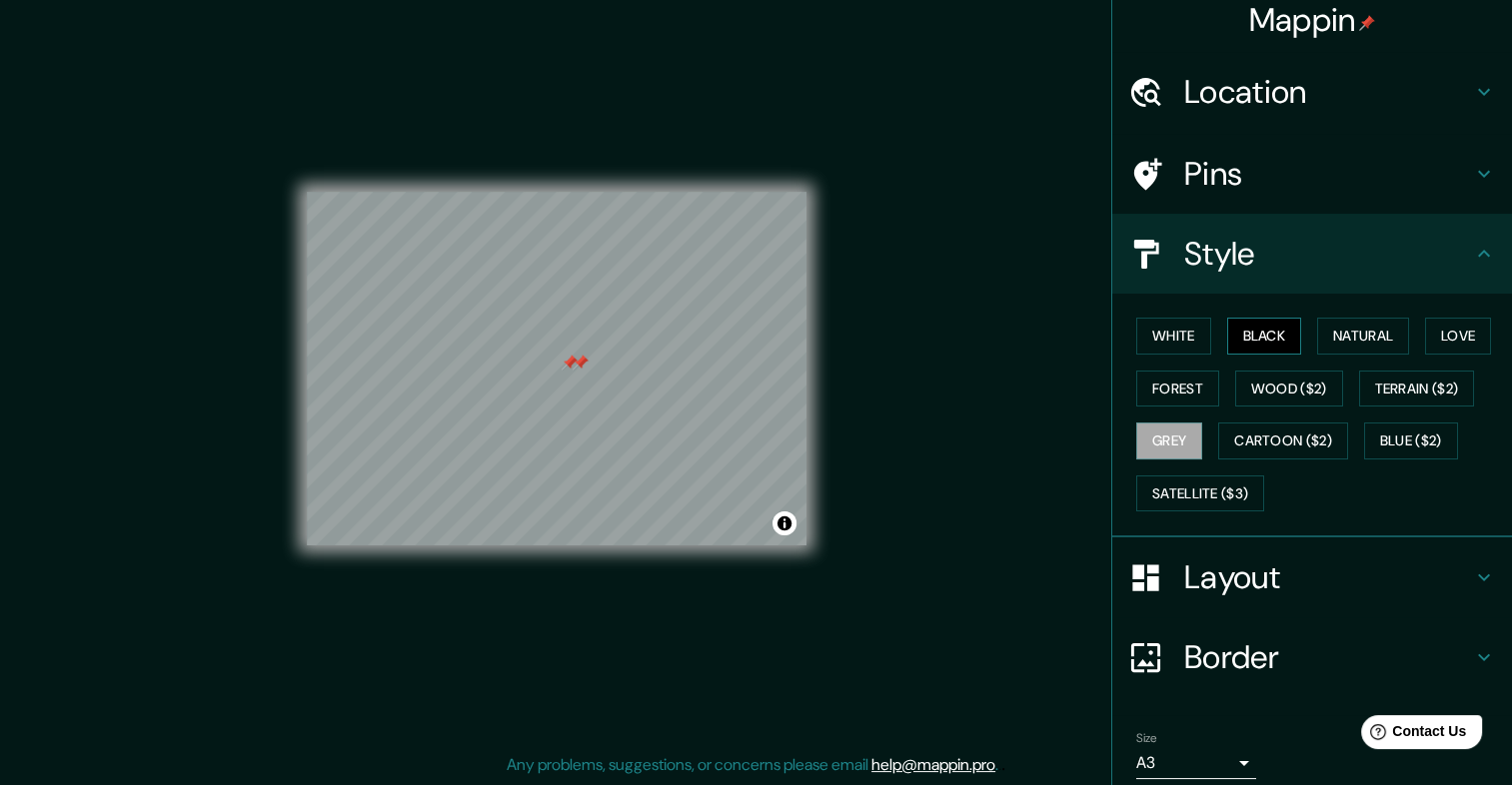 scroll, scrollTop: 0, scrollLeft: 0, axis: both 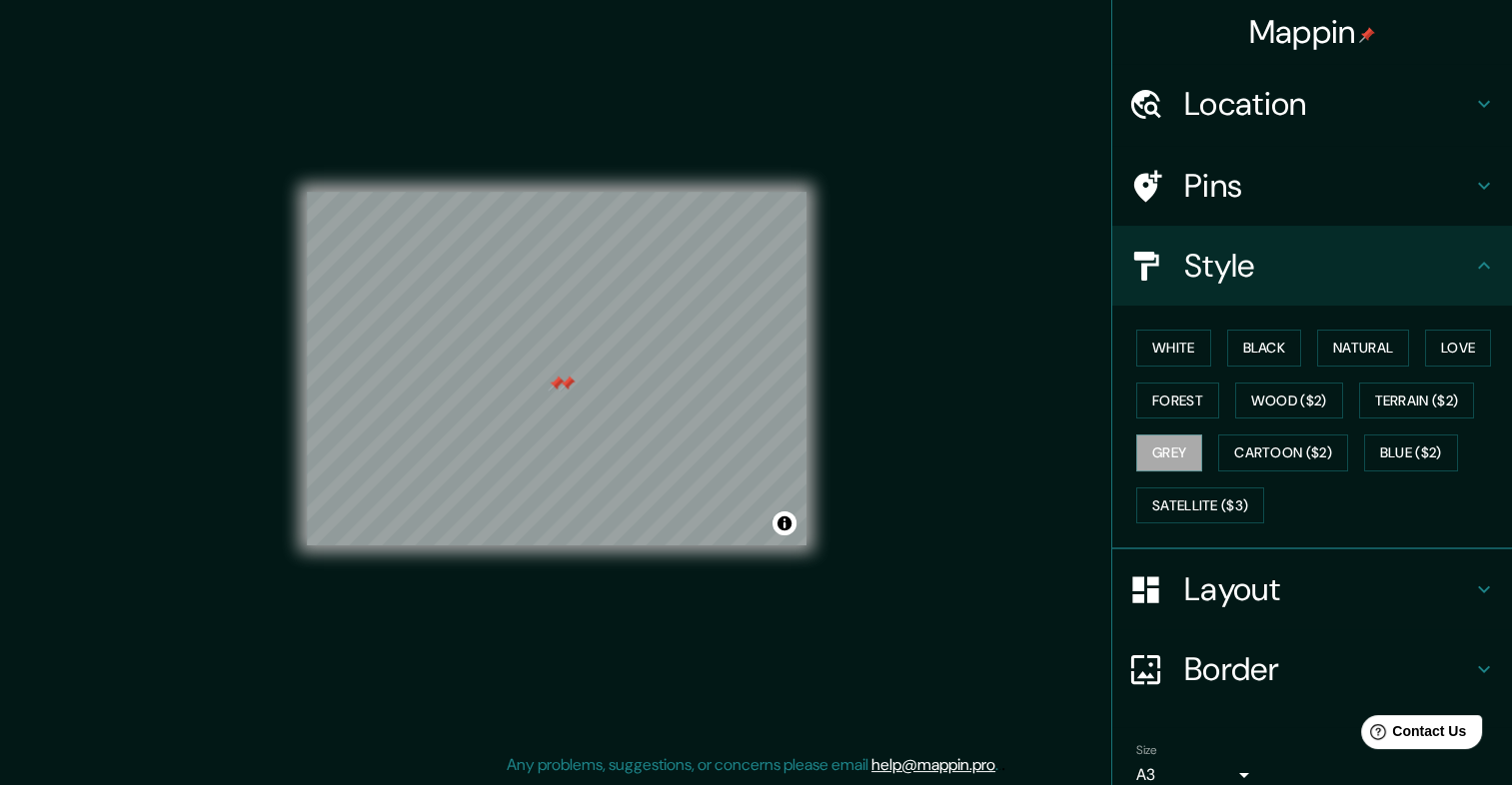 drag, startPoint x: 578, startPoint y: 361, endPoint x: 564, endPoint y: 382, distance: 25.23886 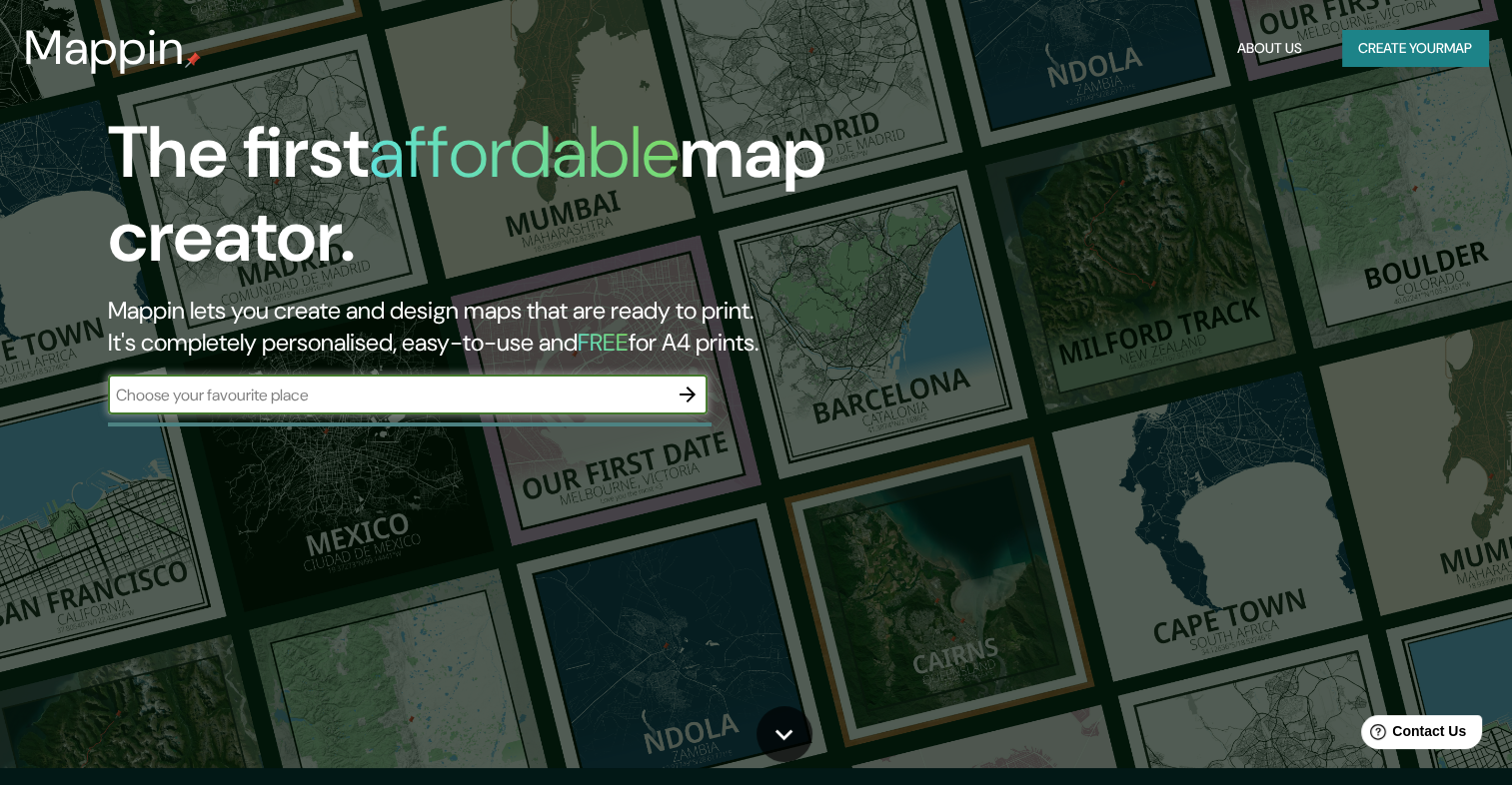 scroll, scrollTop: 0, scrollLeft: 0, axis: both 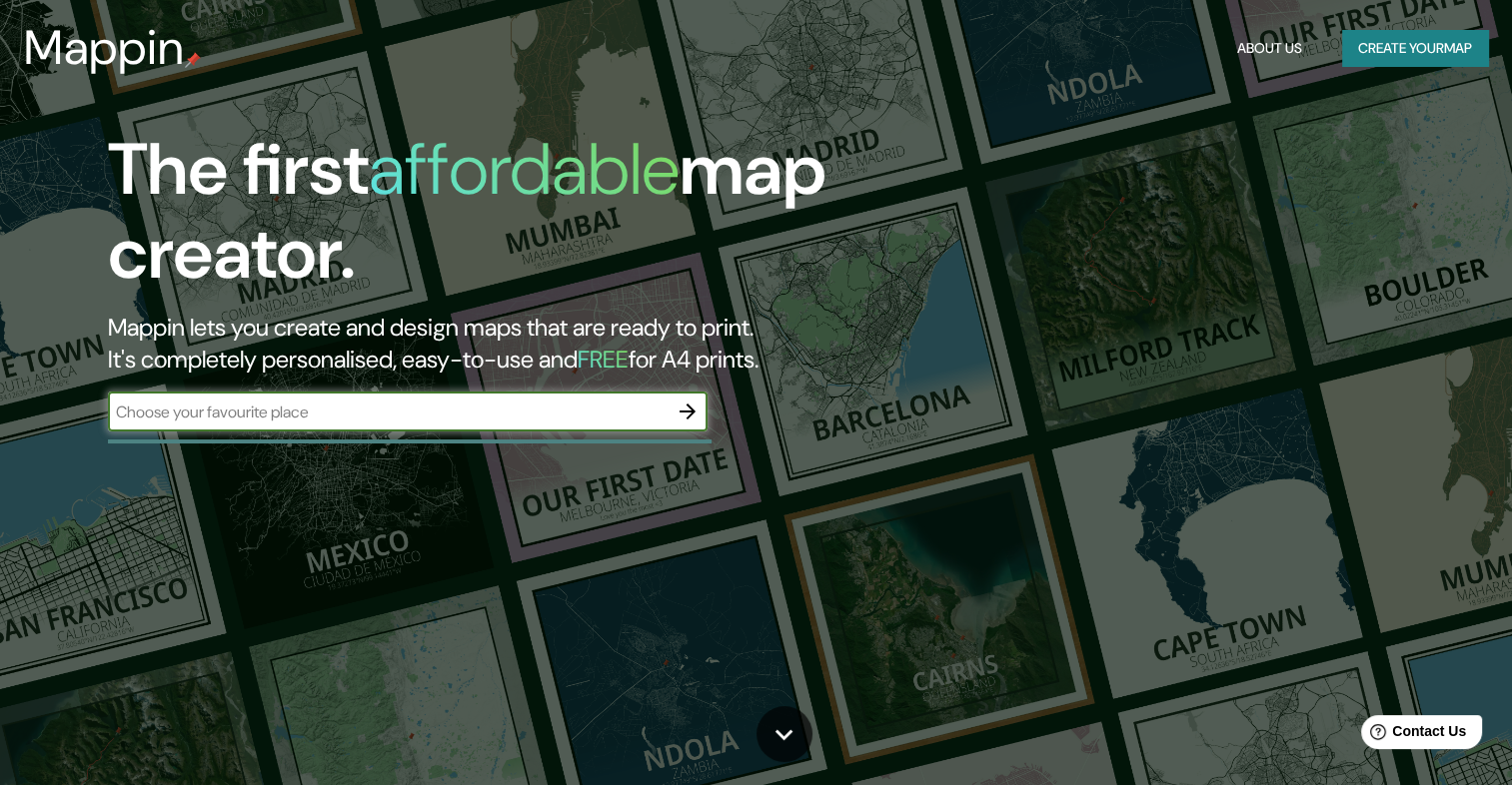 click at bounding box center (388, 411) 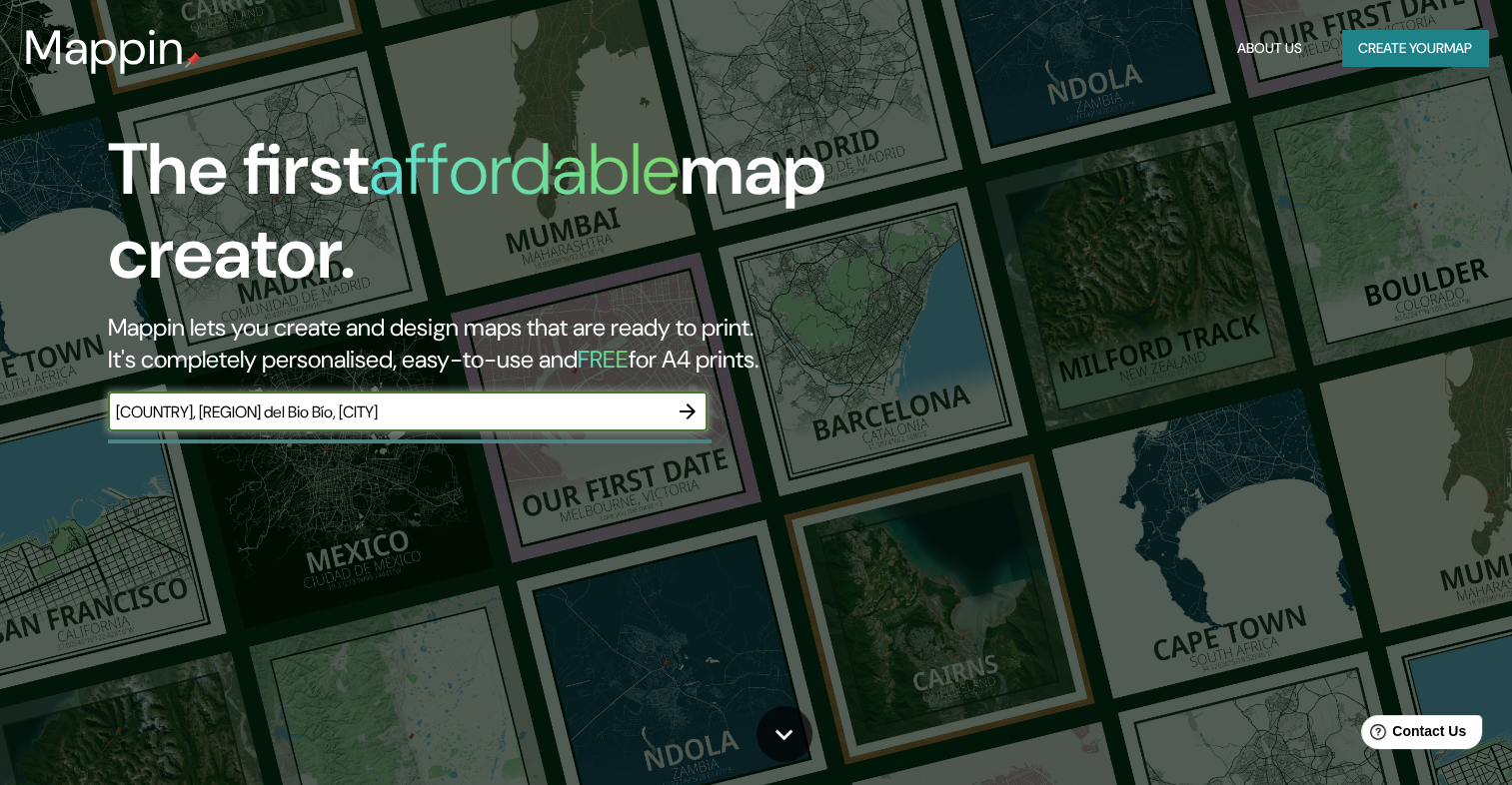 click on "[COUNTRY], [REGION] del Bio Bío, [CITY]" at bounding box center [388, 411] 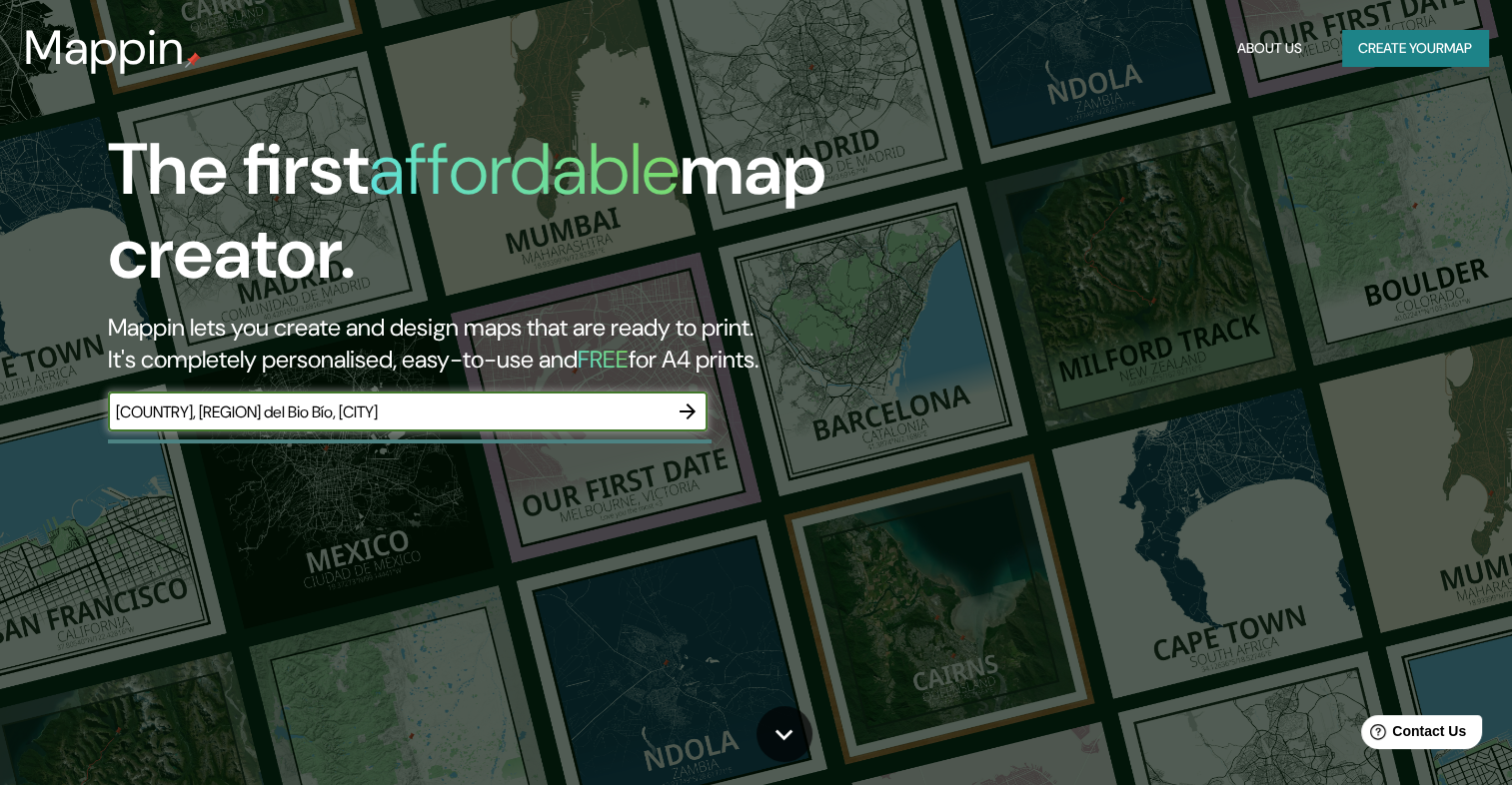 type on "[COUNTRY], [REGION] del Bio Bío, [CITY]" 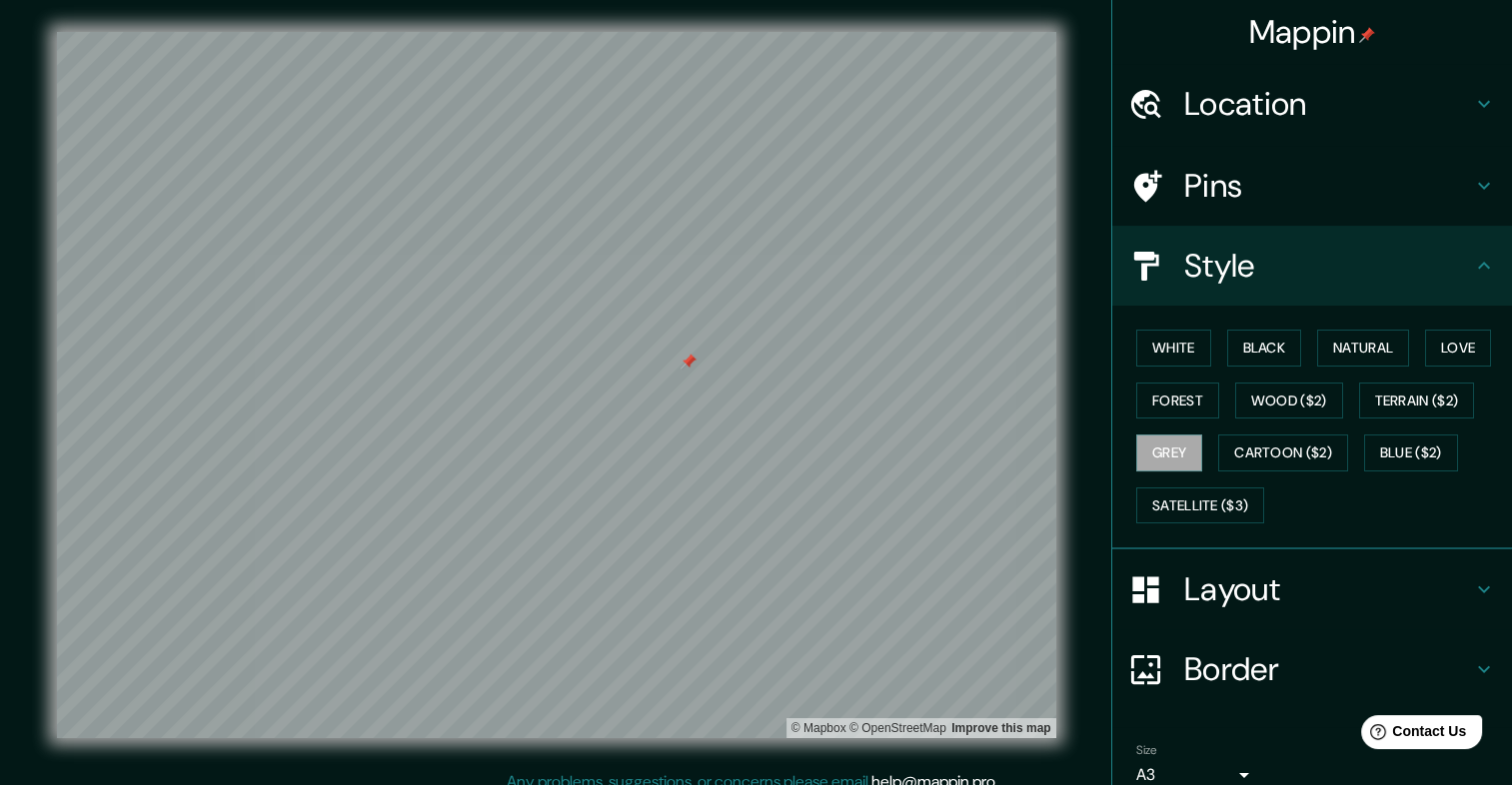click on "White Black Natural Love Forest Wood ($2) Terrain ($2) Grey Cartoon ($2) Blue ($2) Satellite ($3)" at bounding box center (1320, 426) 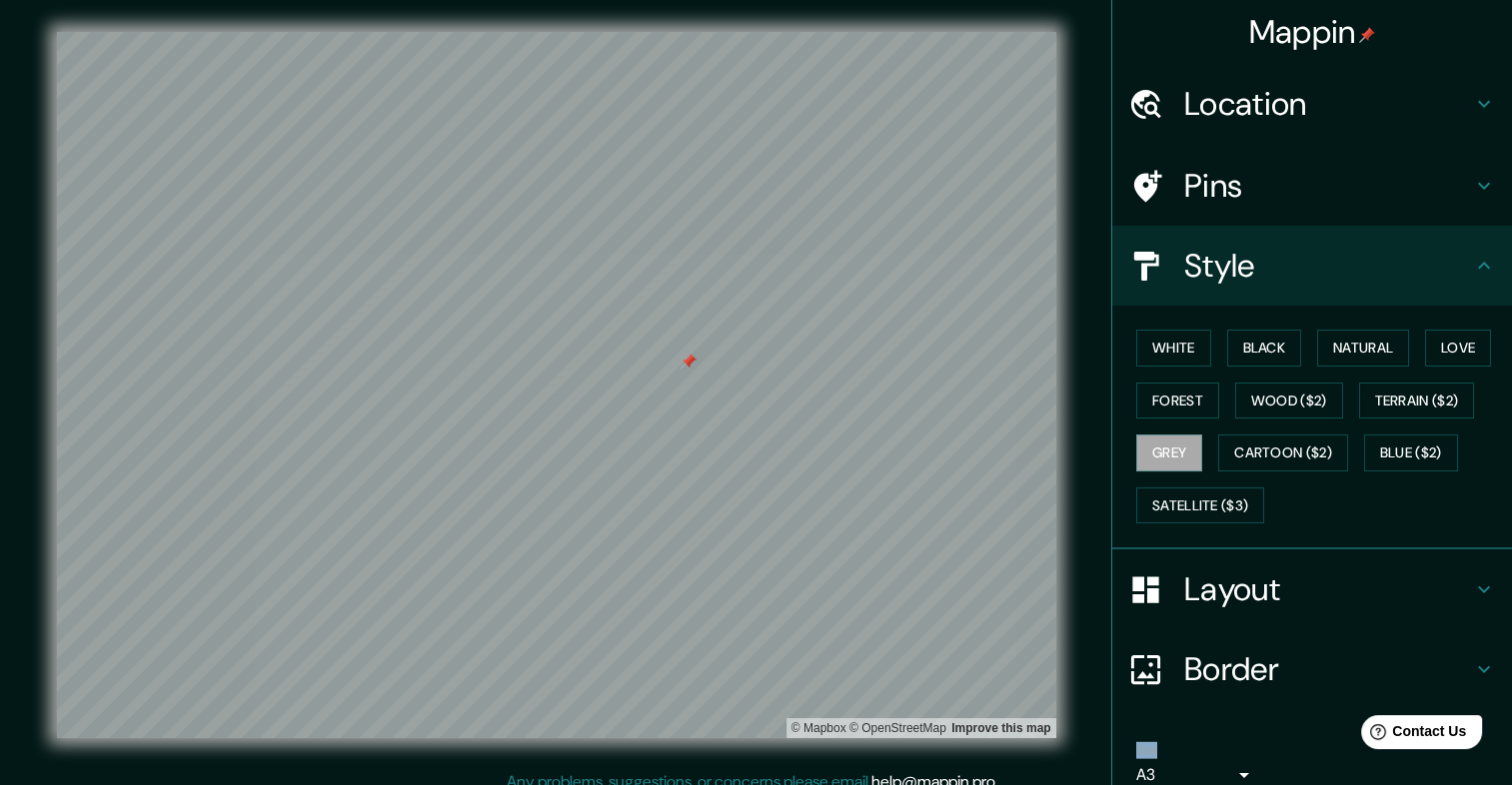 click on "White Black Natural Love Forest Wood ($2) Terrain ($2) Grey Cartoon ($2) Blue ($2) Satellite ($3)" at bounding box center (1320, 426) 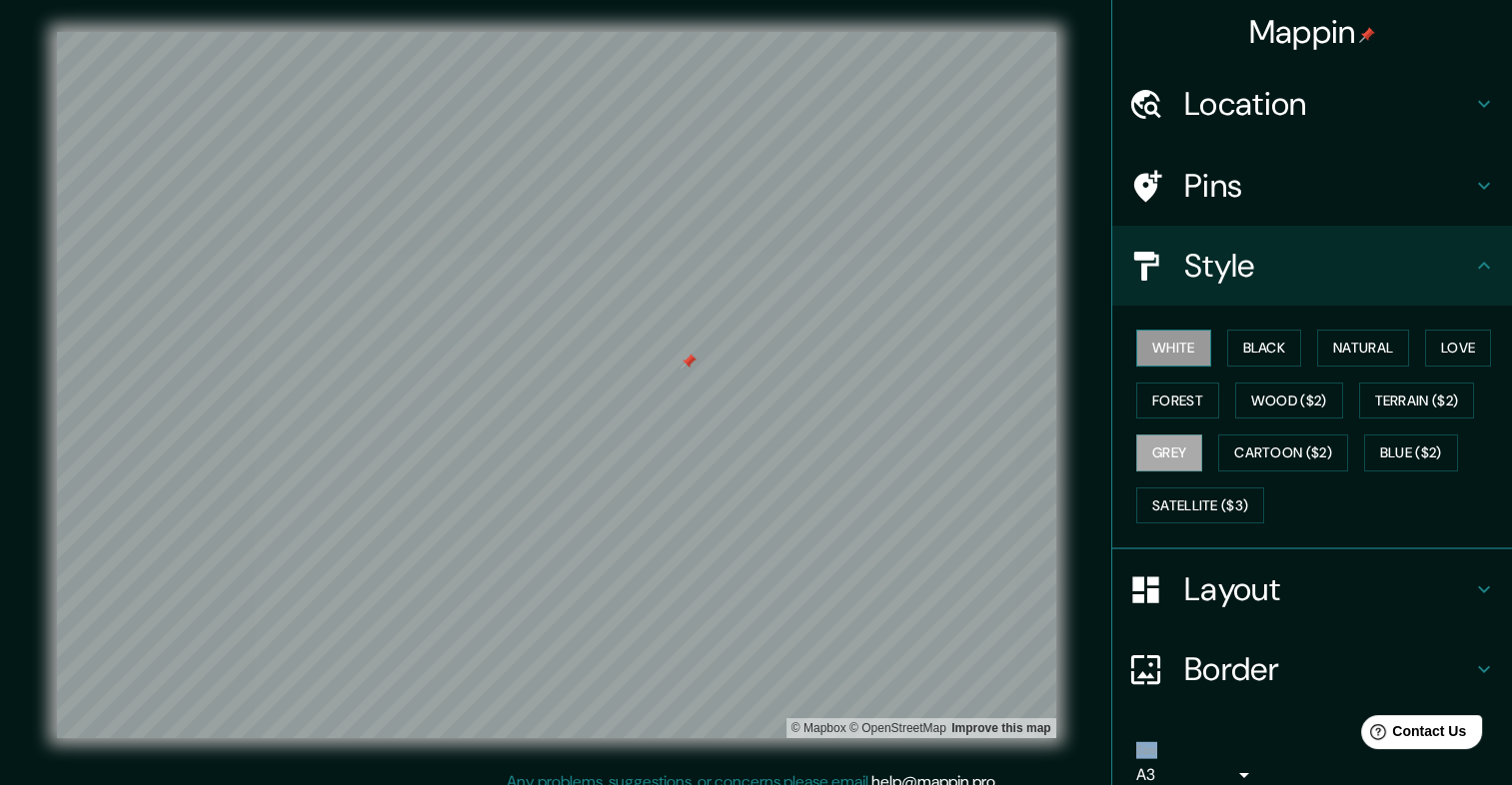 click on "White" at bounding box center (1173, 348) 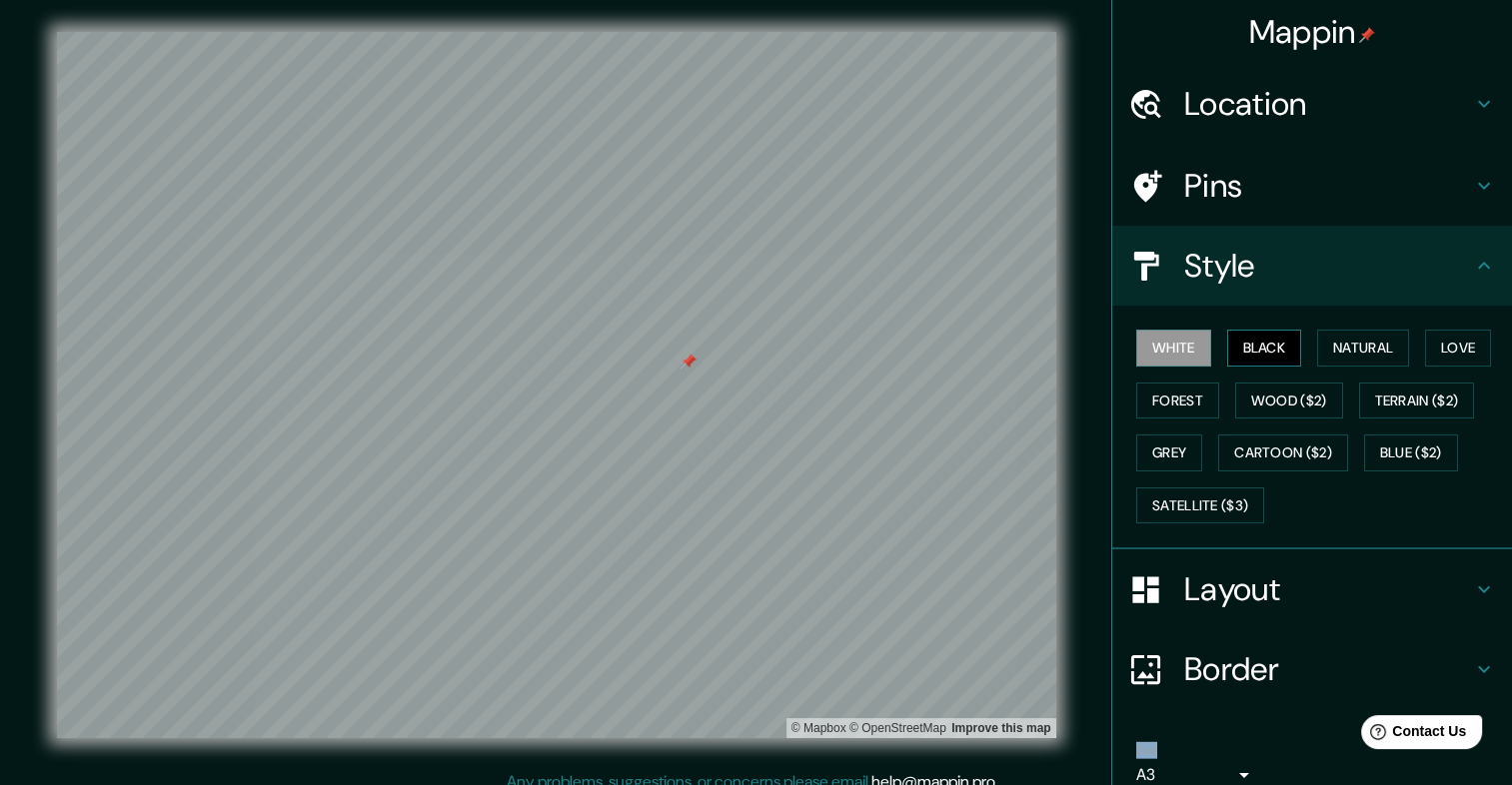 click on "Black" at bounding box center (1264, 348) 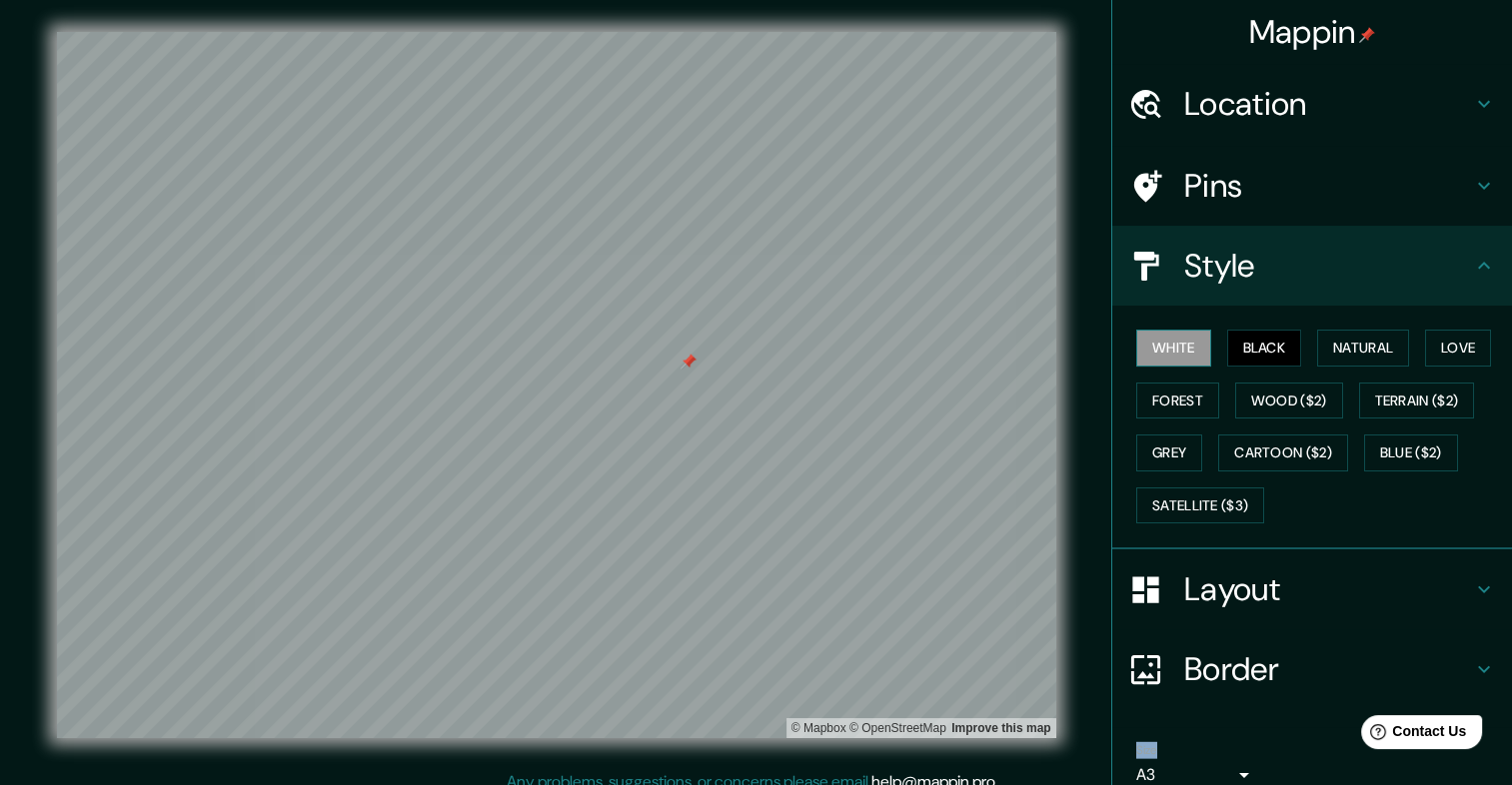 click on "White" at bounding box center (1173, 348) 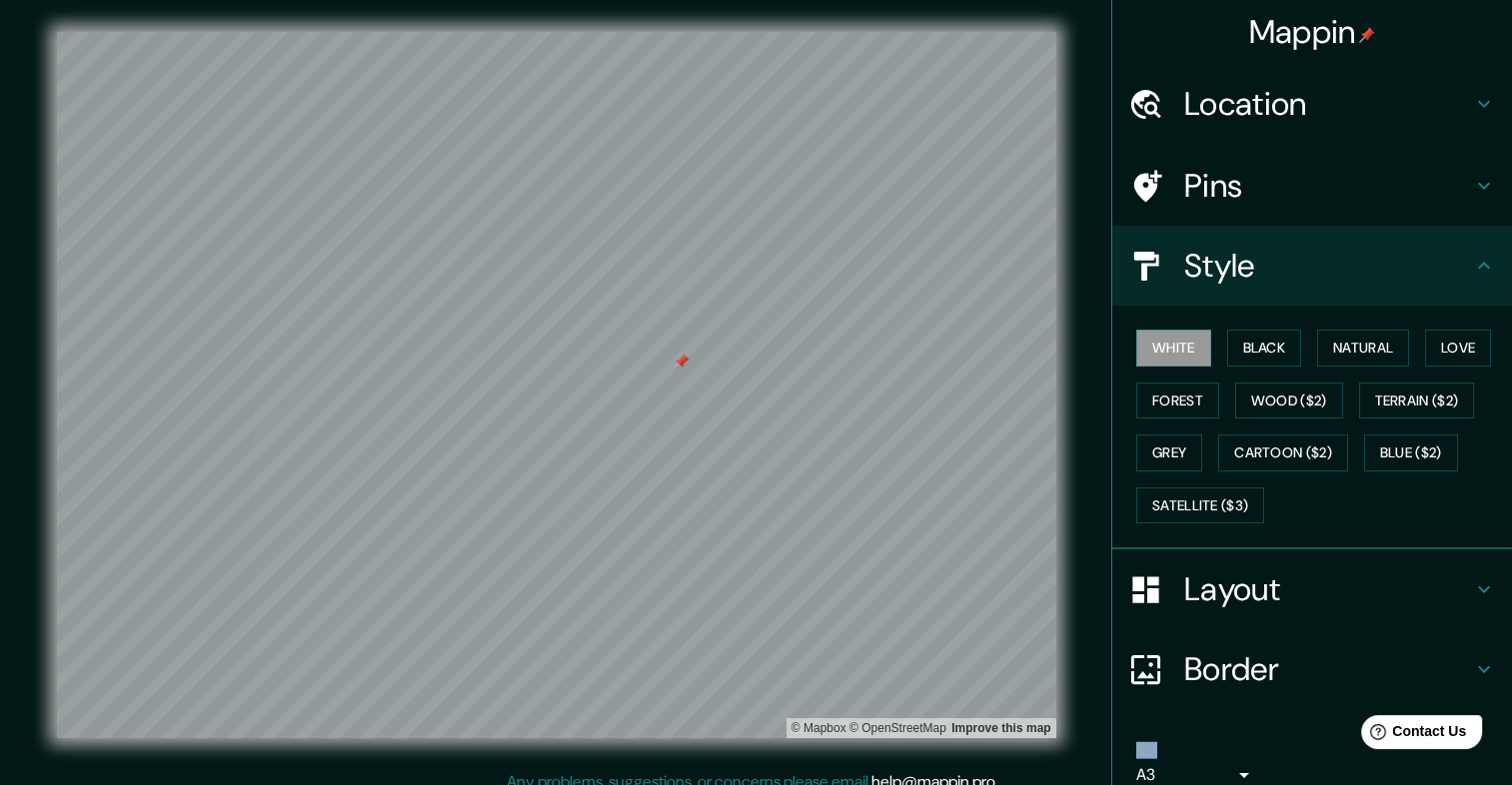 click at bounding box center (682, 362) 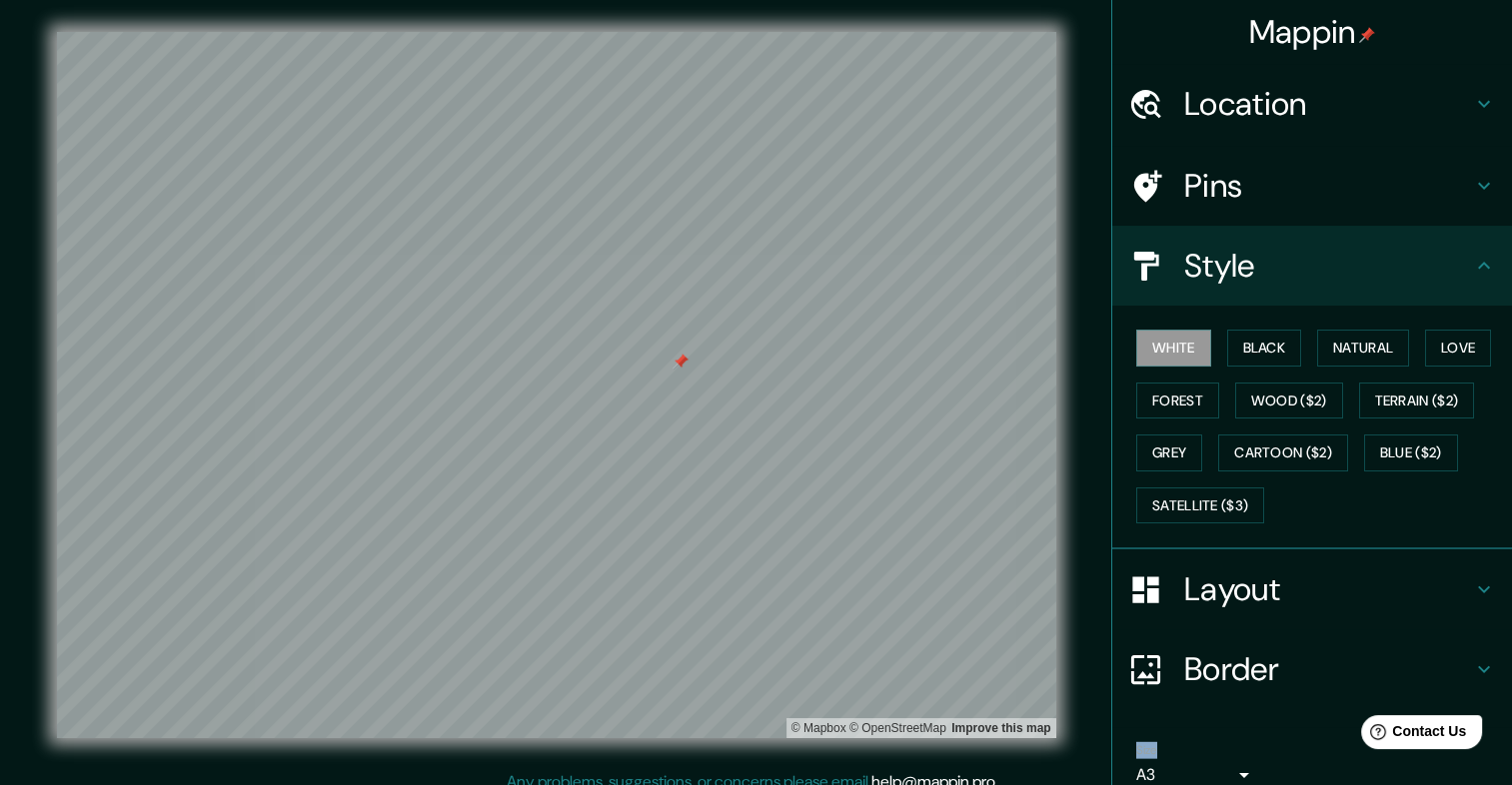 drag, startPoint x: 679, startPoint y: 362, endPoint x: 1310, endPoint y: 645, distance: 691.55622 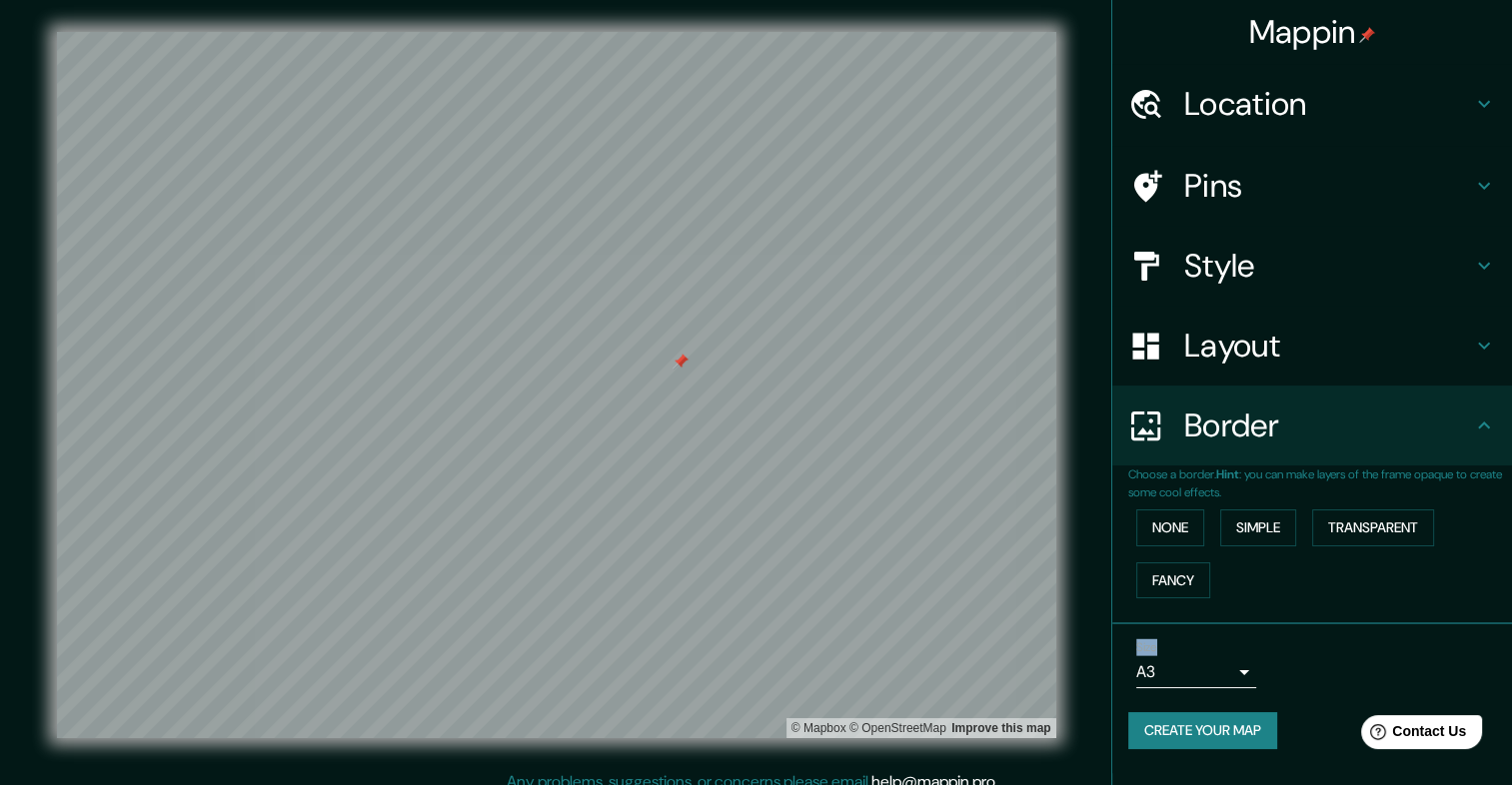 click on "Border" at bounding box center (1328, 104) 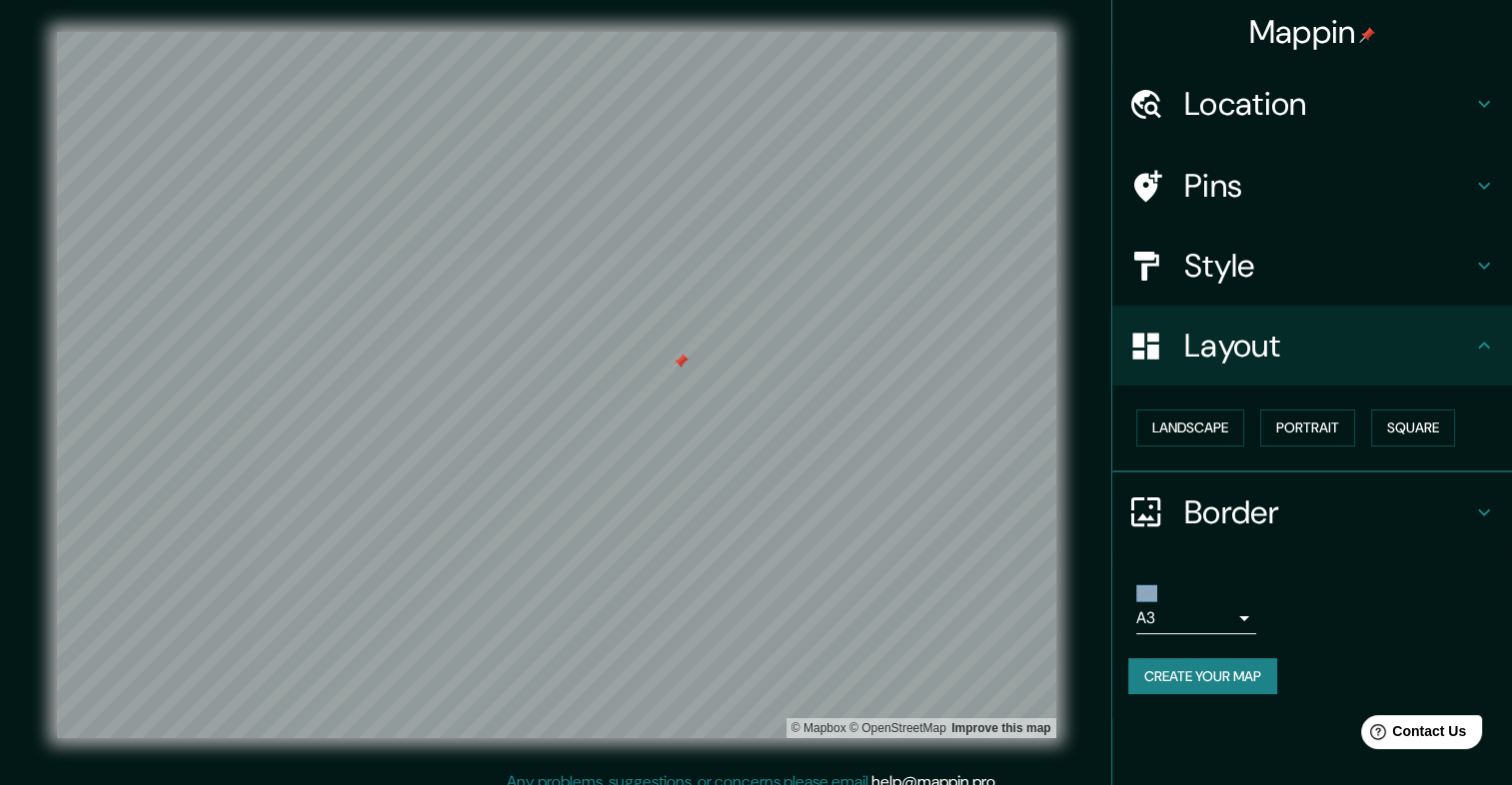 click at bounding box center (1484, 104) 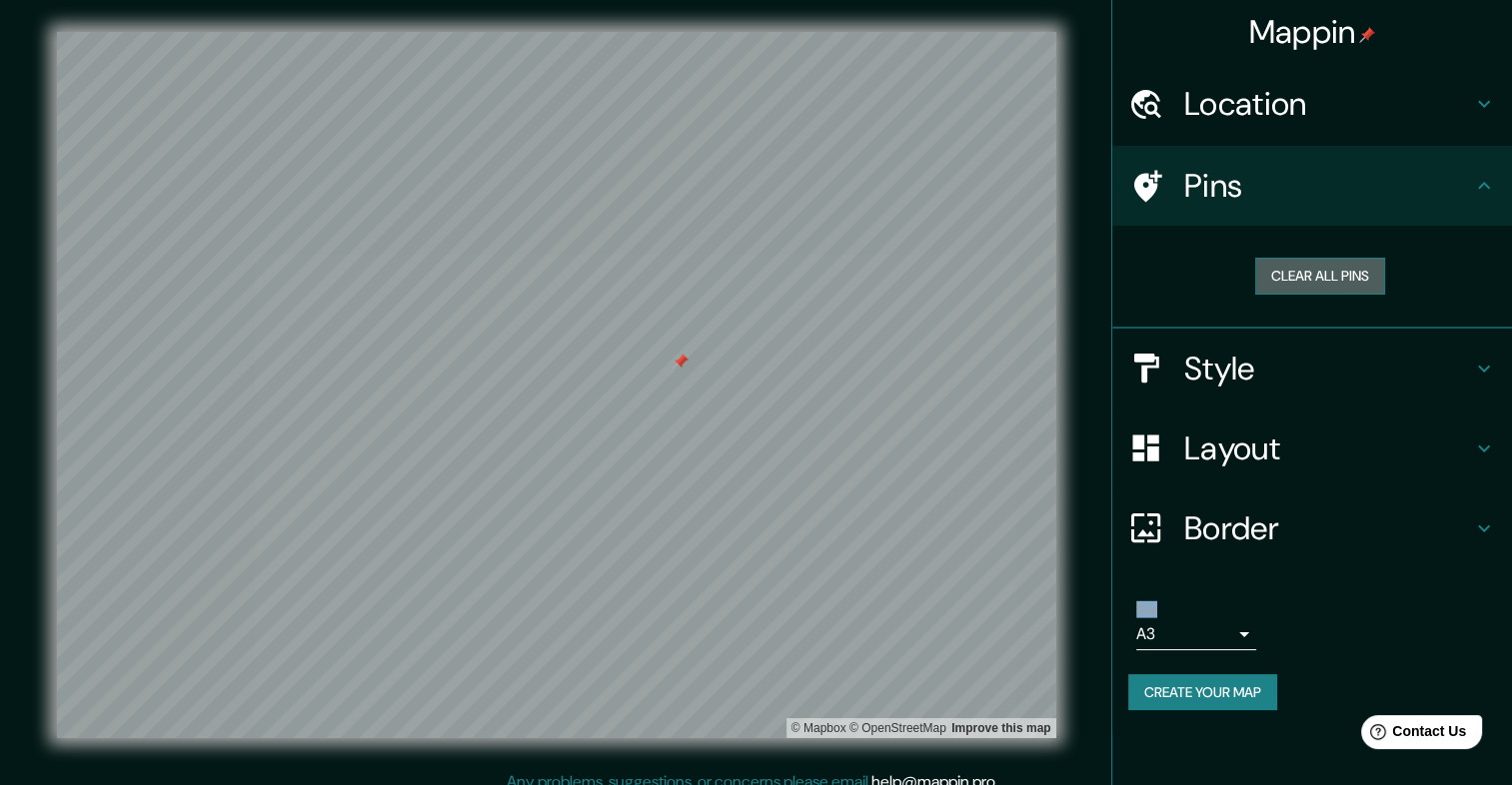 click on "Clear all pins" at bounding box center (1320, 276) 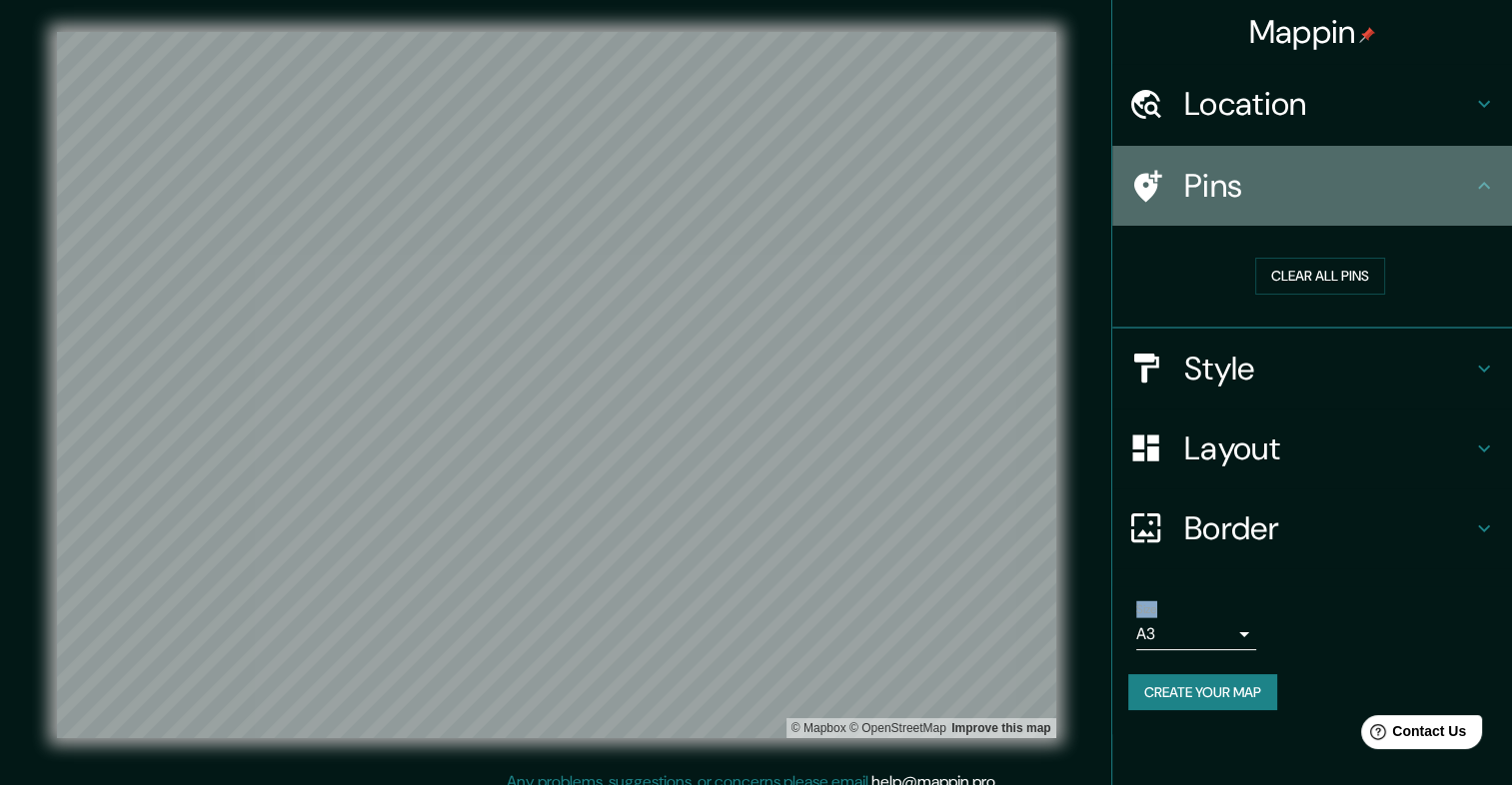 click on "Pins" at bounding box center [1312, 186] 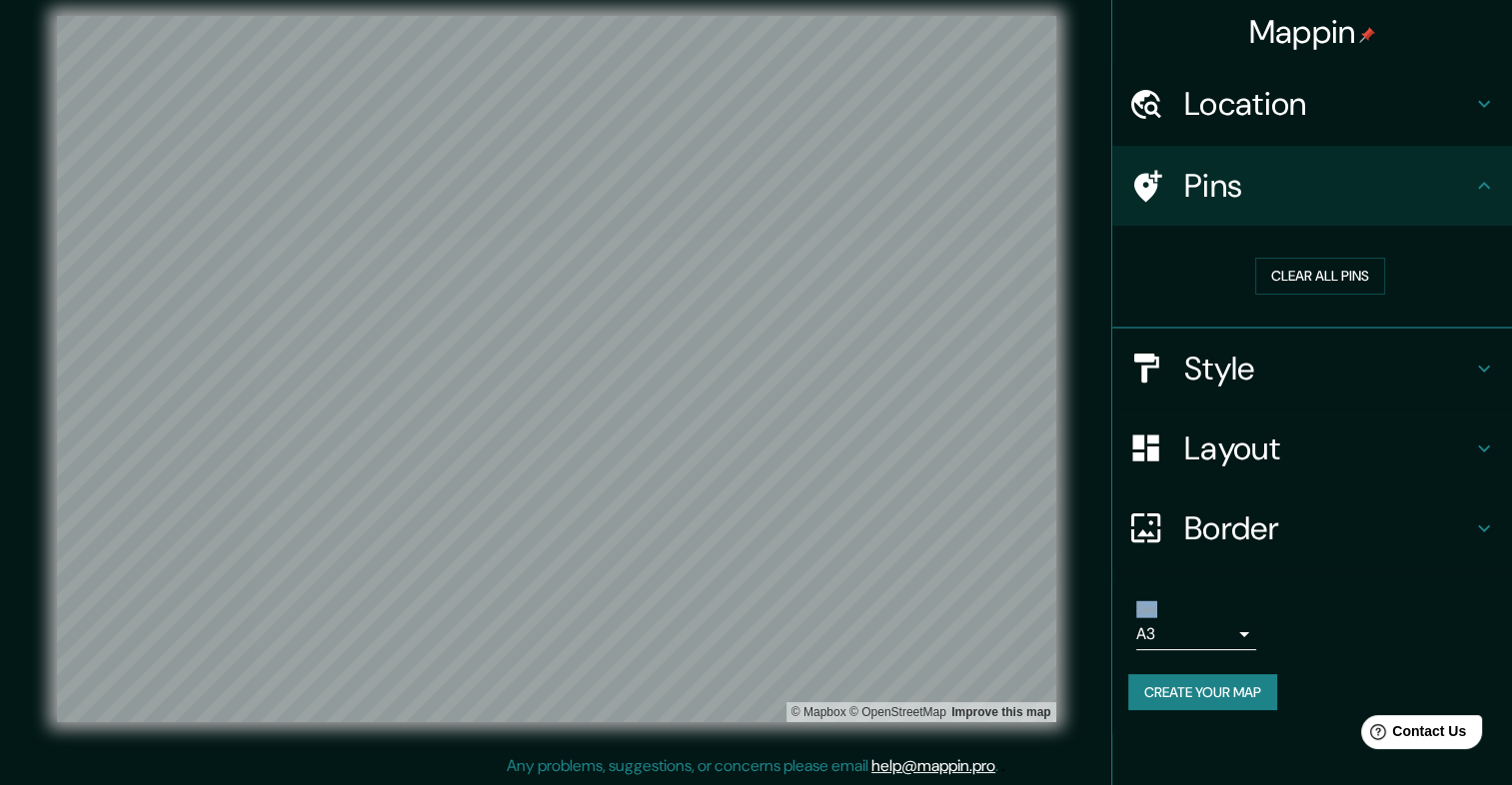 scroll, scrollTop: 17, scrollLeft: 0, axis: vertical 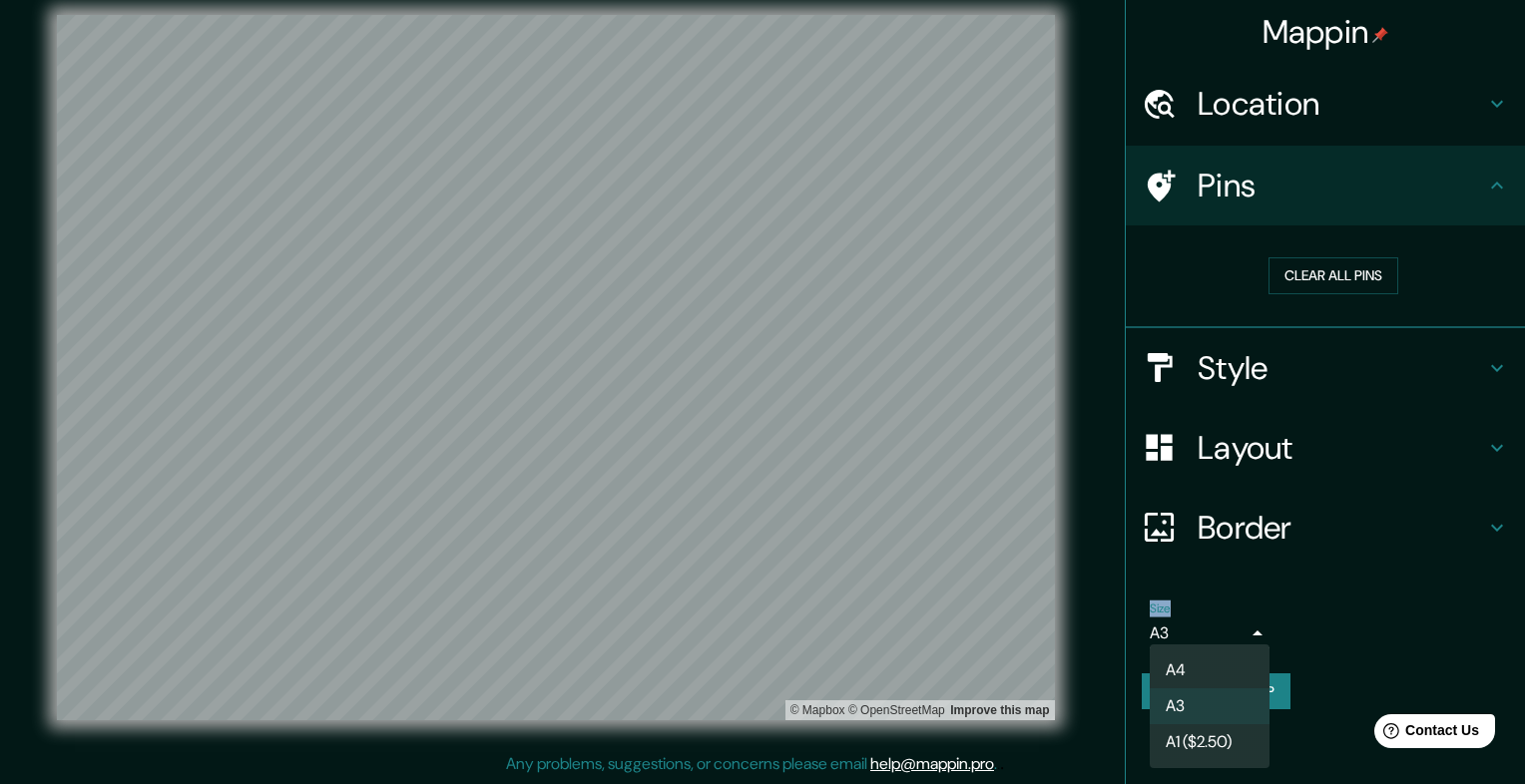 click on "Mappin Location Pins Clear all pins Style Layout Border Choose a border.  Hint : you can make layers of the frame opaque to create some cool effects. None Simple Transparent Fancy Size A3 a4 Create your map © Mapbox   © OpenStreetMap   Improve this map Any problems, suggestions, or concerns please email    help@mappin.pro . . . A4 A3 A1 ($2.50)" at bounding box center (762, 375) 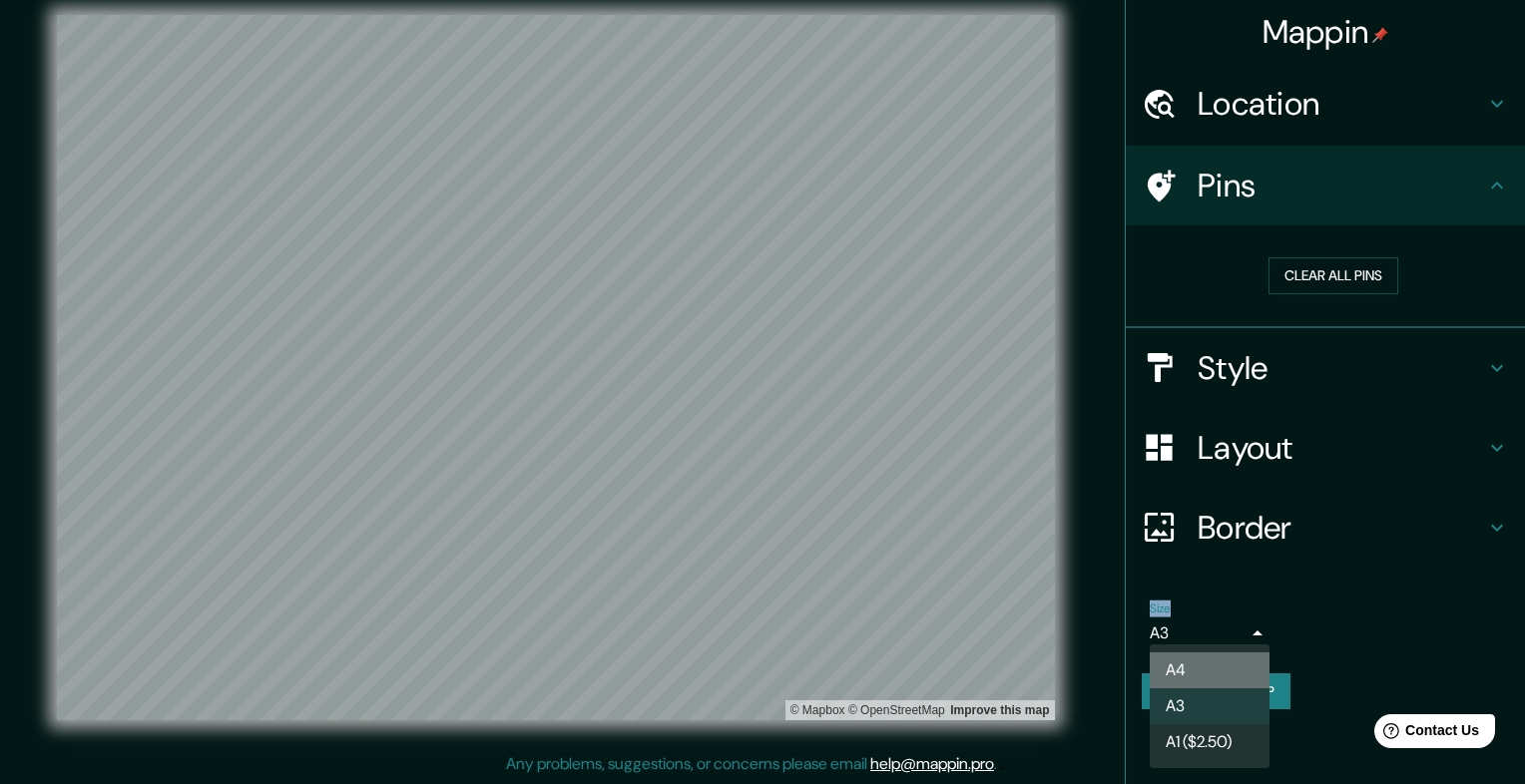 click on "A4" at bounding box center (1210, 670) 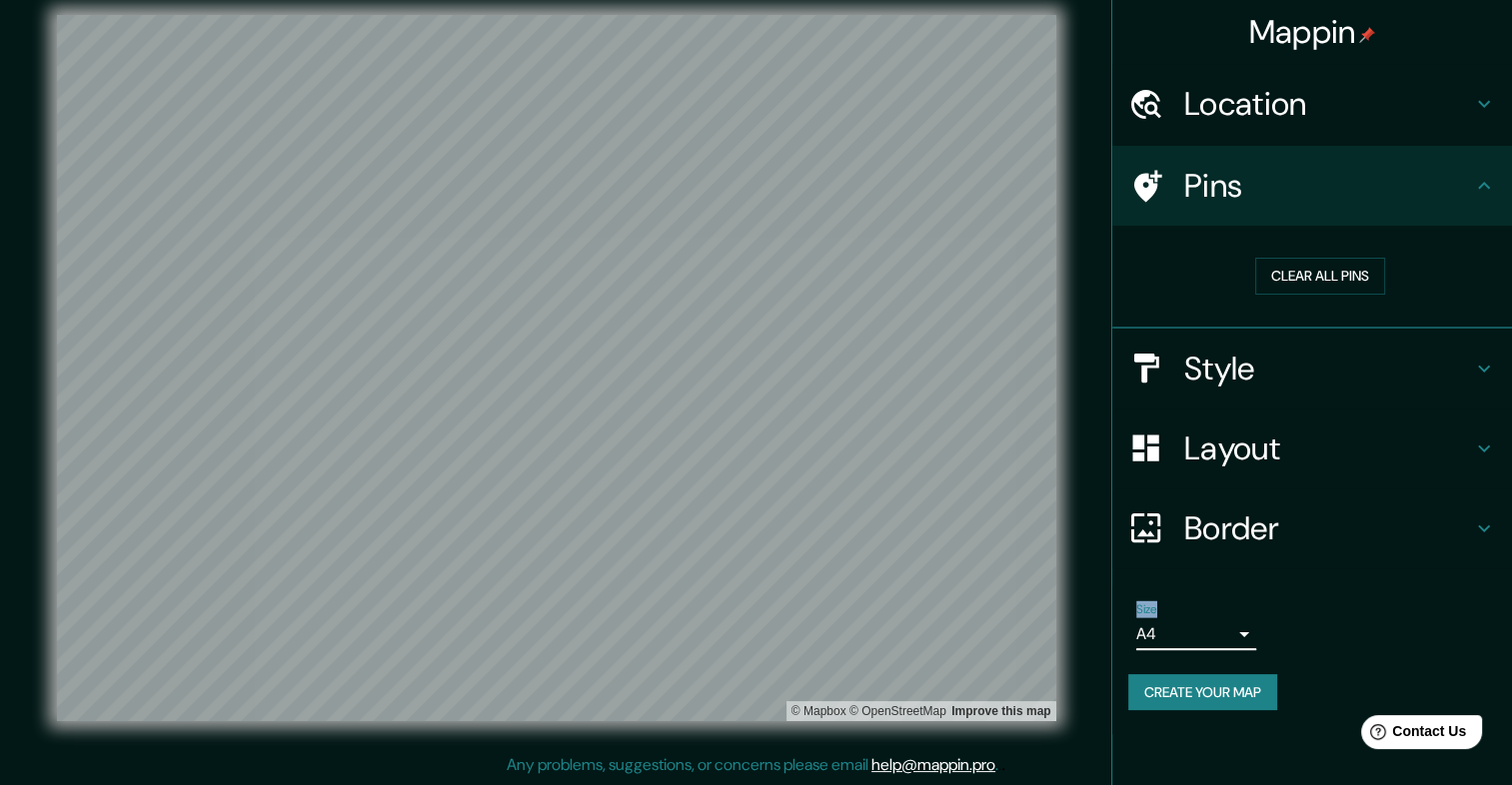 click on "Mappin Location Pins Clear all pins Style Layout Border Choose a border.  Hint : you can make layers of the frame opaque to create some cool effects. None Simple Transparent Fancy Size A4 single Create your map © Mapbox   © OpenStreetMap   Improve this map Any problems, suggestions, or concerns please email    help@mappin.pro . . ." at bounding box center [756, 376] 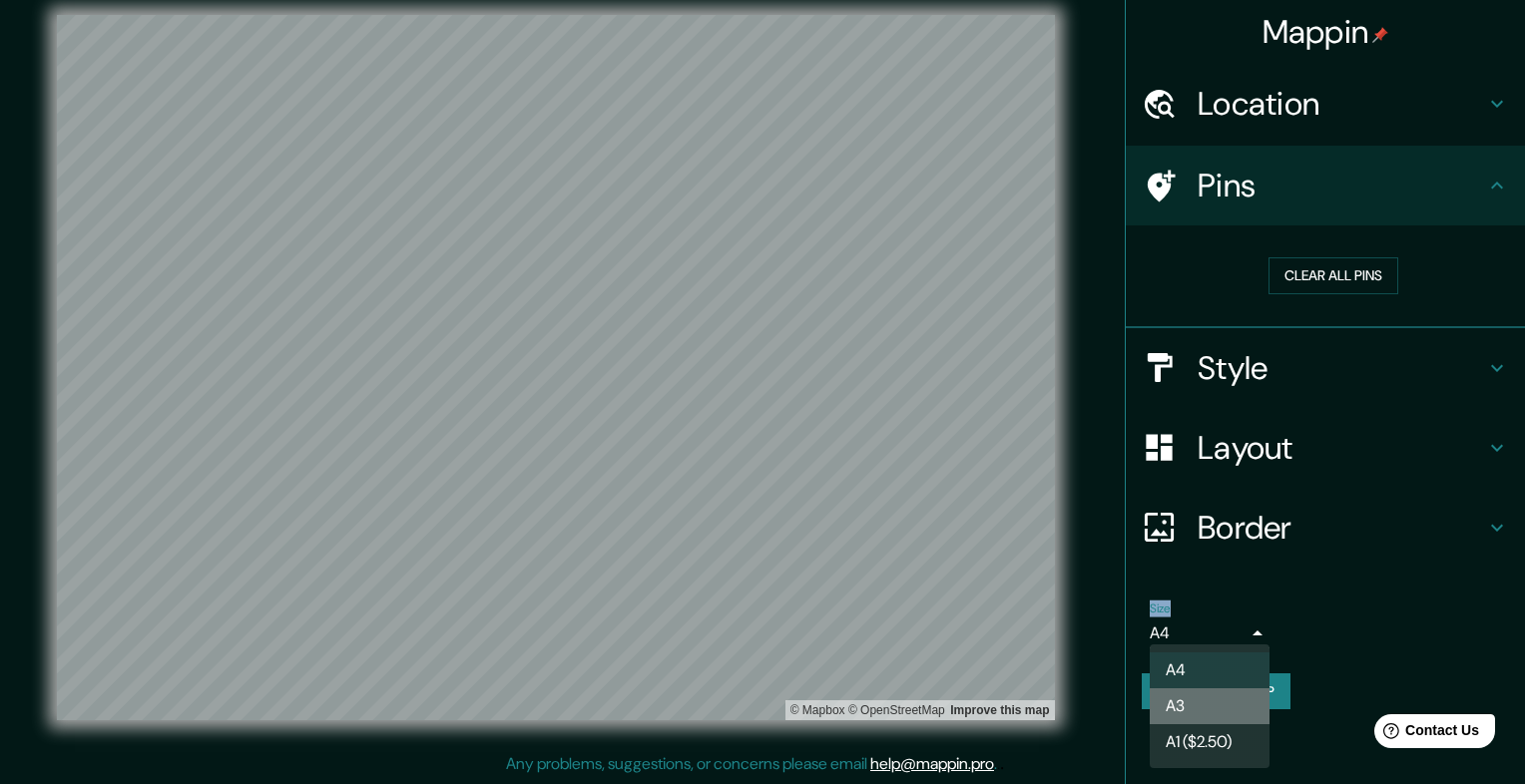 click on "A3" at bounding box center [1210, 706] 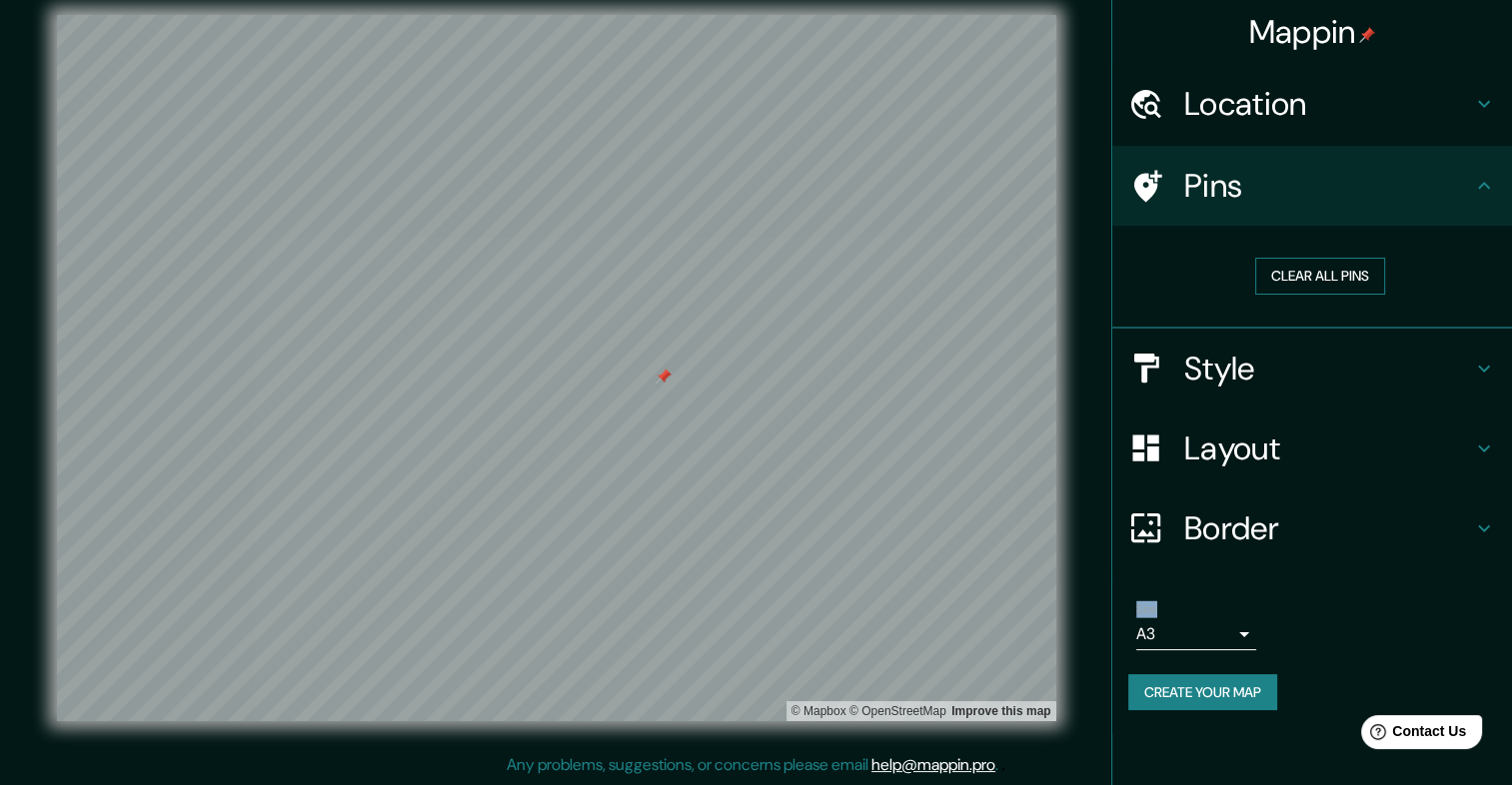click on "Clear all pins" at bounding box center [1320, 276] 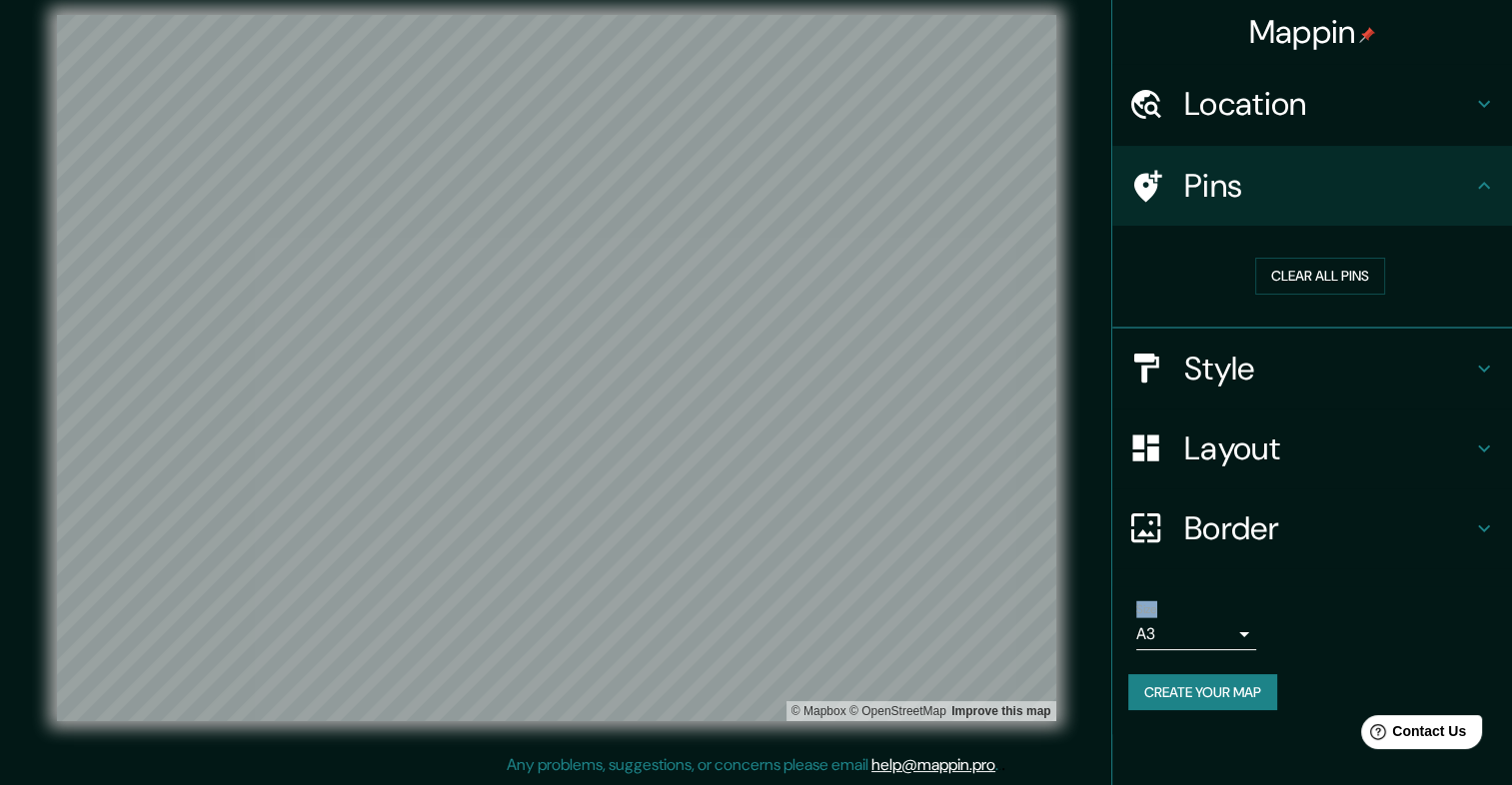 click on "Pins" at bounding box center (1312, 186) 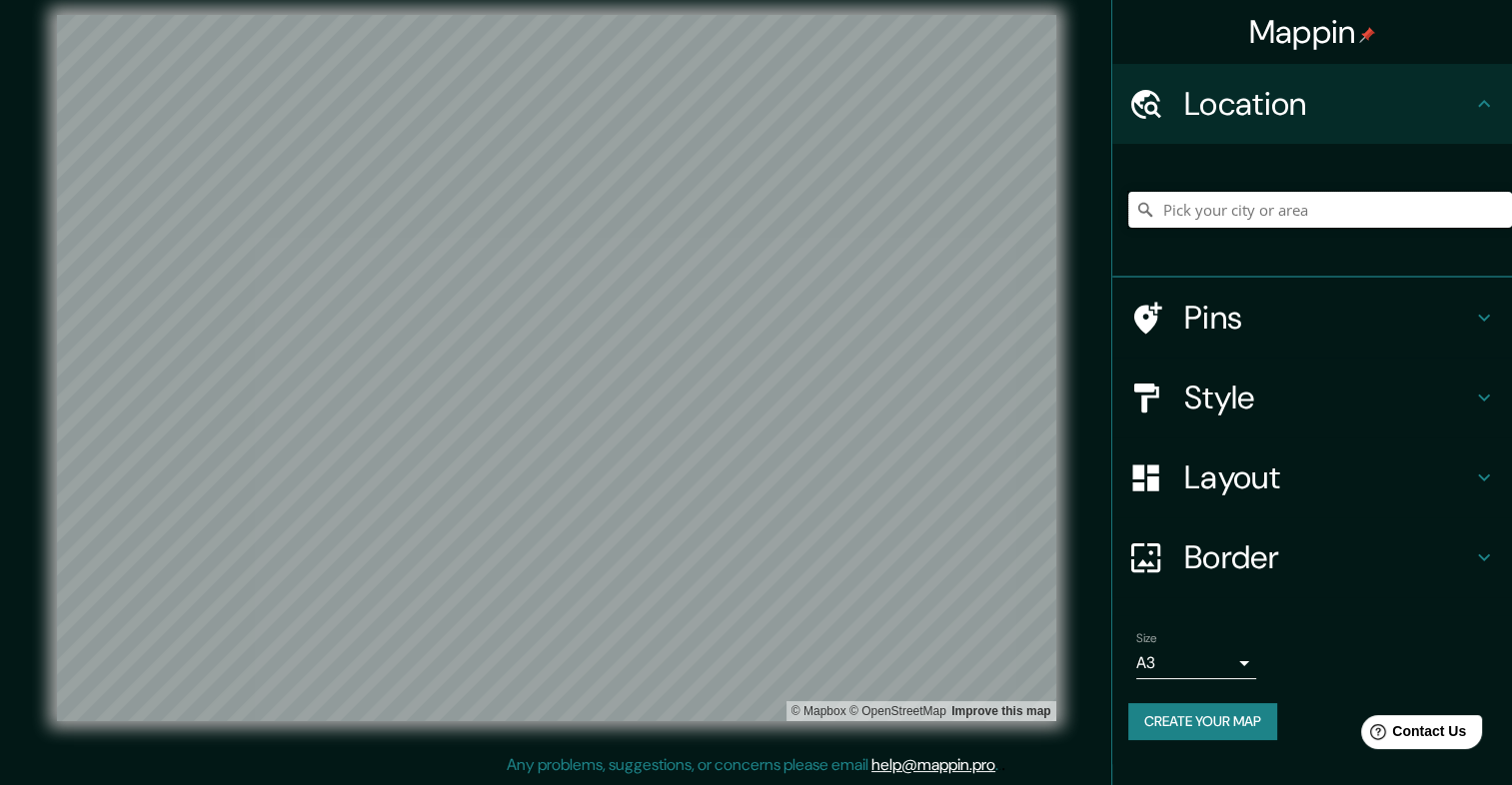 click at bounding box center [1320, 210] 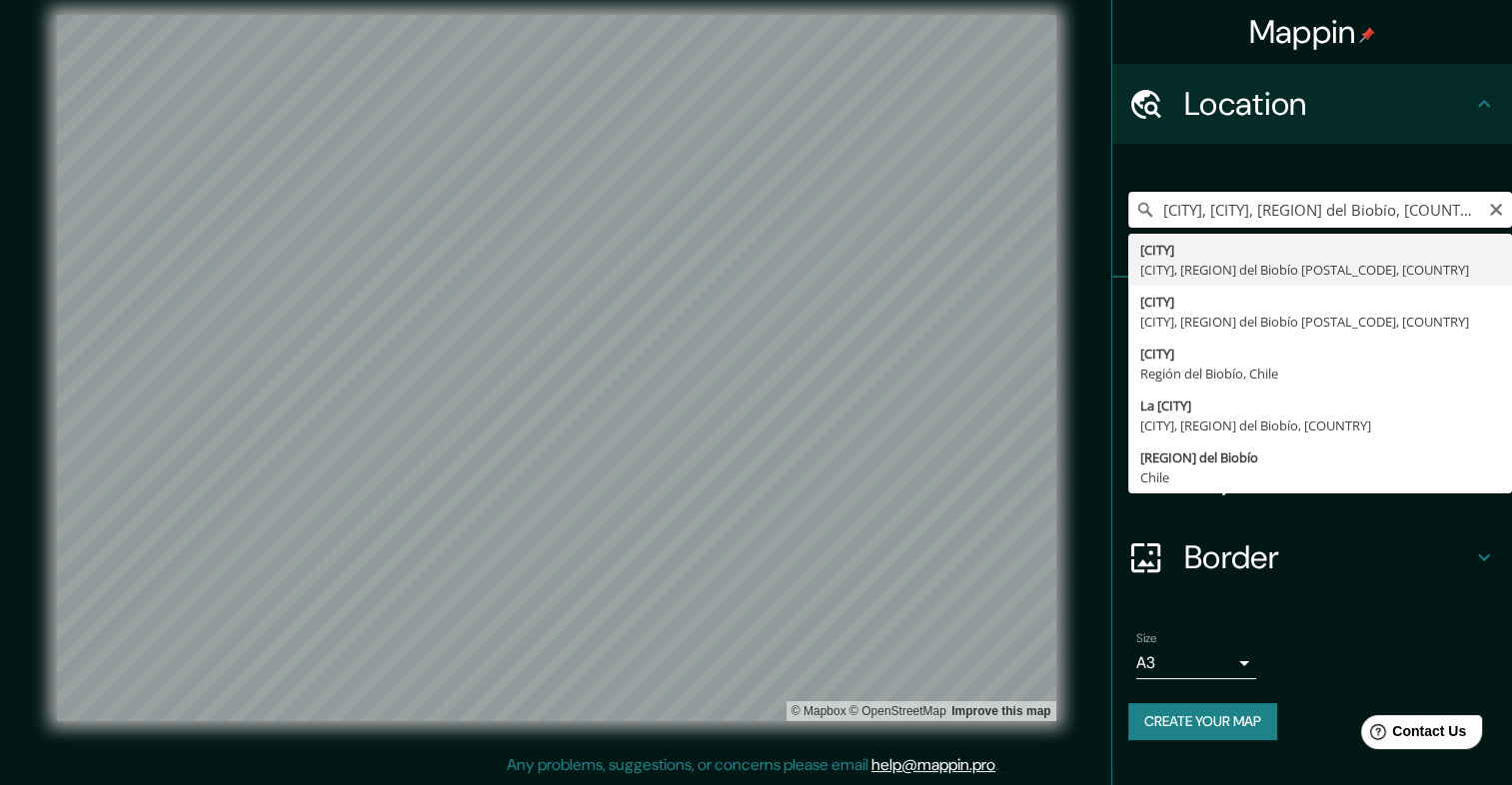 type on "[CITY], [CITY], [REGION] del Biobío, [COUNTRY]" 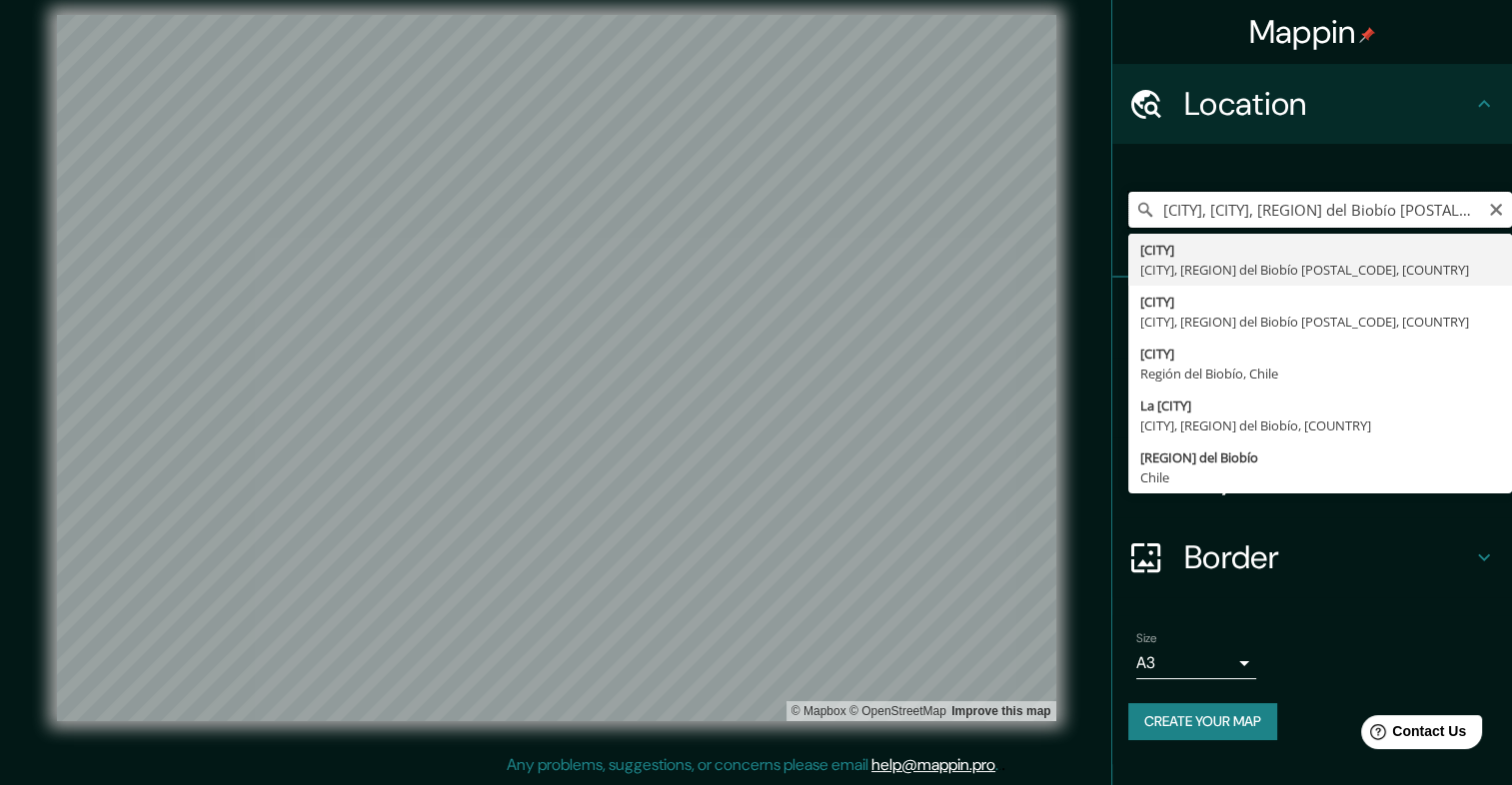 scroll, scrollTop: 0, scrollLeft: 0, axis: both 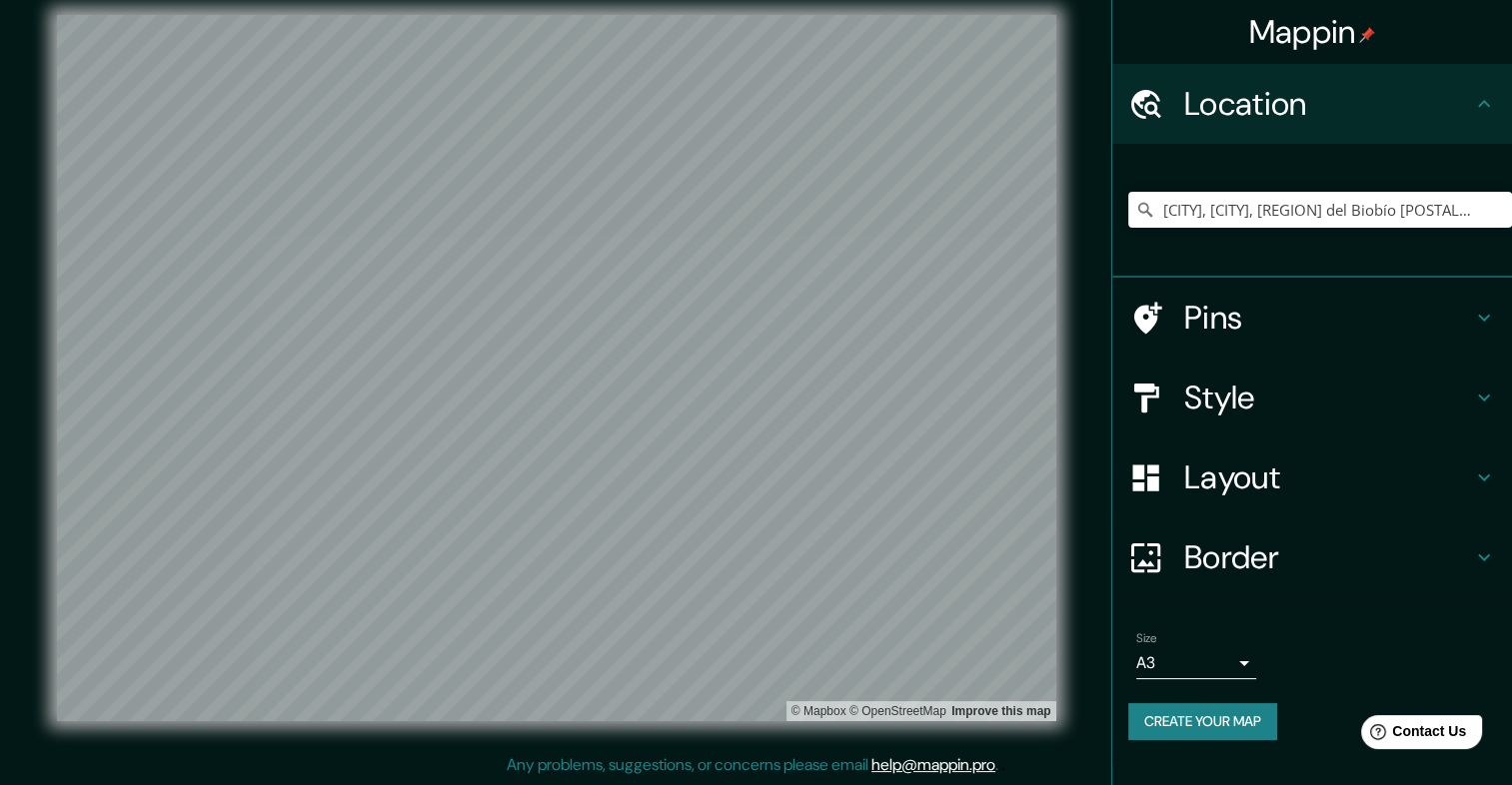 click on "Create your map" at bounding box center [1202, 721] 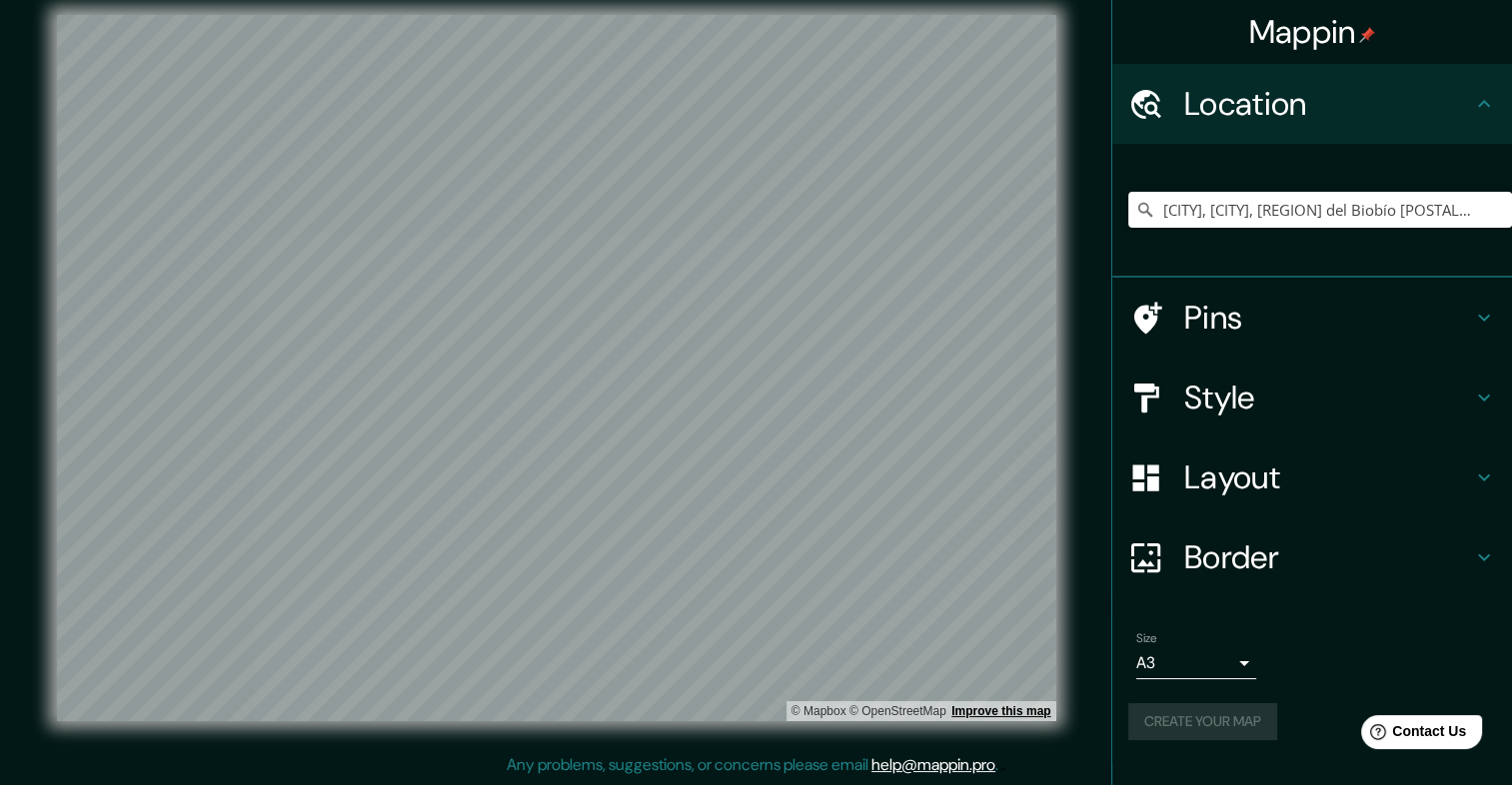 click on "Improve this map" at bounding box center [1000, 711] 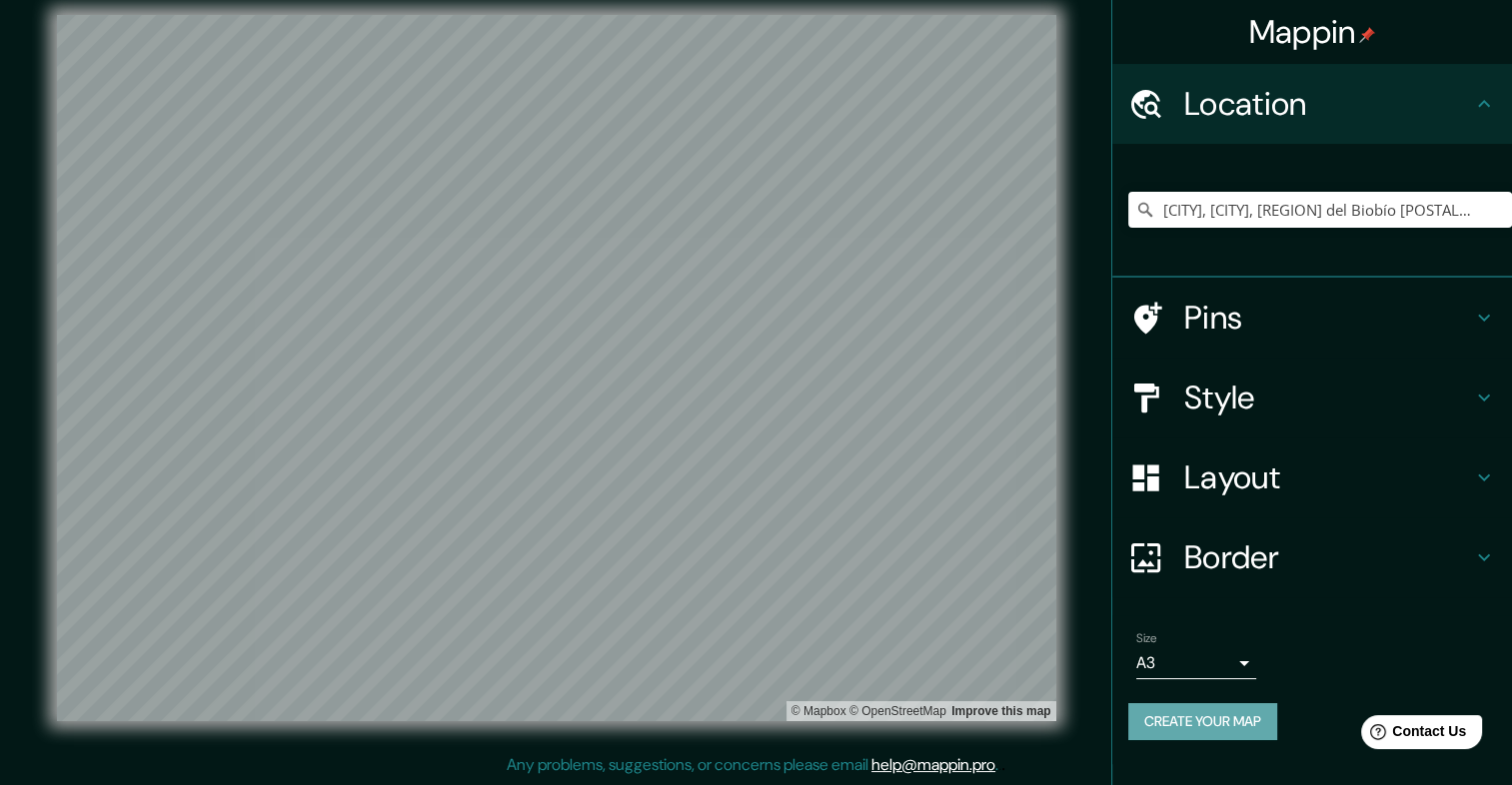 click on "Create your map" at bounding box center [1202, 721] 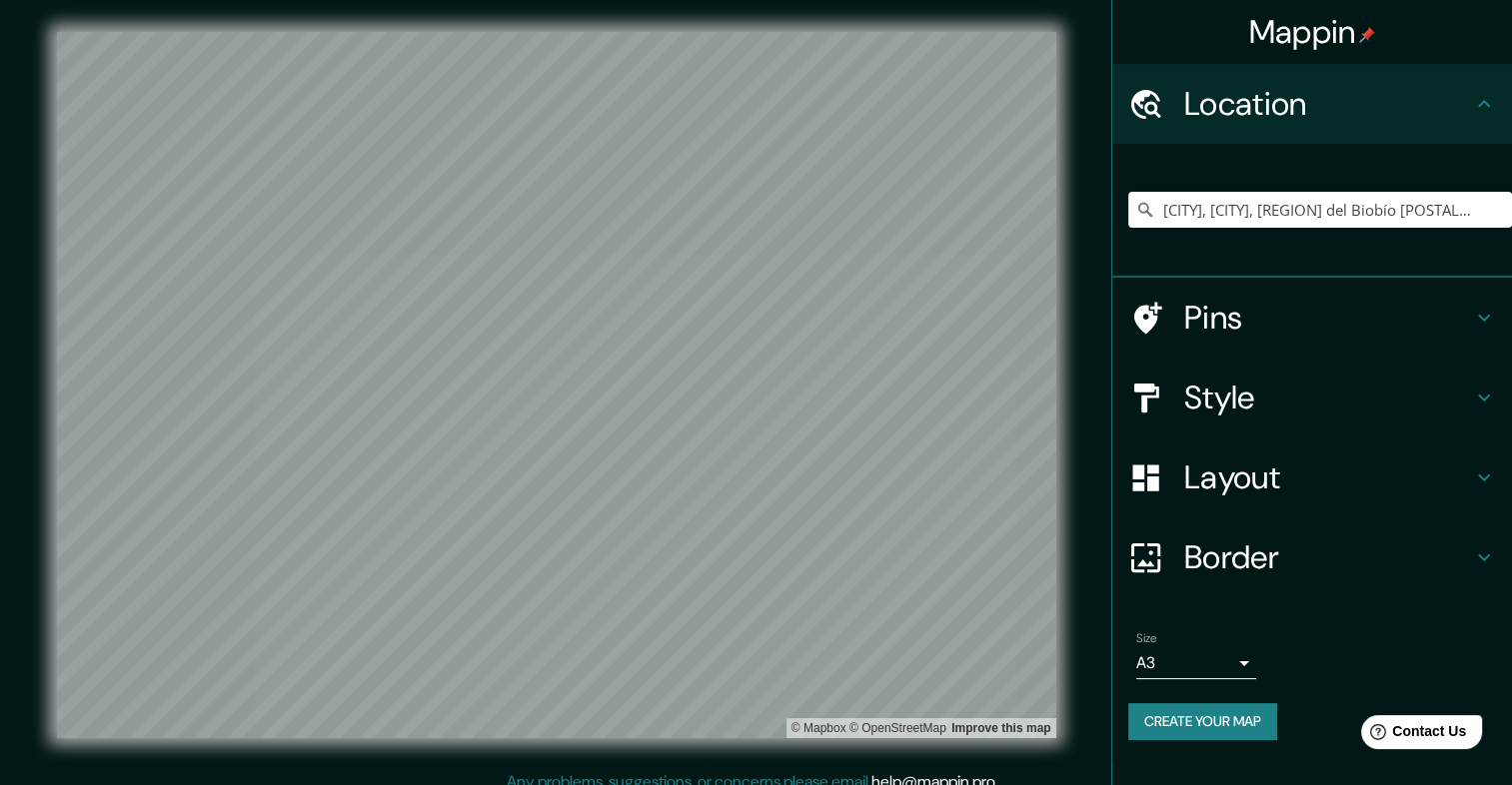 scroll, scrollTop: 0, scrollLeft: 0, axis: both 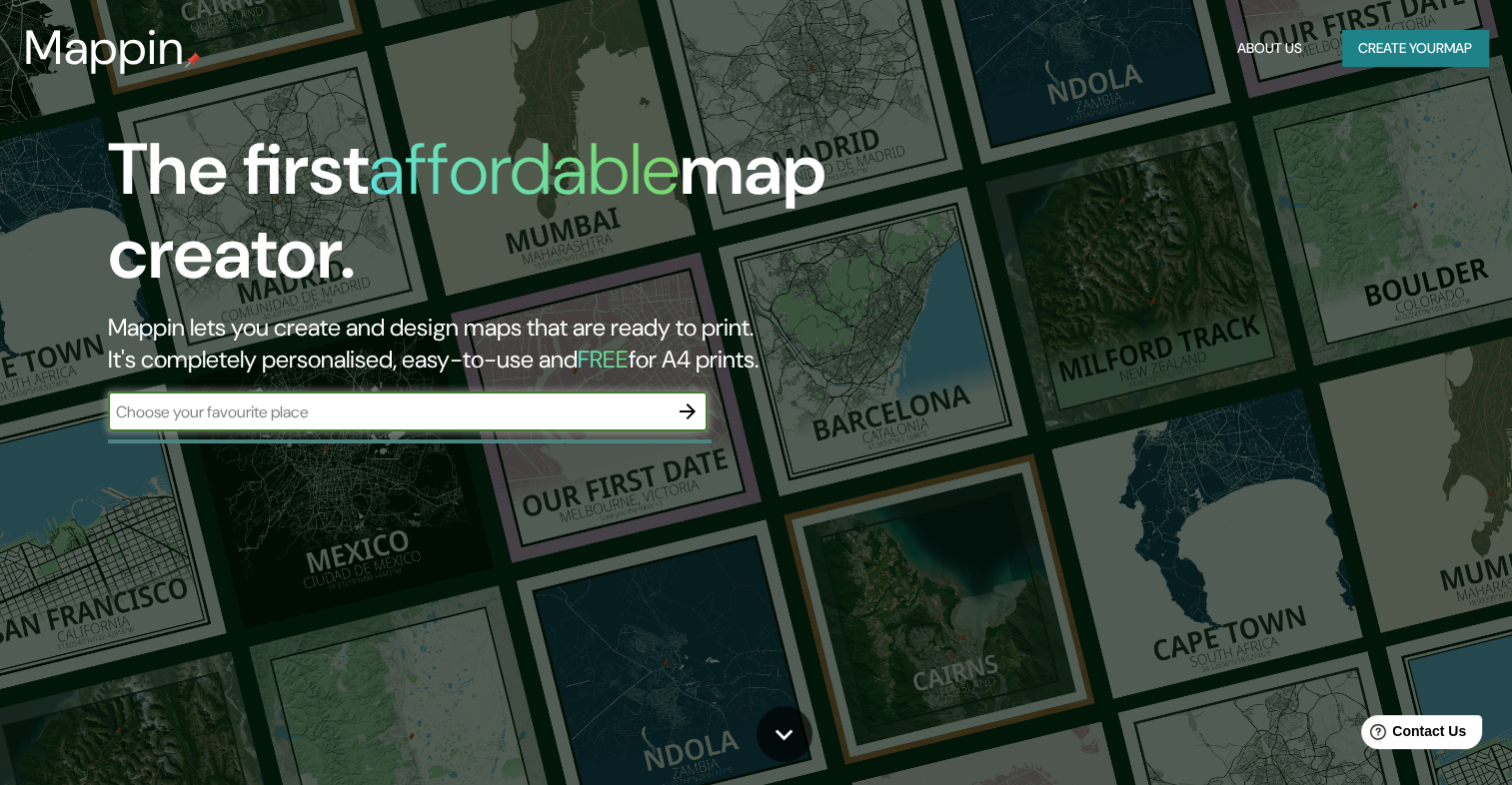 click on "Create your   map" at bounding box center (1415, 48) 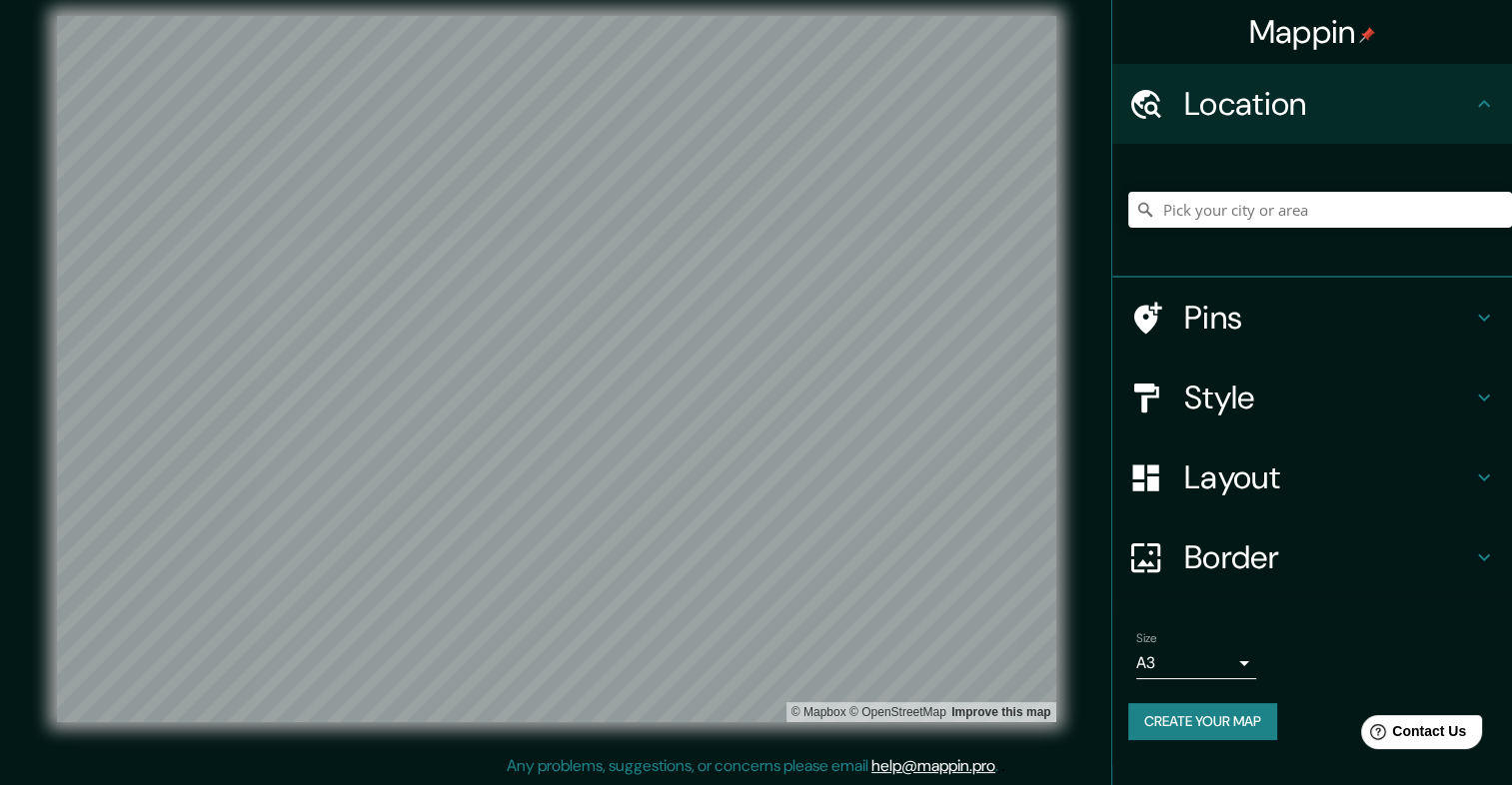 scroll, scrollTop: 17, scrollLeft: 0, axis: vertical 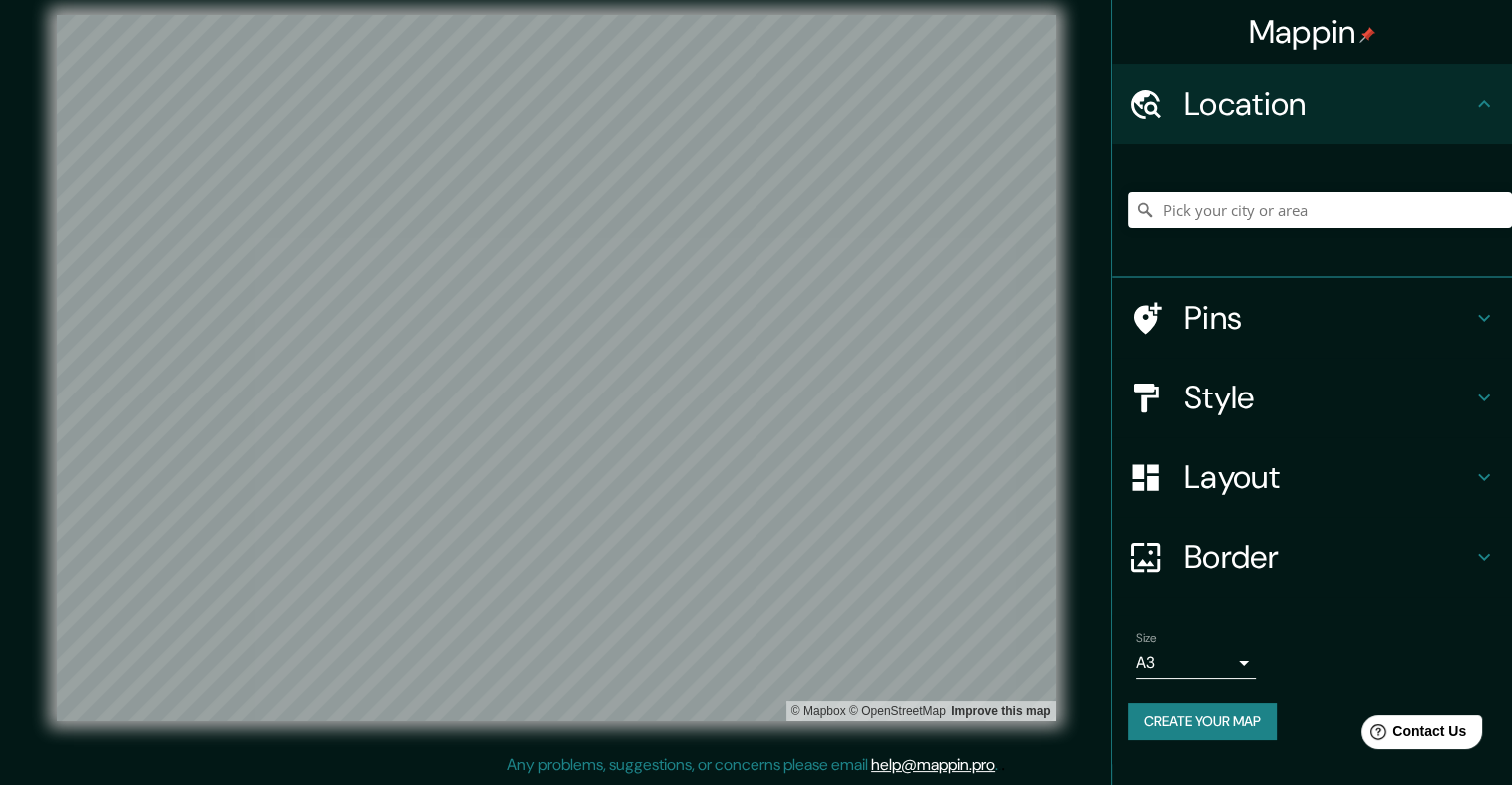 click on "Mappin" at bounding box center [1312, 32] 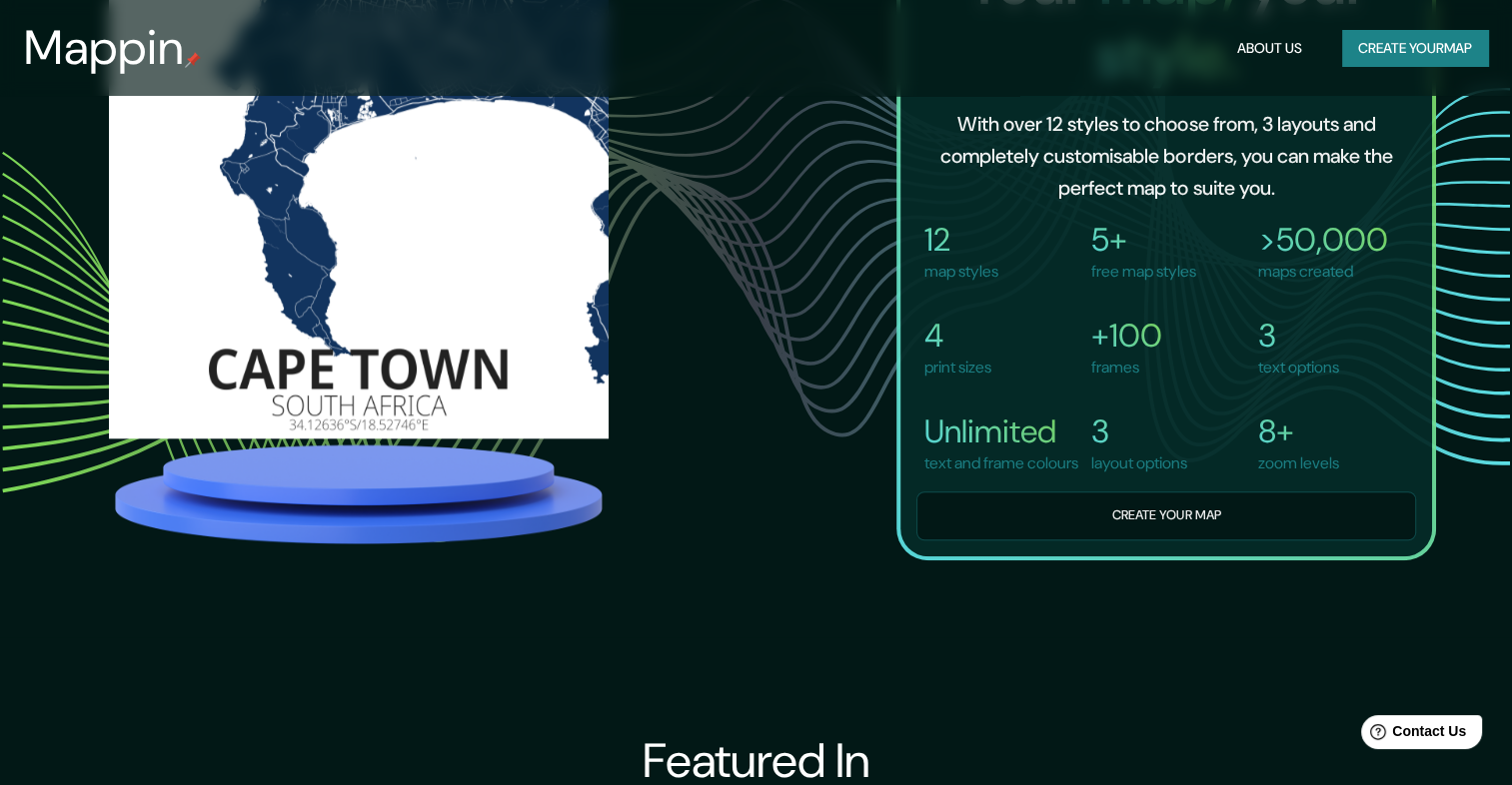 scroll, scrollTop: 1446, scrollLeft: 0, axis: vertical 